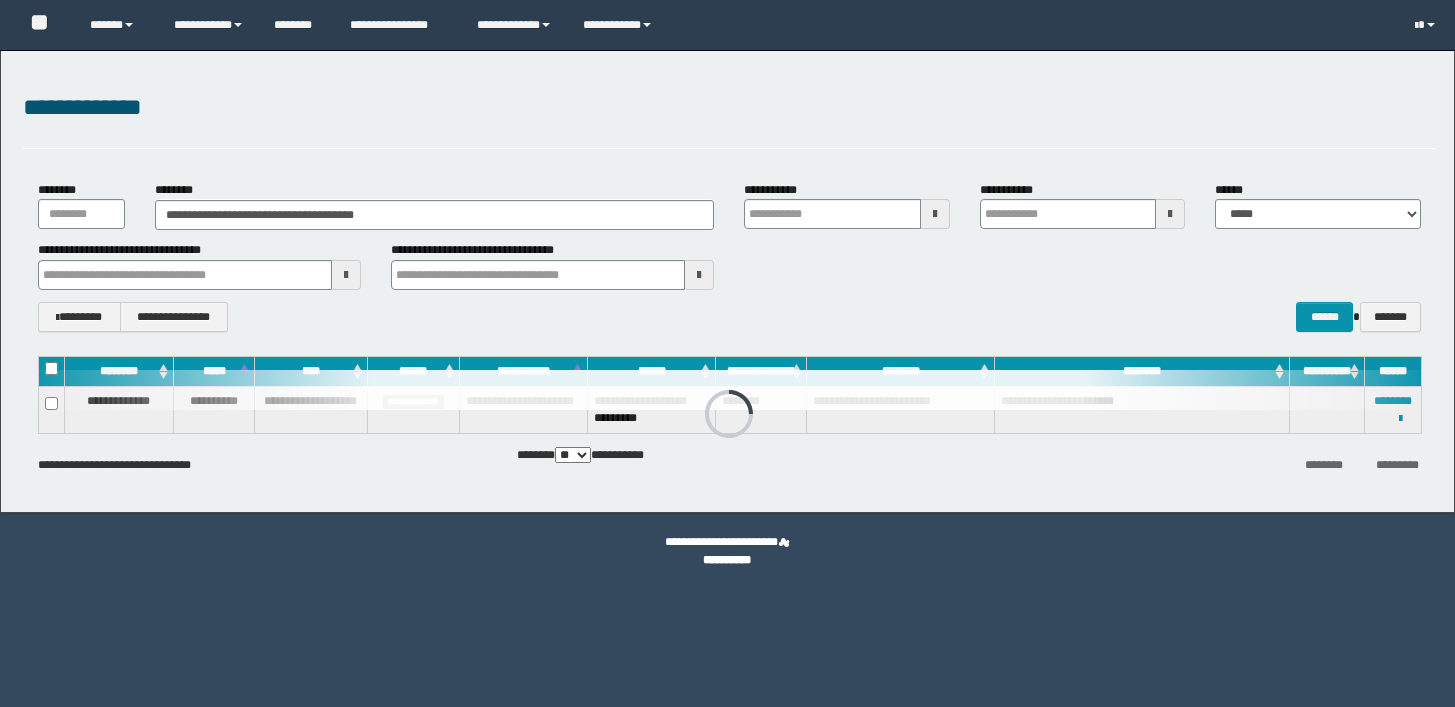 scroll, scrollTop: 0, scrollLeft: 0, axis: both 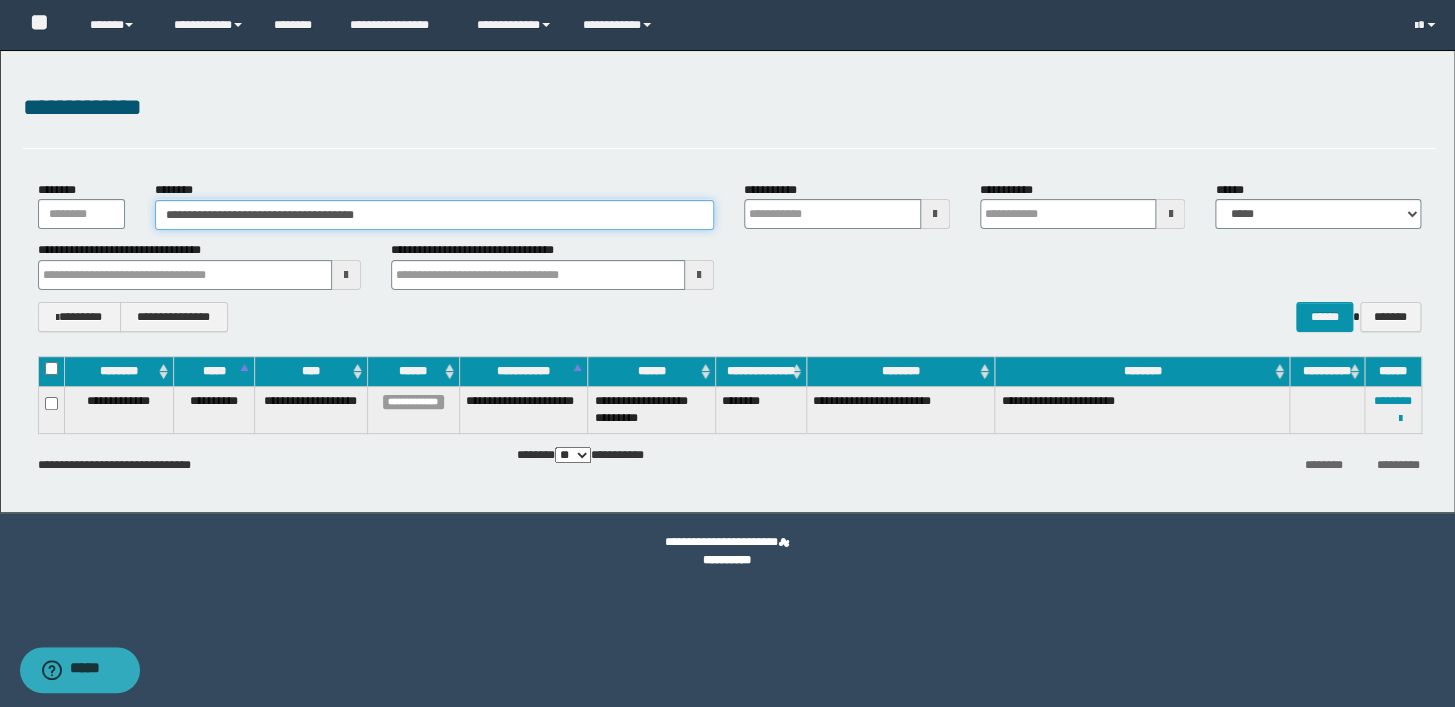 drag, startPoint x: 418, startPoint y: 214, endPoint x: 131, endPoint y: 208, distance: 287.0627 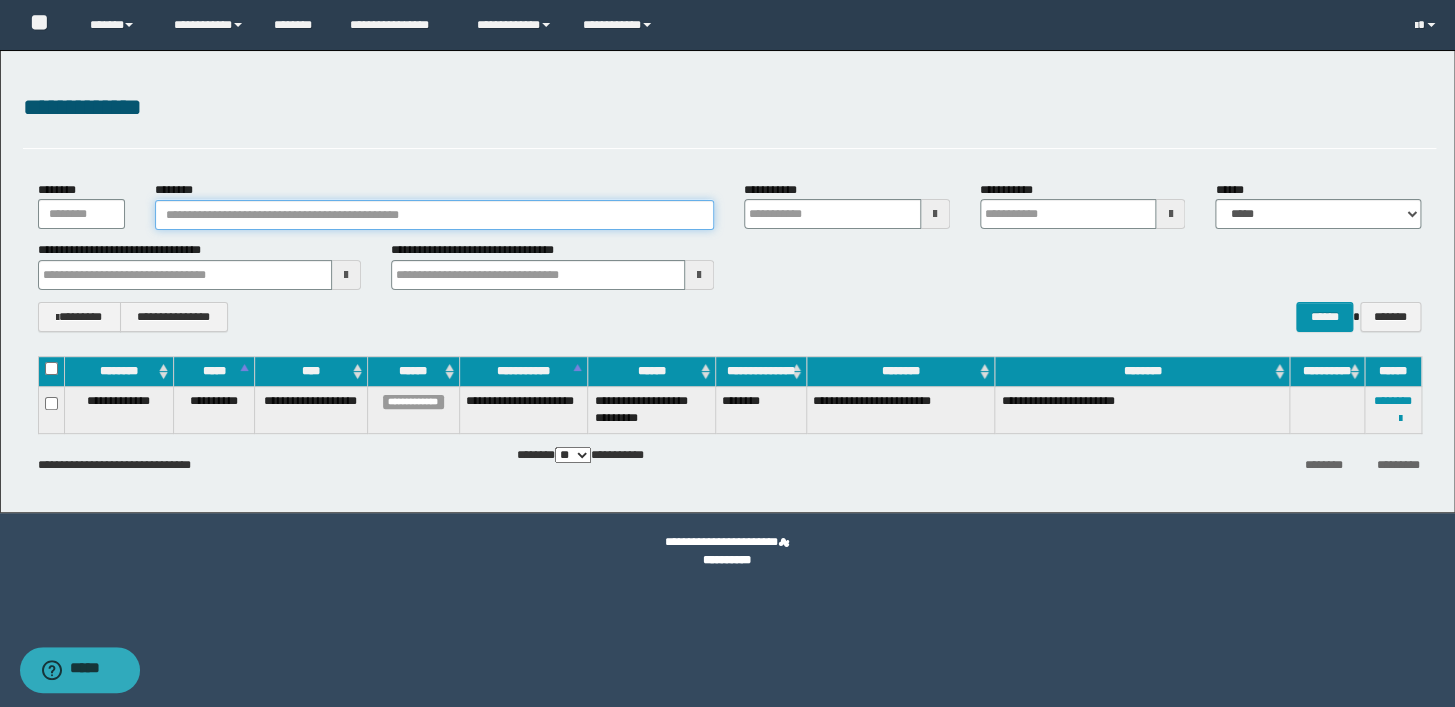 paste on "********" 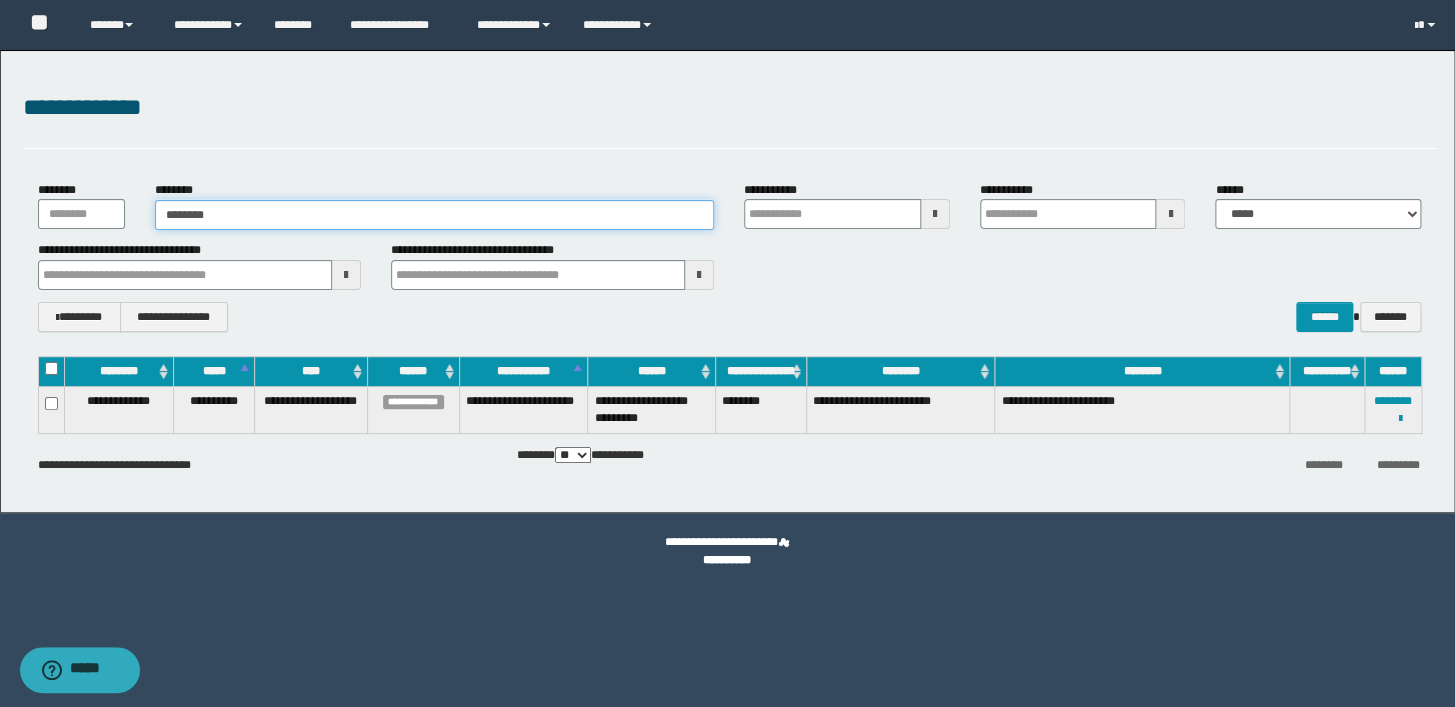 type on "********" 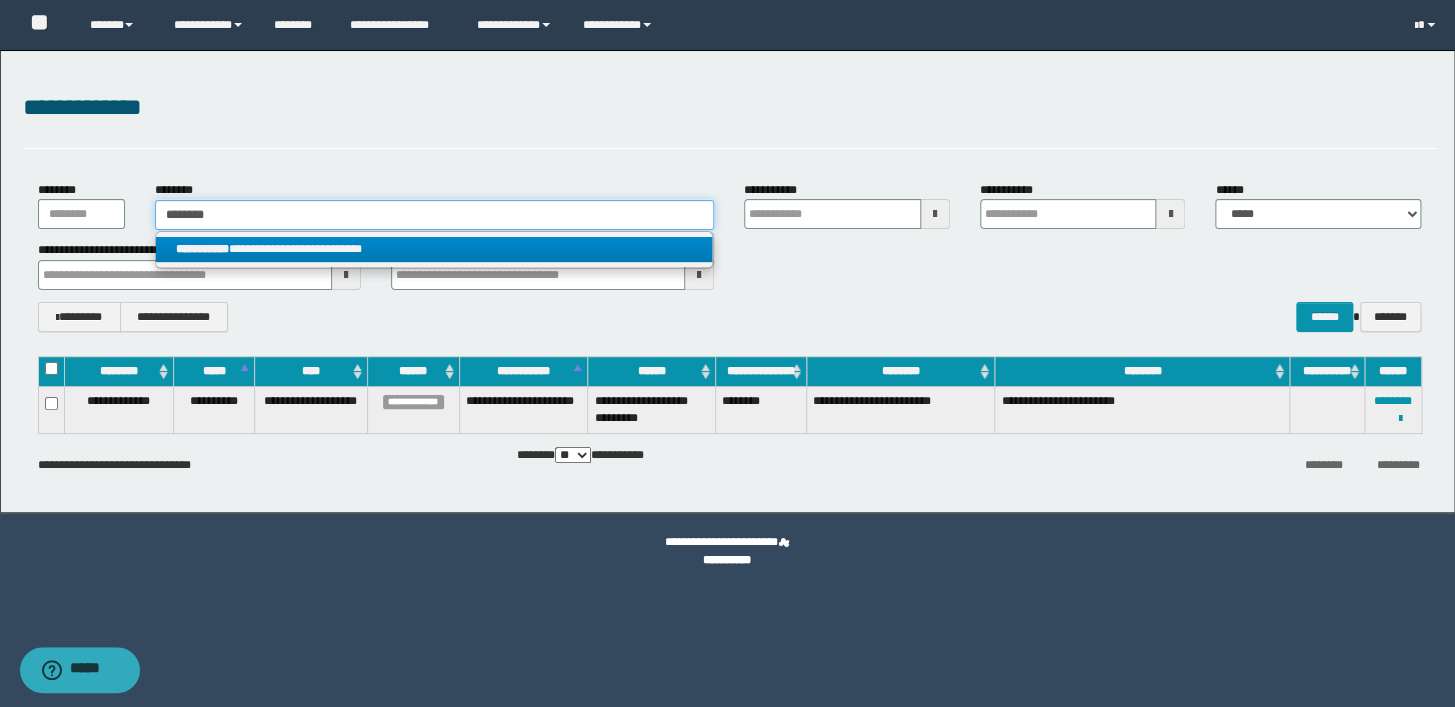 type on "********" 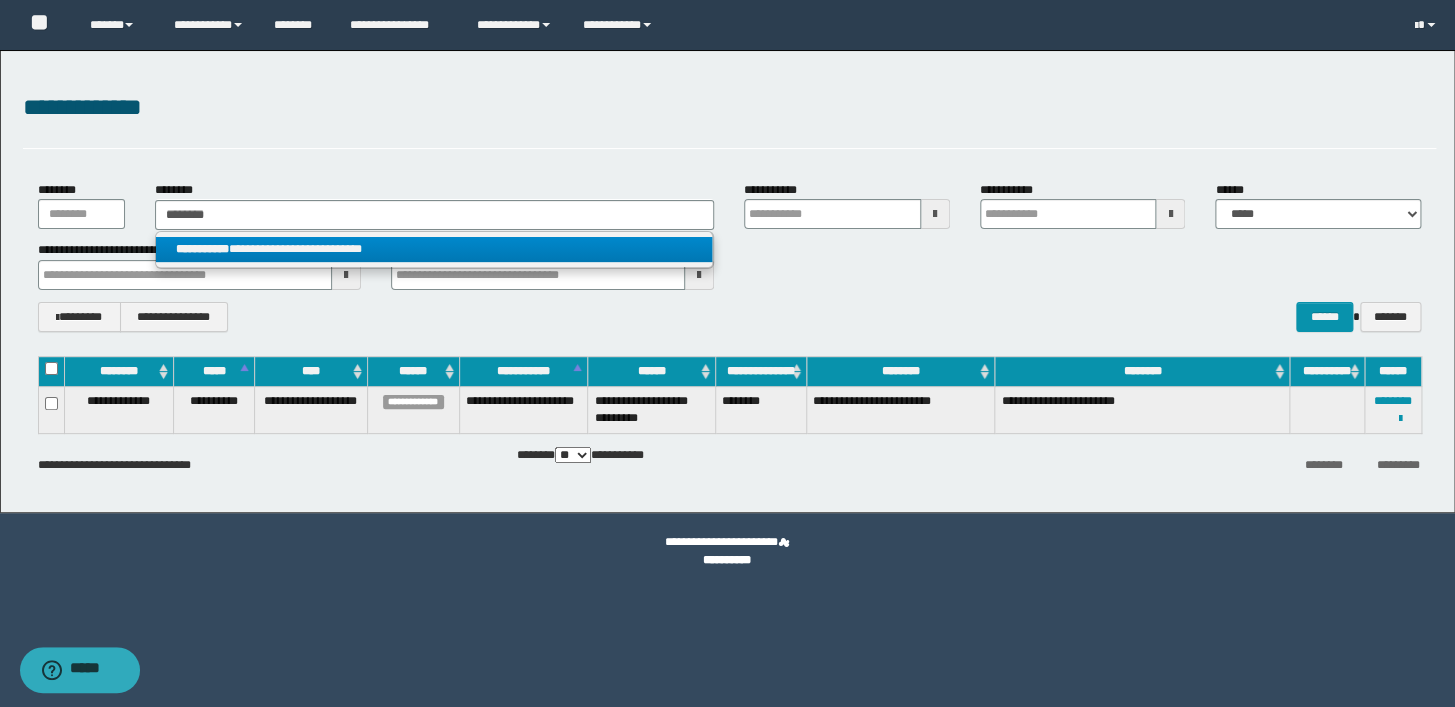 click on "**********" at bounding box center (434, 249) 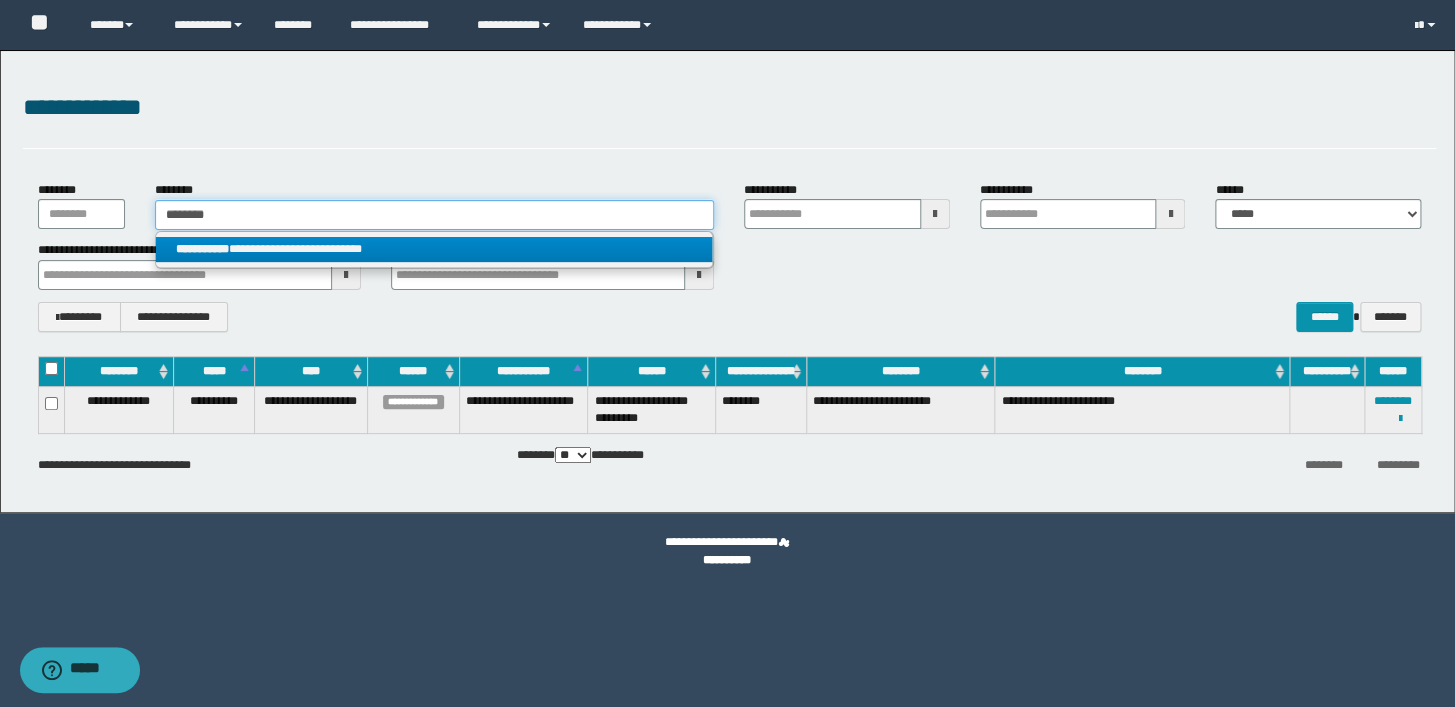 type 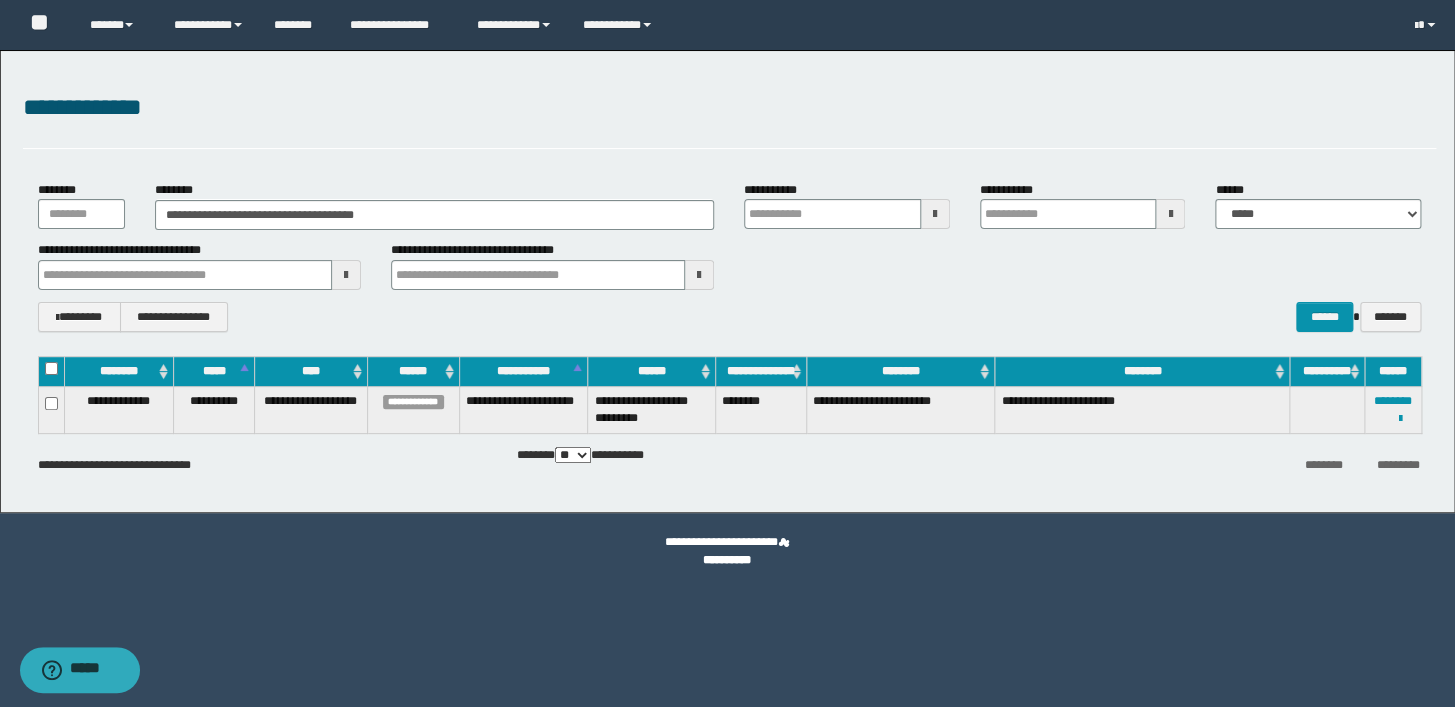 click on "**********" at bounding box center (729, 256) 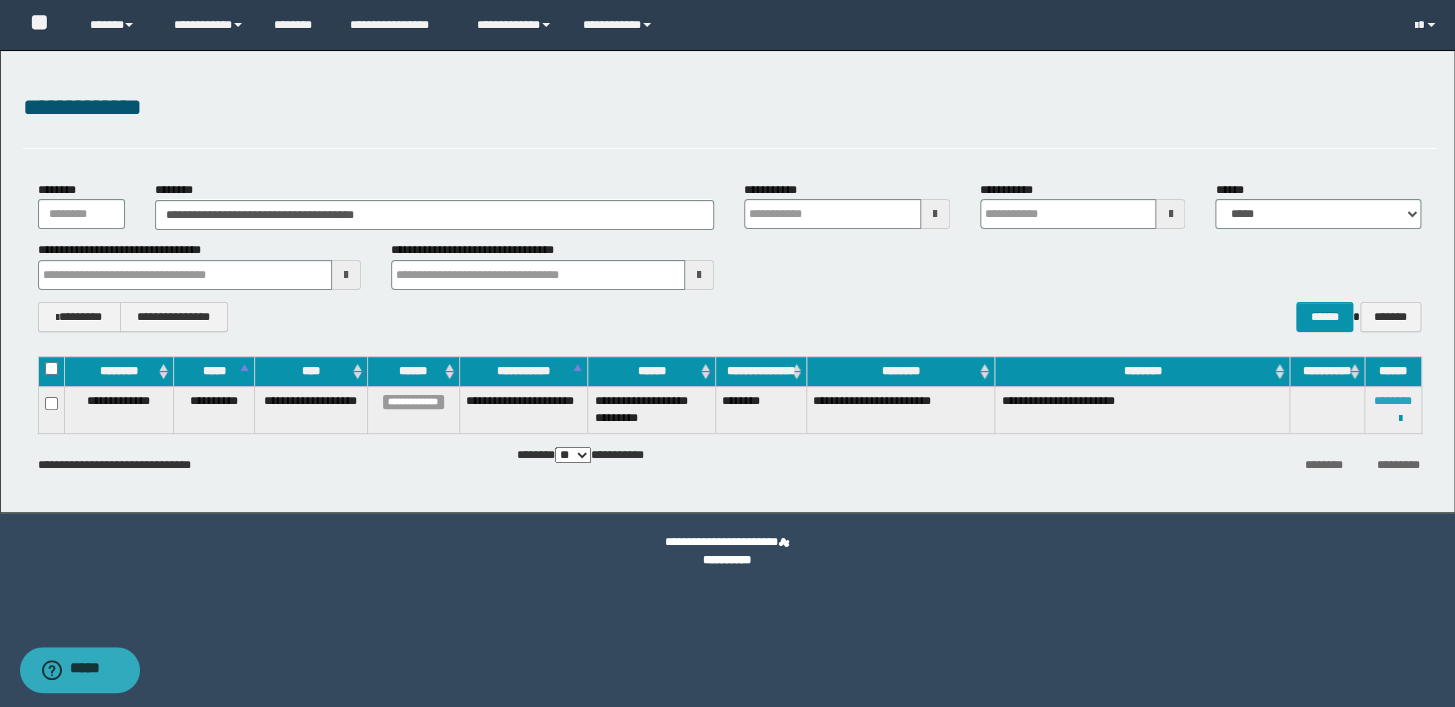 click on "********" at bounding box center (1393, 401) 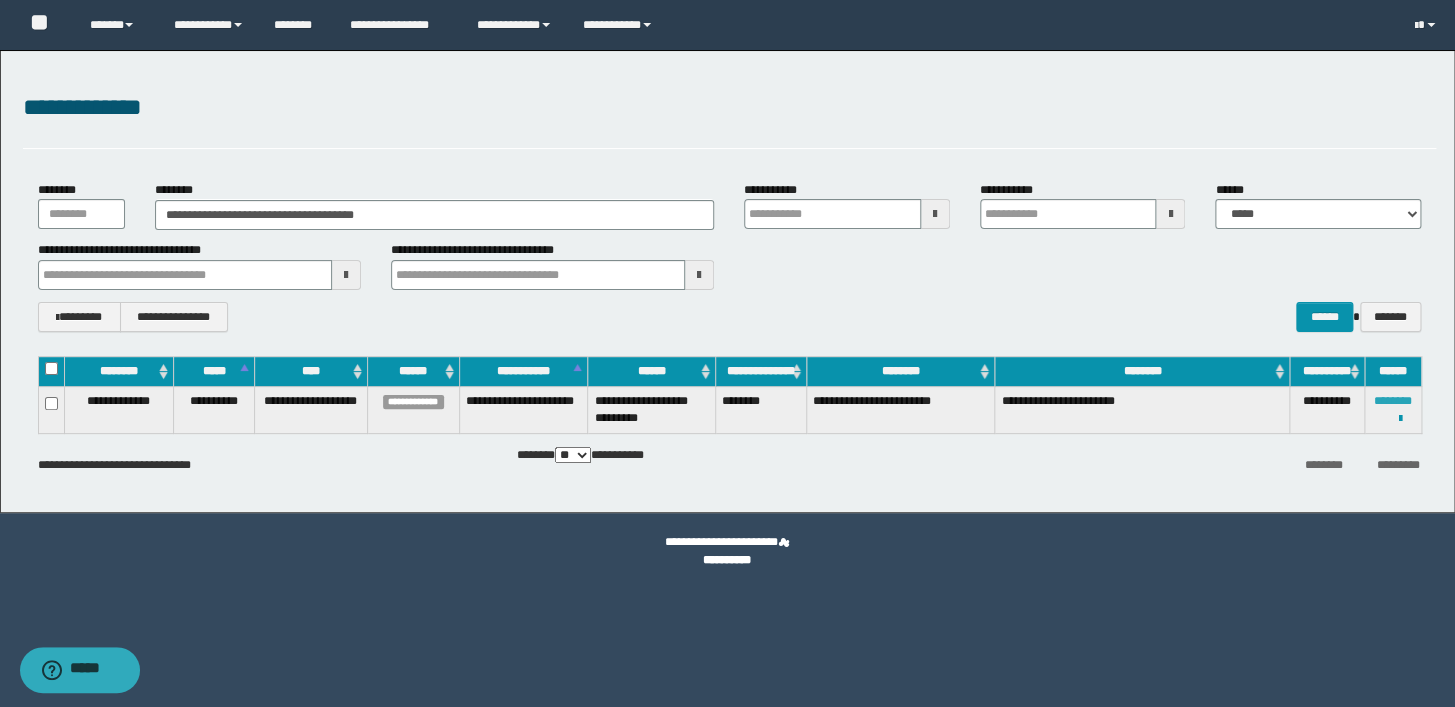 click on "********" at bounding box center [1393, 401] 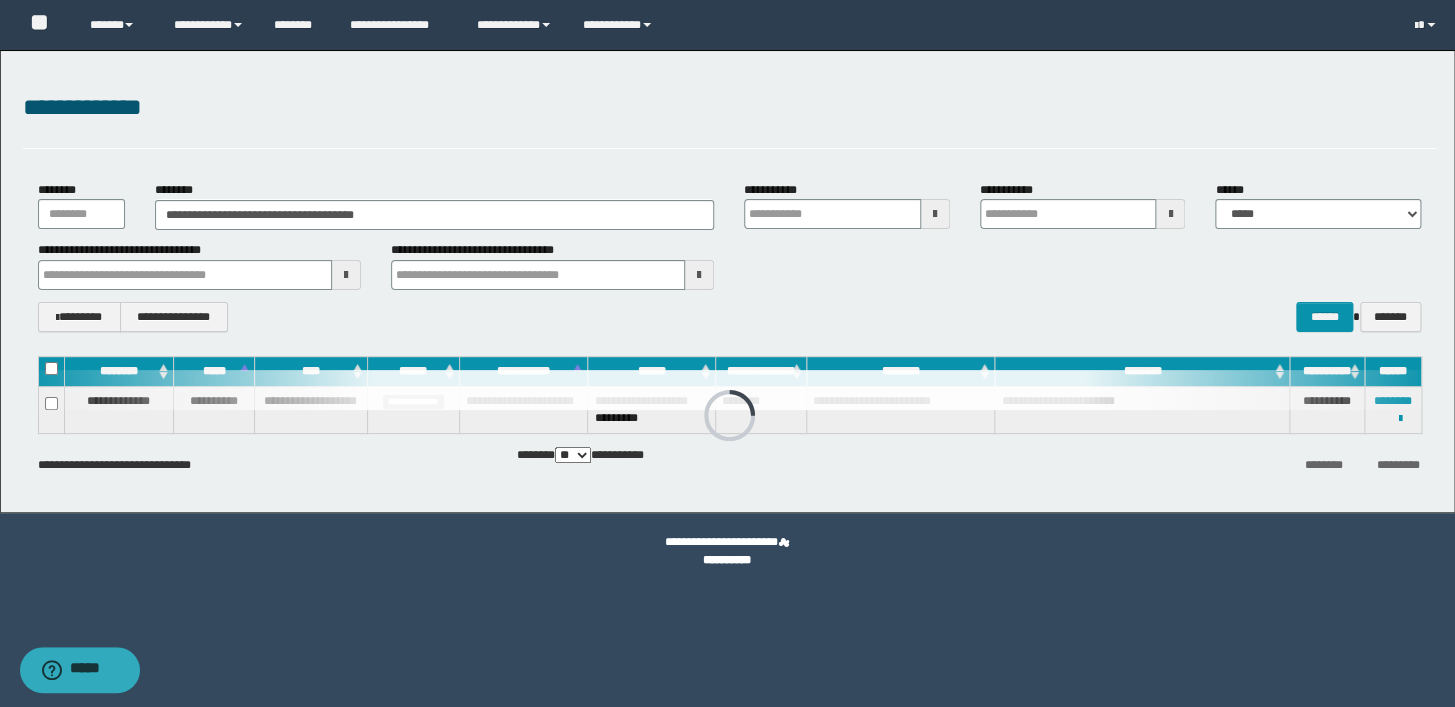 click on "**********" at bounding box center (729, 108) 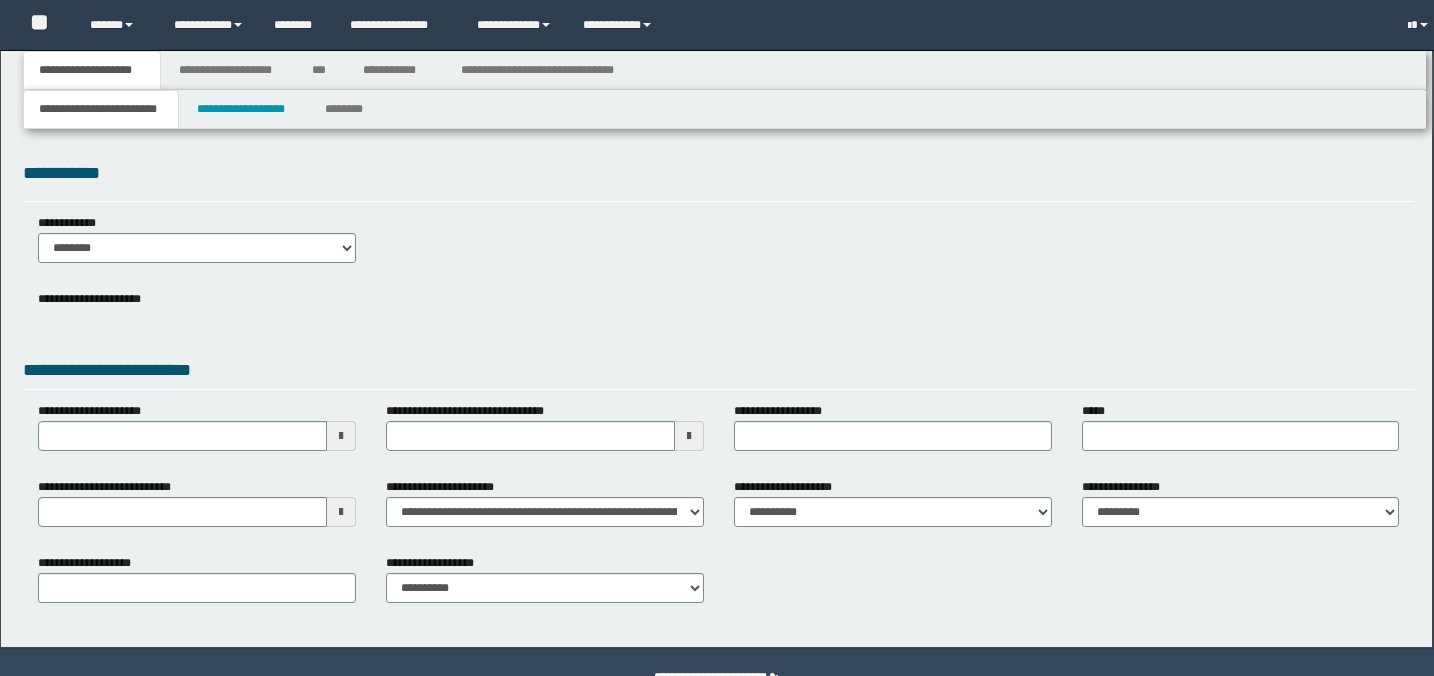 scroll, scrollTop: 0, scrollLeft: 0, axis: both 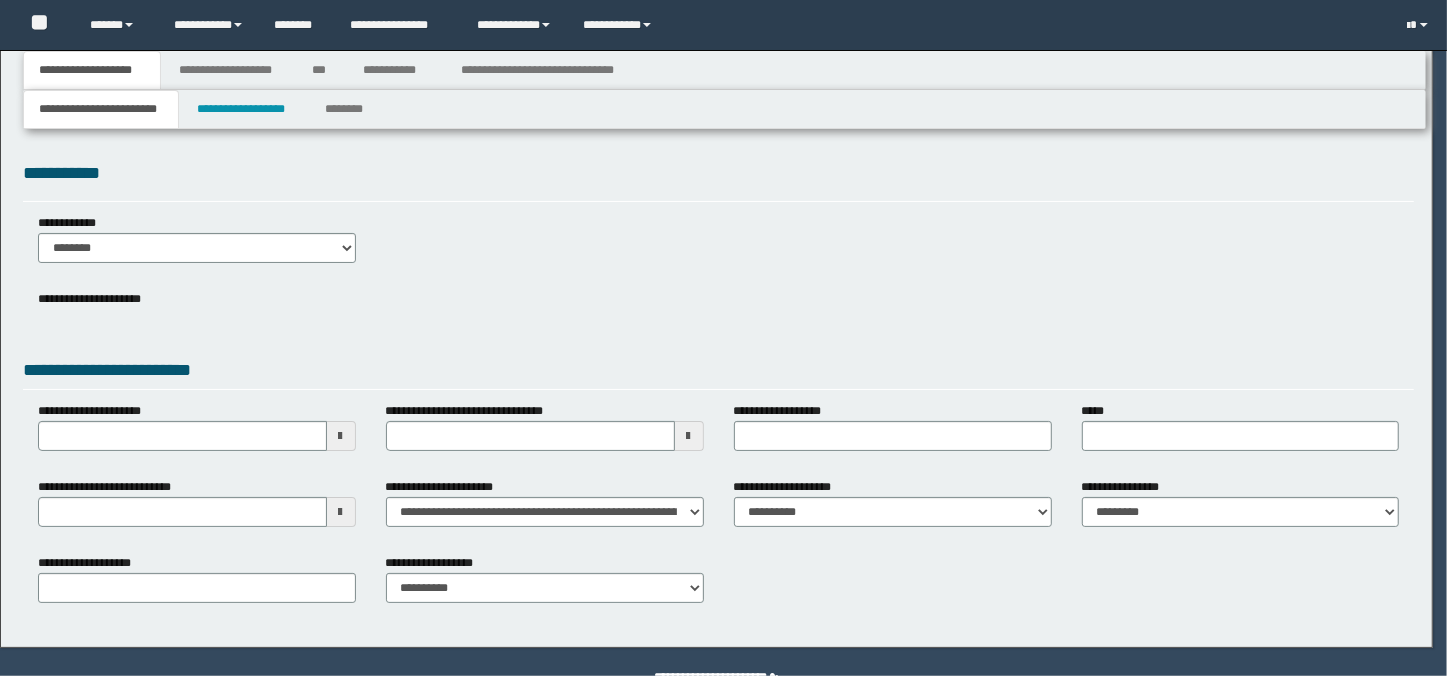 select on "*" 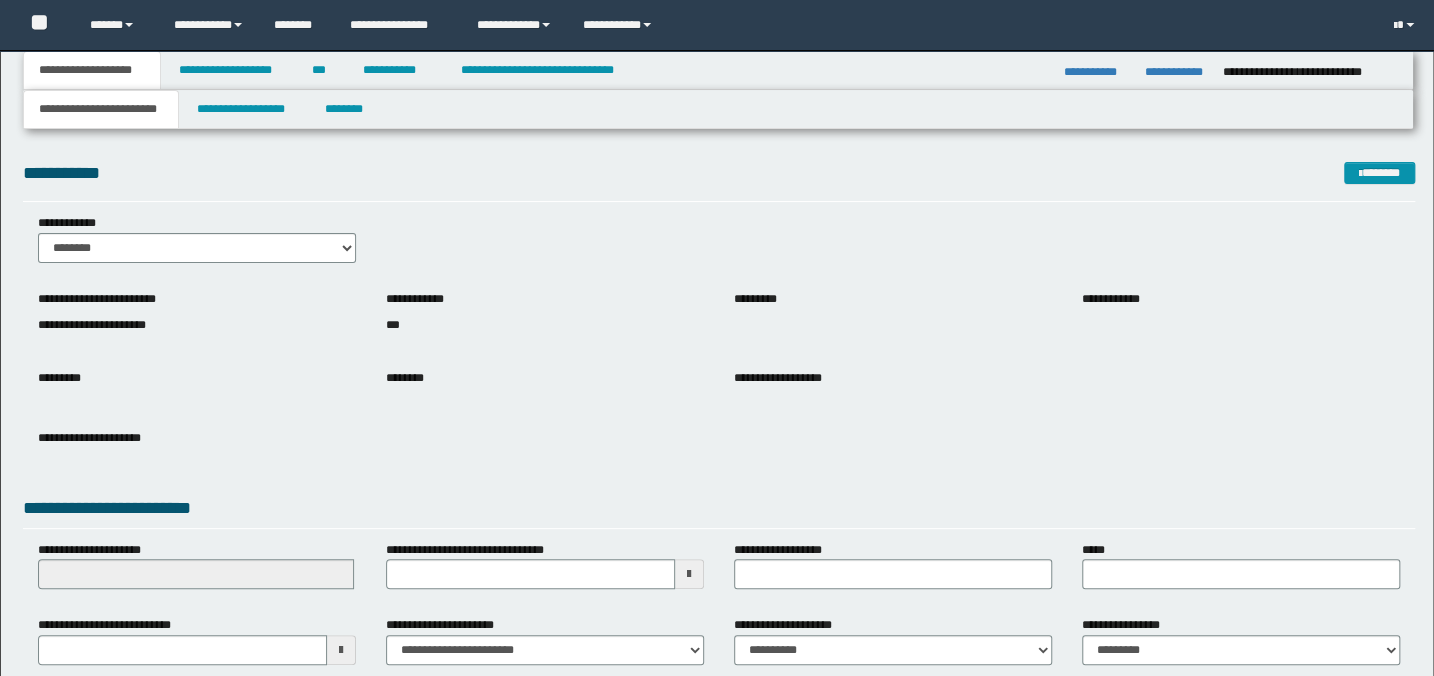 scroll, scrollTop: 0, scrollLeft: 0, axis: both 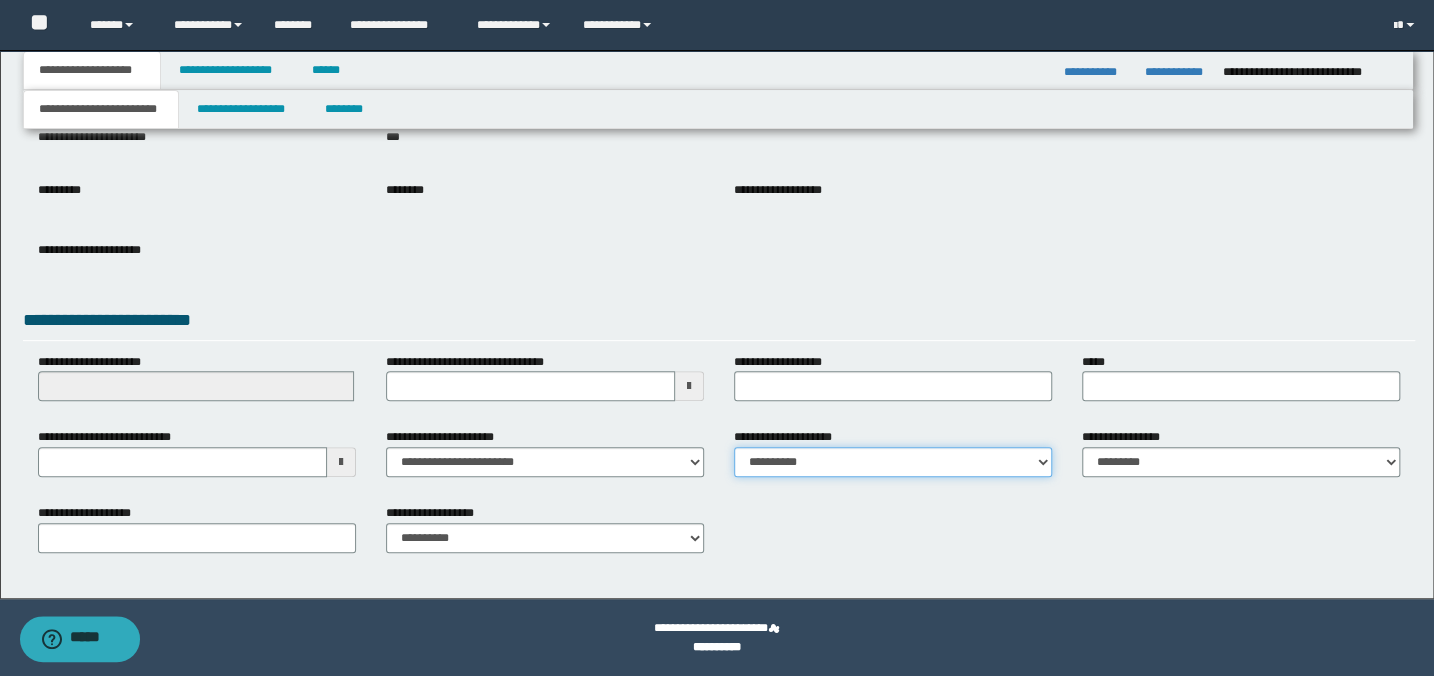 click on "**********" at bounding box center [893, 462] 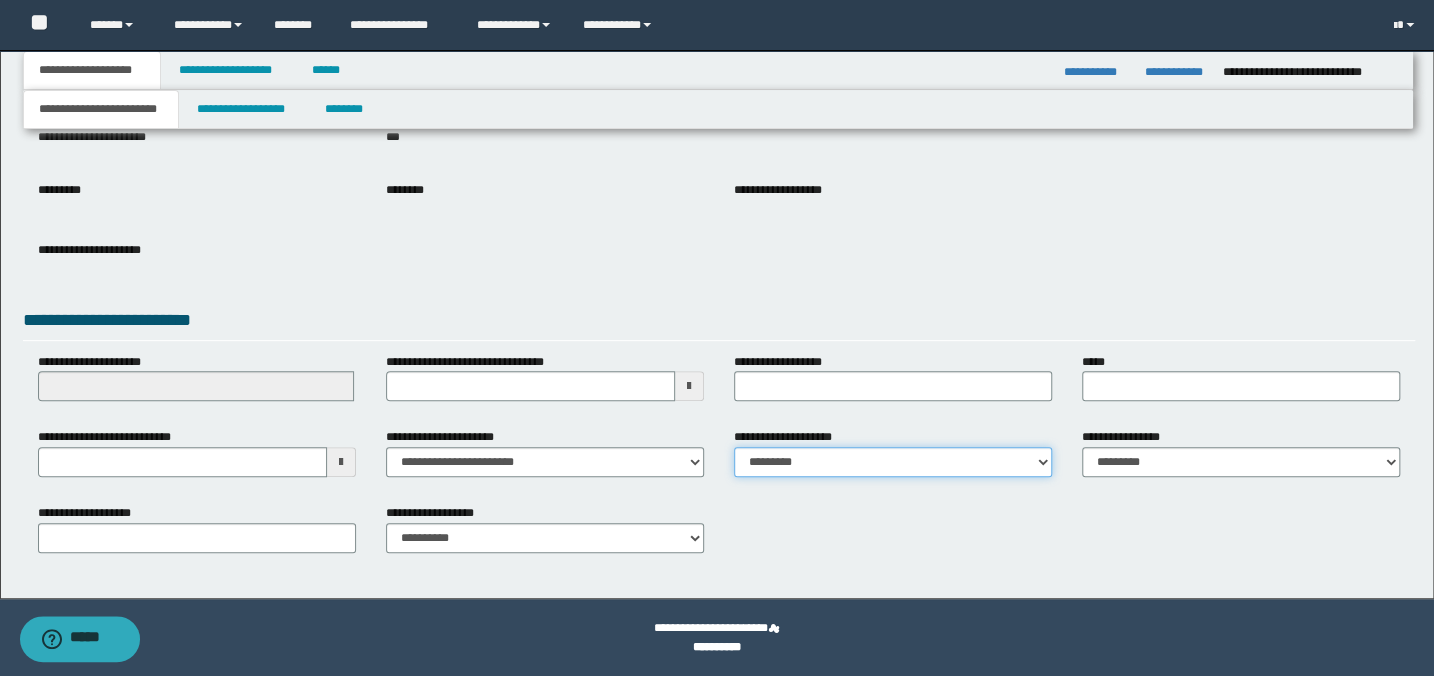 click on "**********" at bounding box center (893, 462) 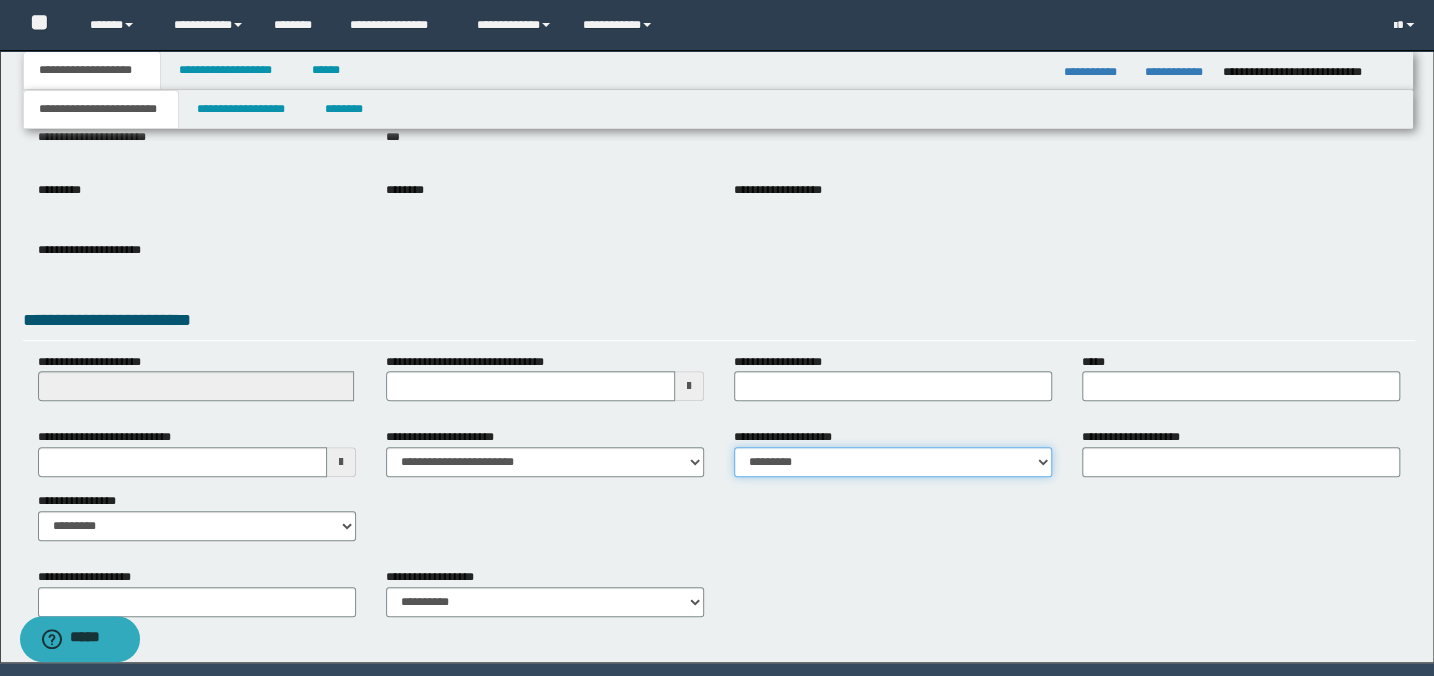 scroll, scrollTop: 251, scrollLeft: 0, axis: vertical 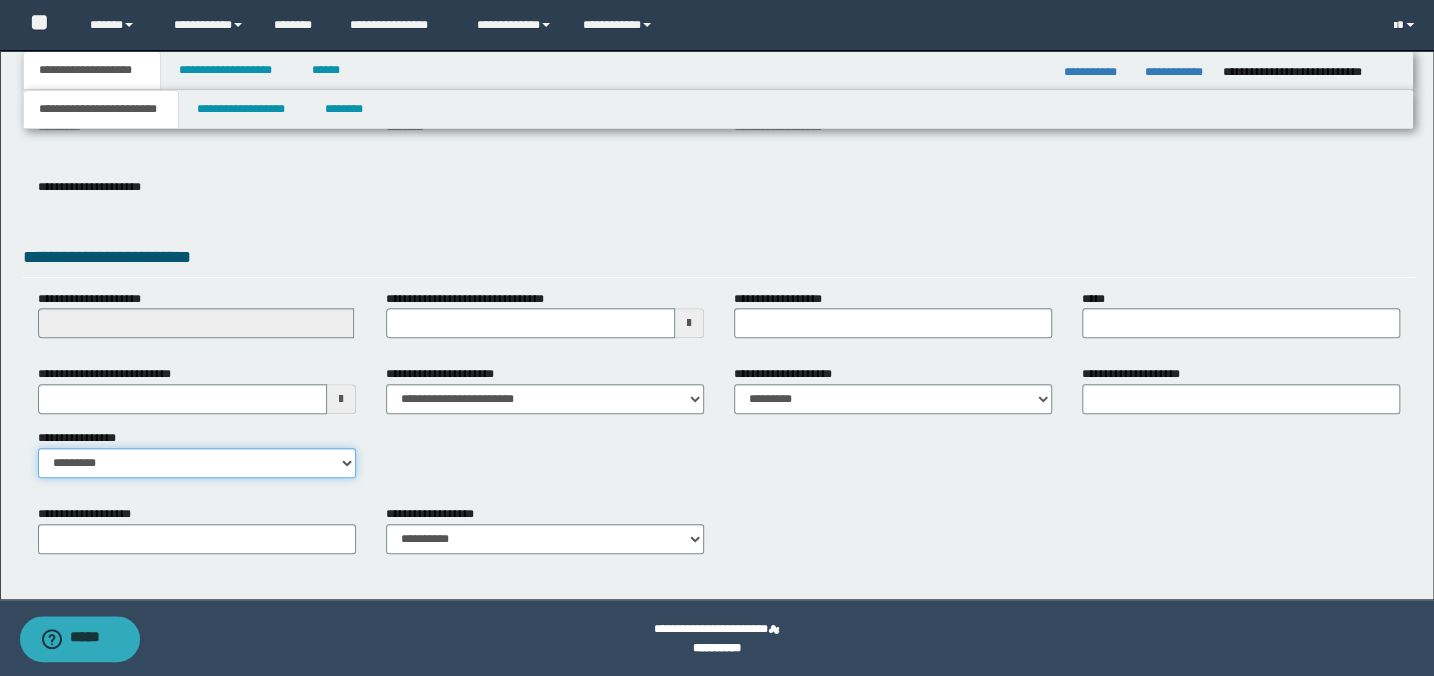 click on "**********" at bounding box center (197, 463) 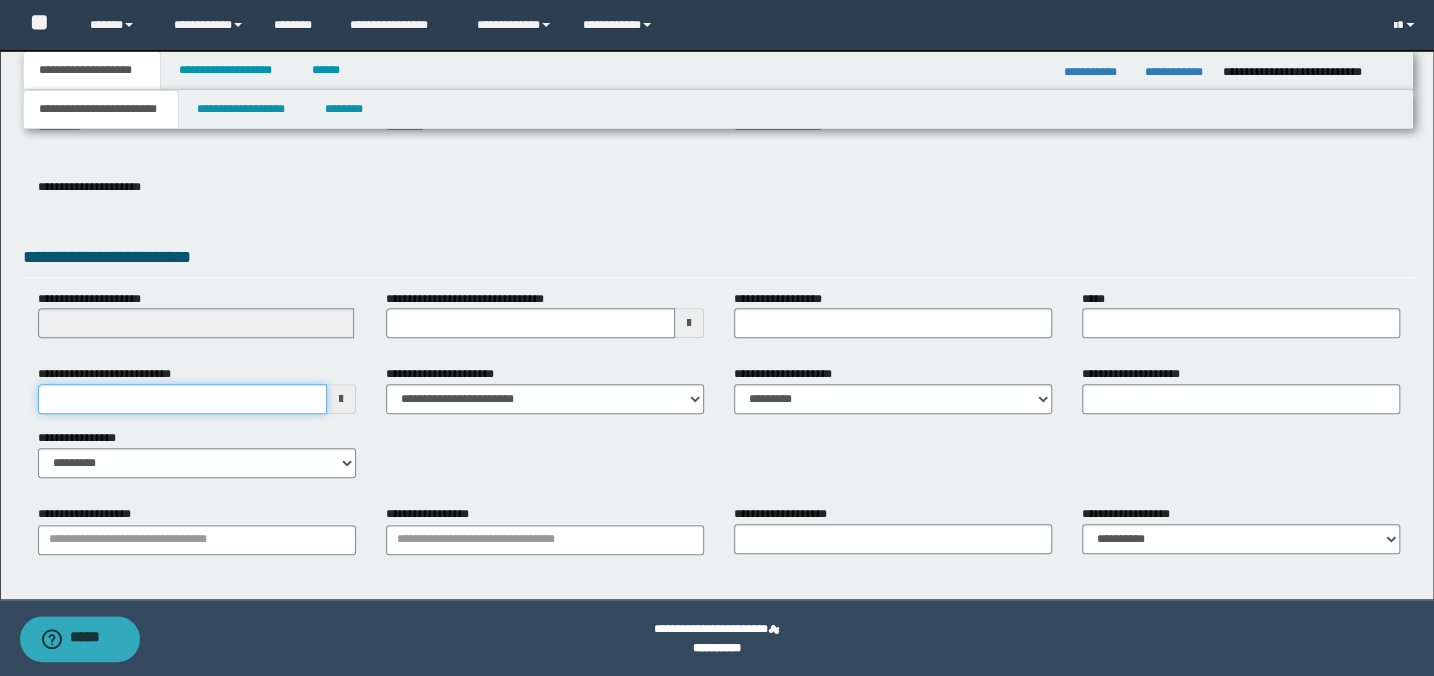 click on "**********" at bounding box center [182, 399] 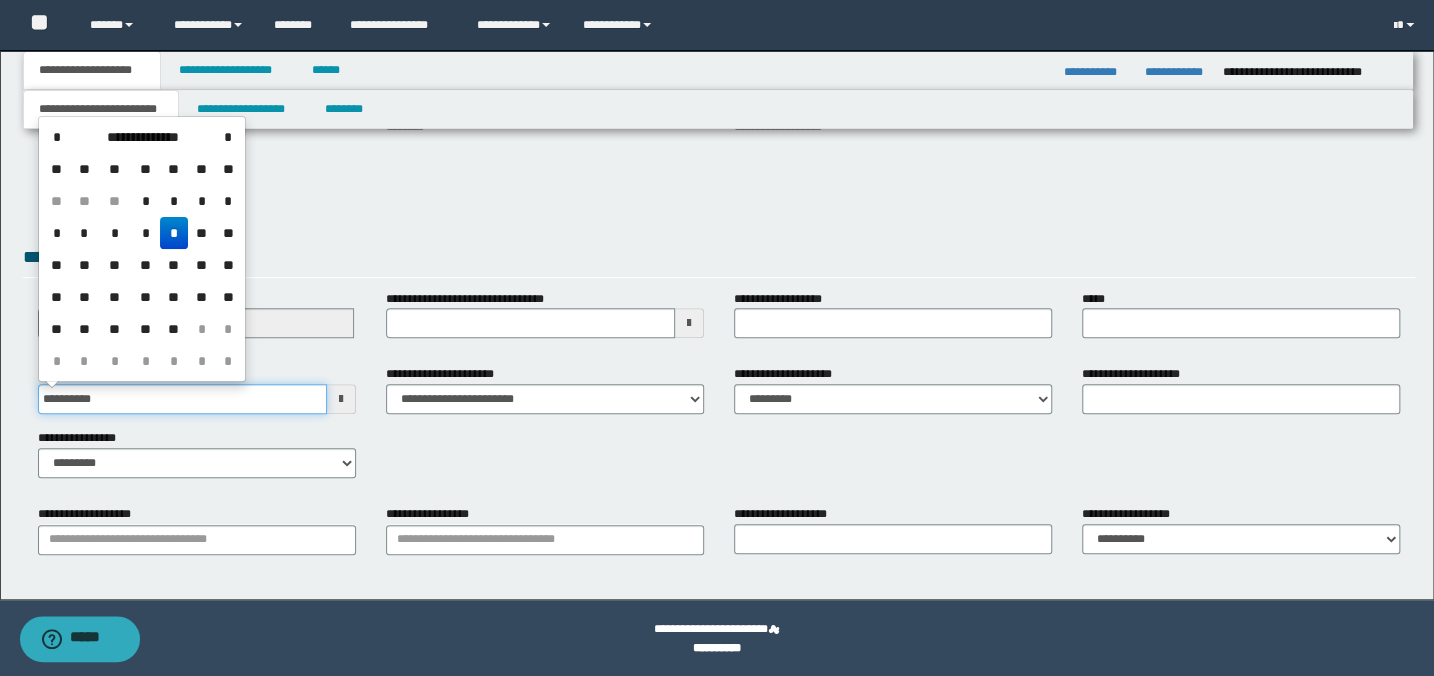 type on "**********" 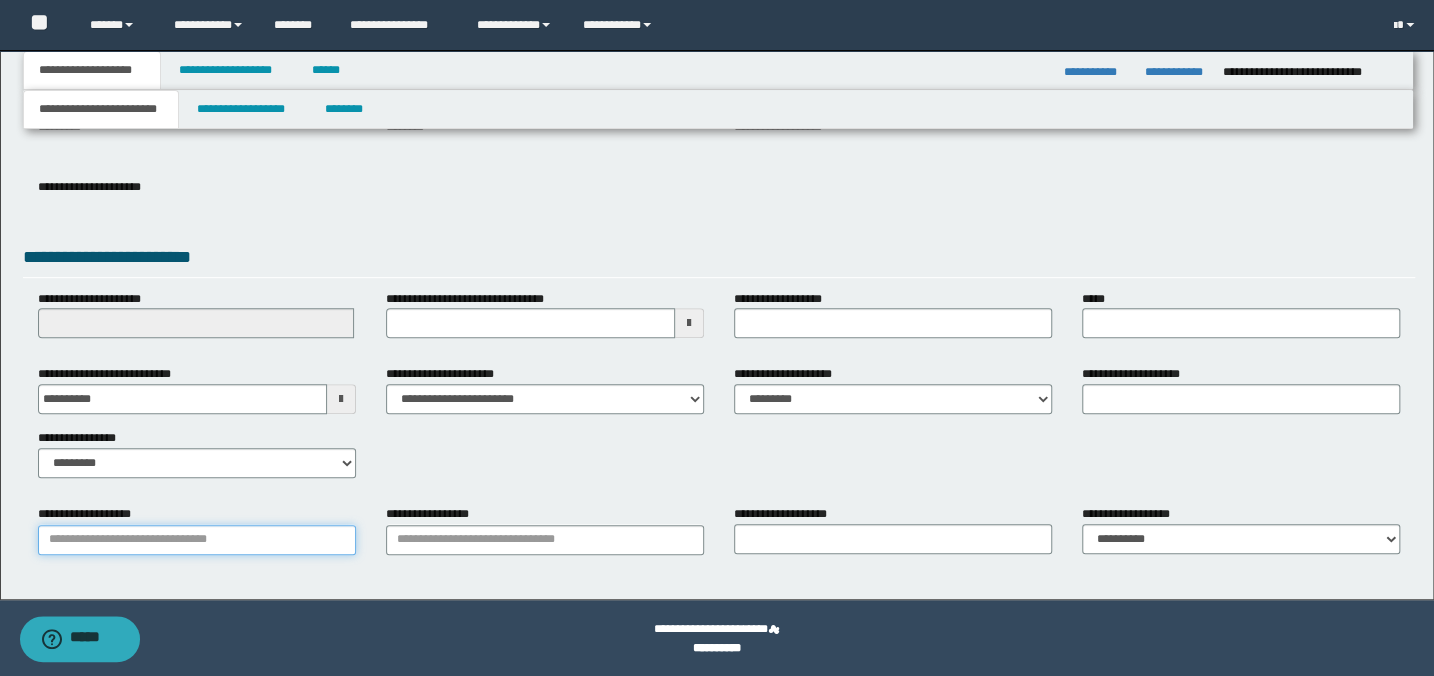 click on "**********" at bounding box center (197, 540) 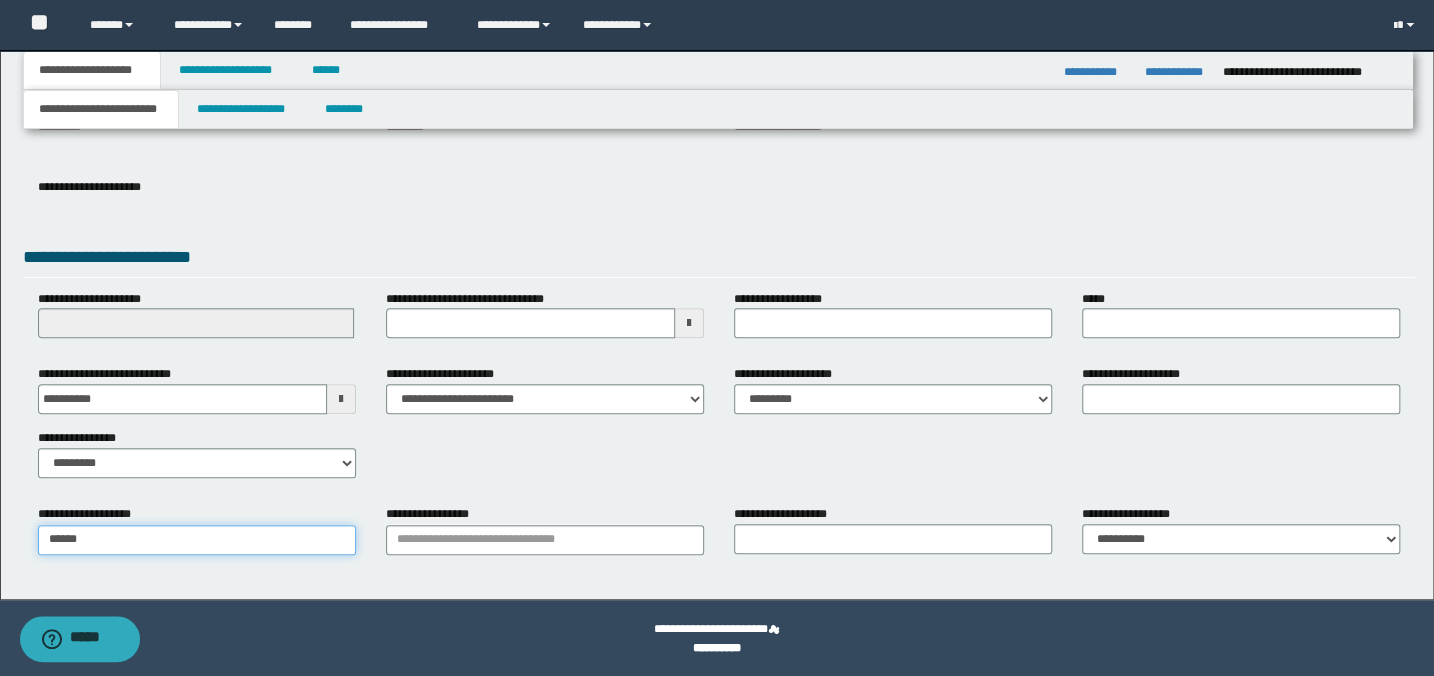type on "*******" 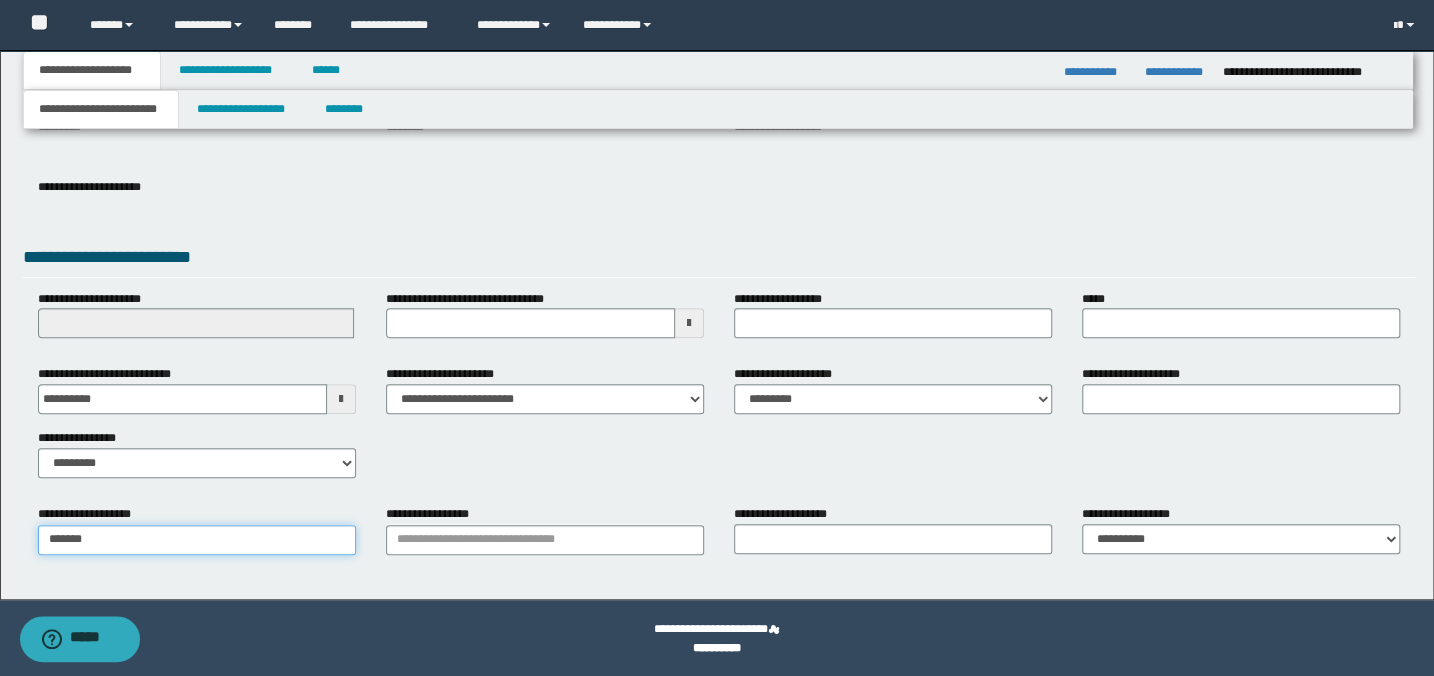type on "**********" 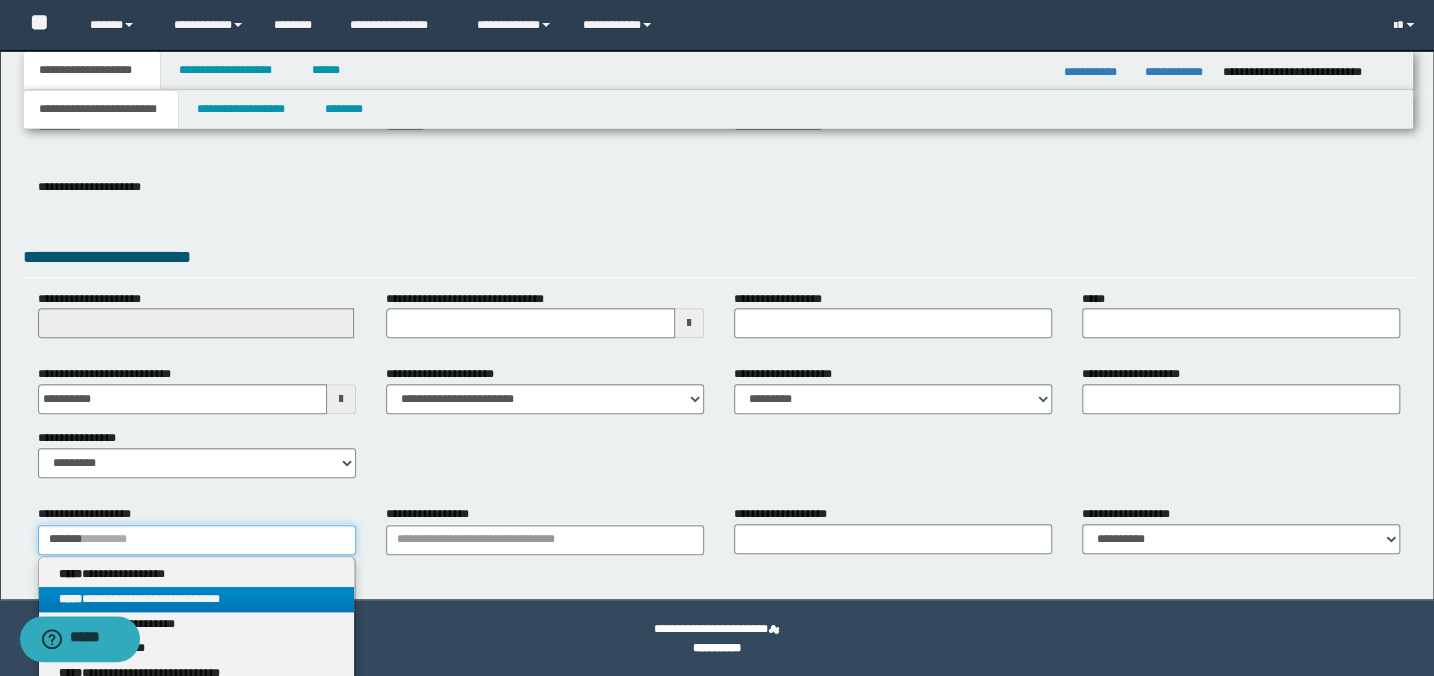 type on "*******" 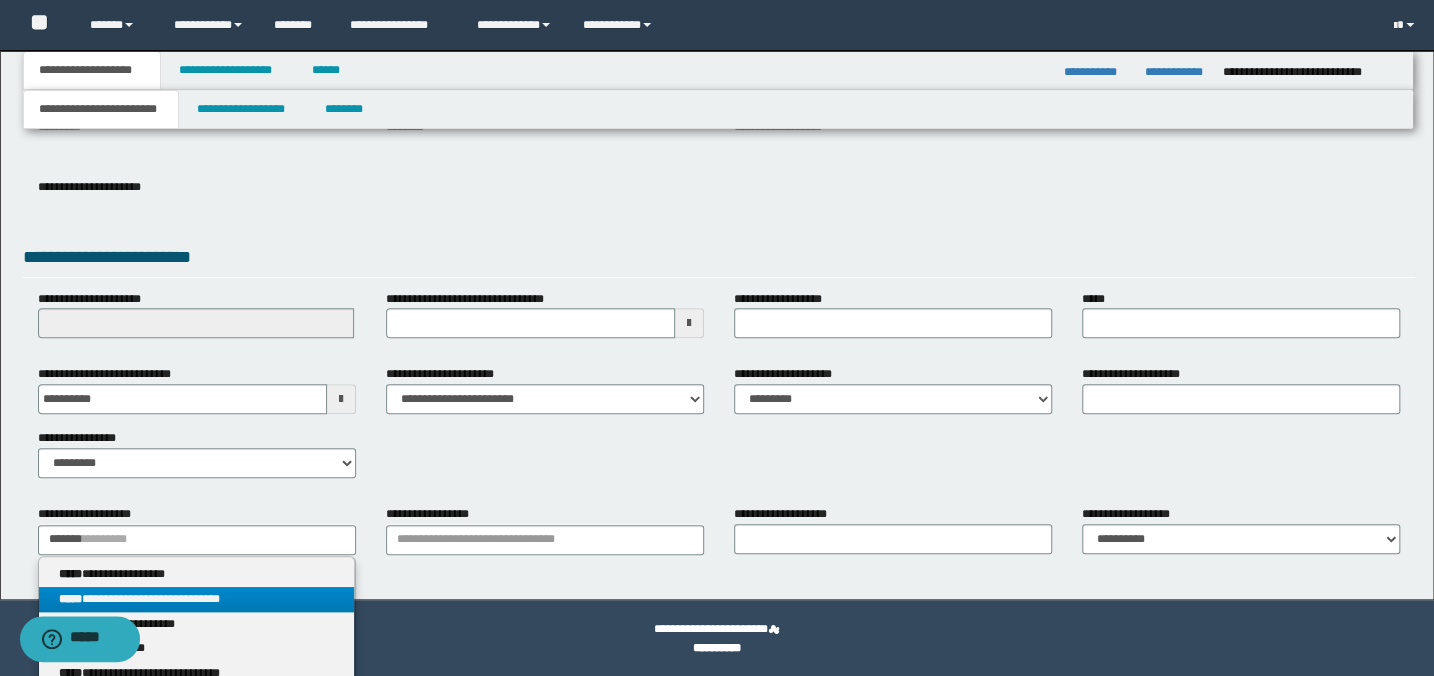click on "**********" at bounding box center [196, 599] 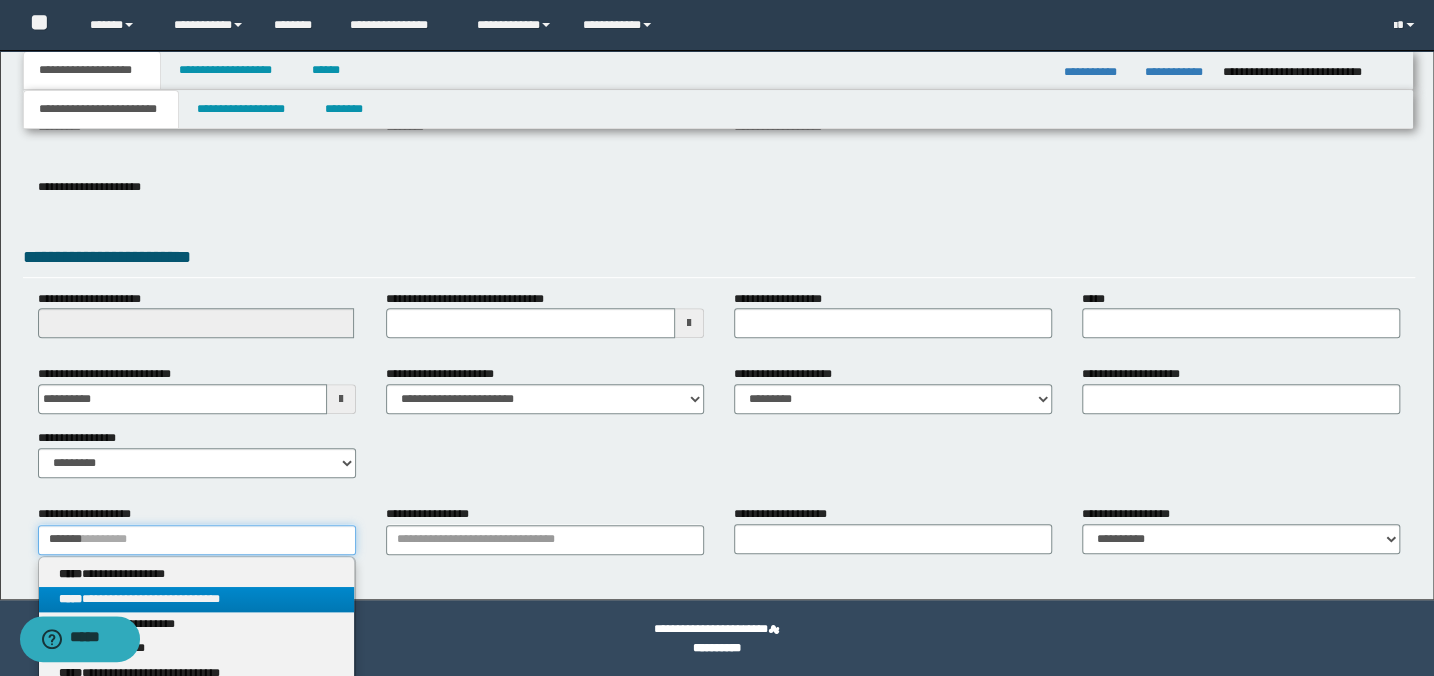 type 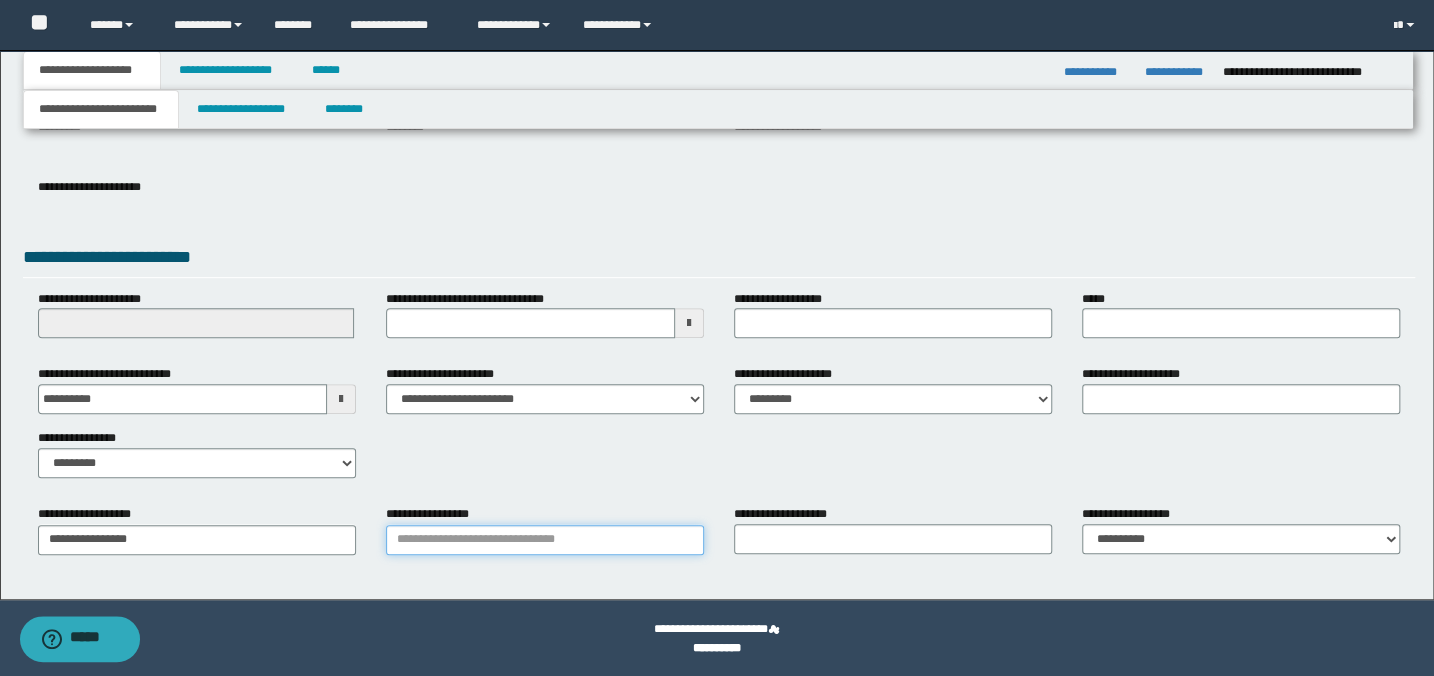click on "**********" at bounding box center [545, 540] 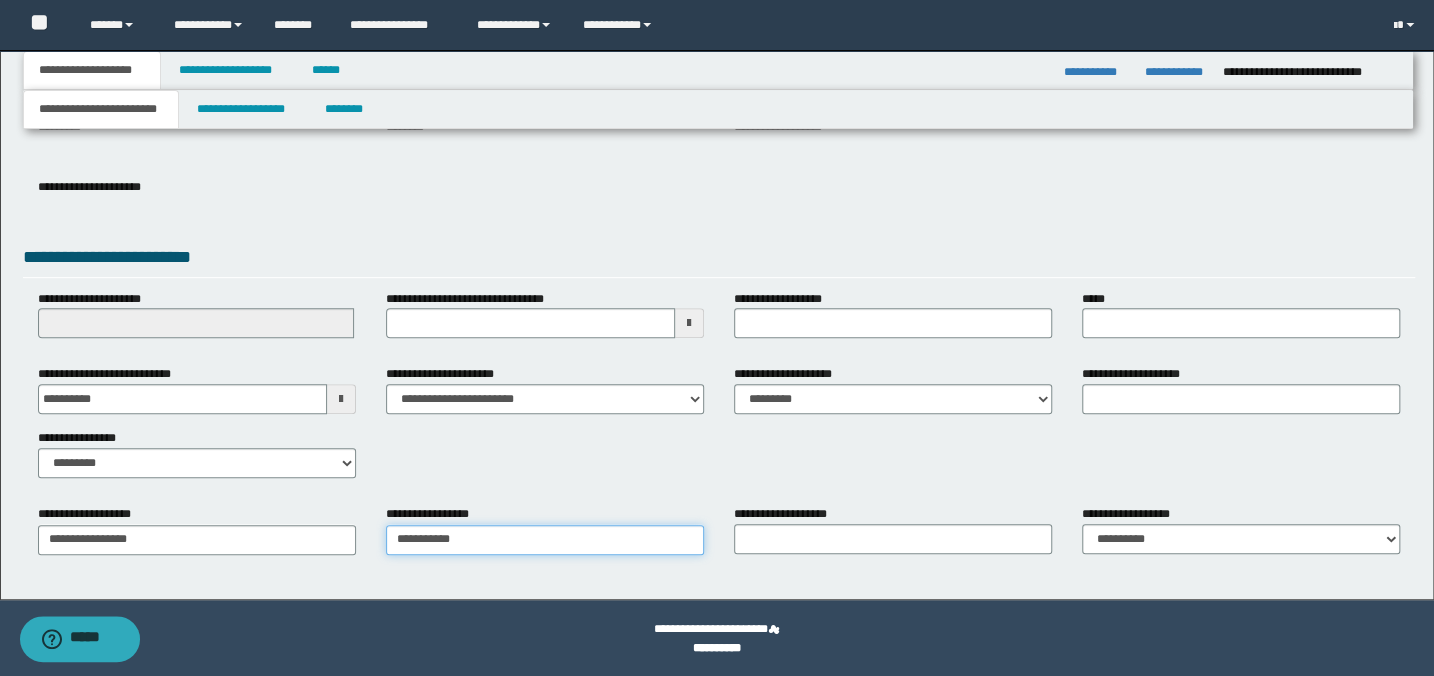 type on "**********" 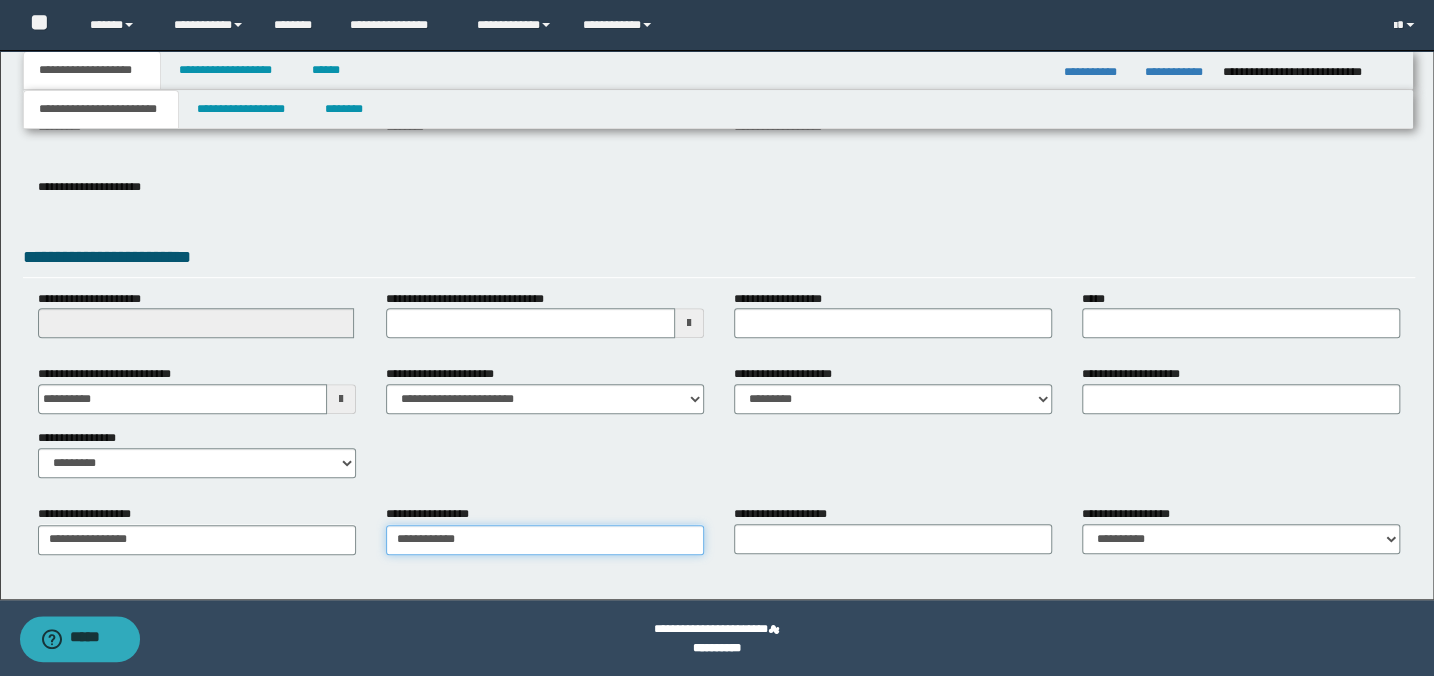 type on "**********" 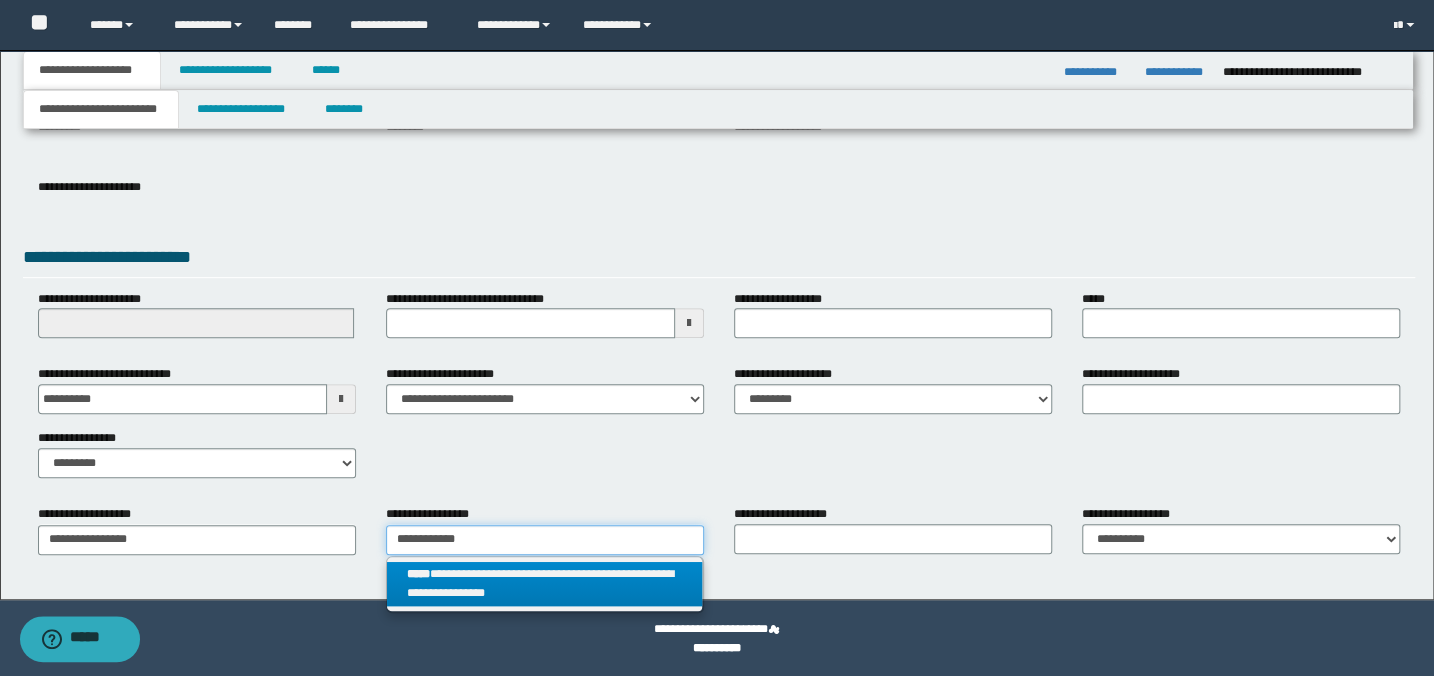 type on "**********" 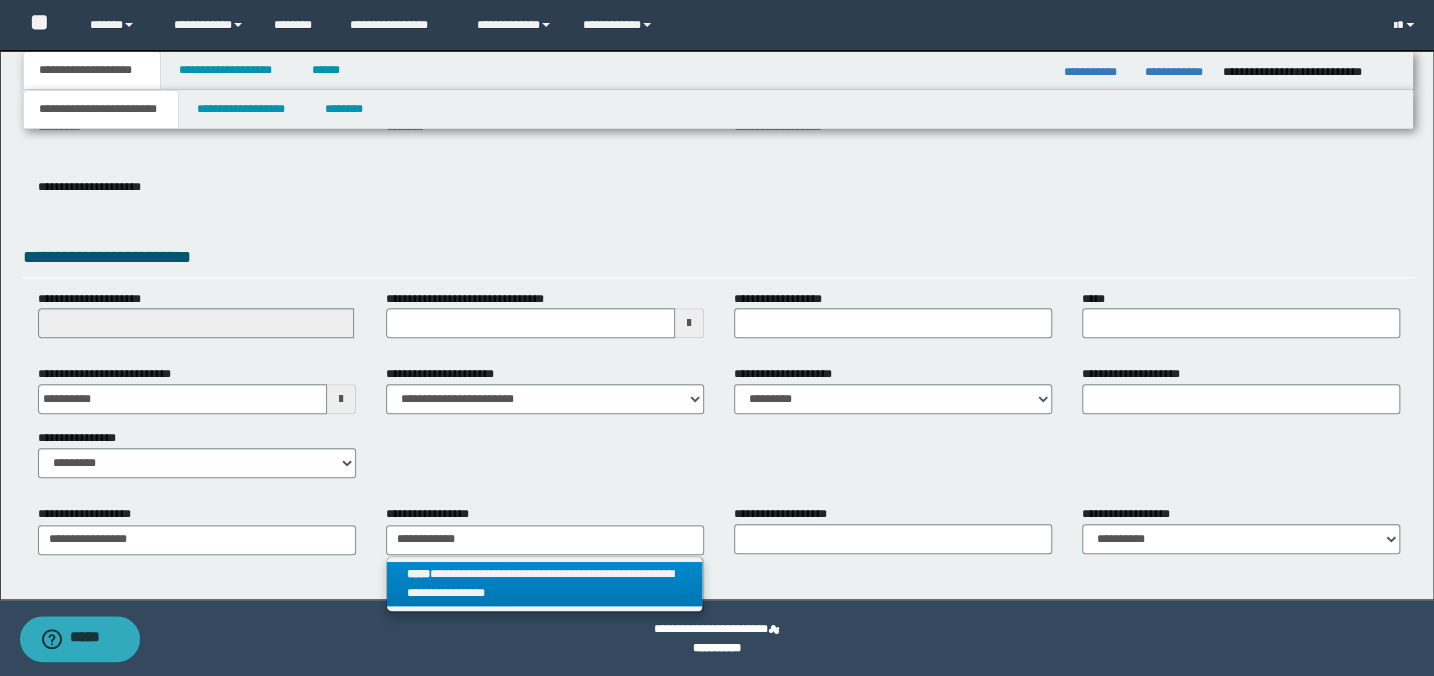 click on "**********" at bounding box center [544, 584] 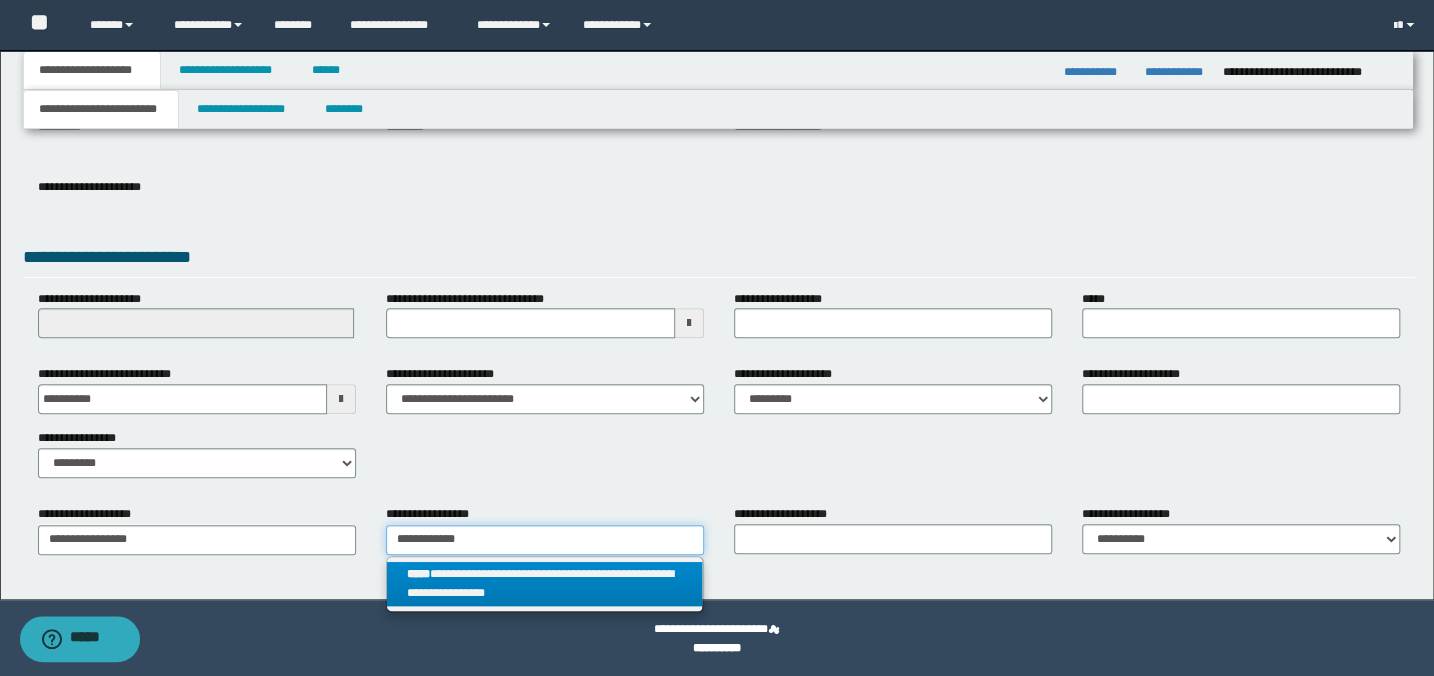 type 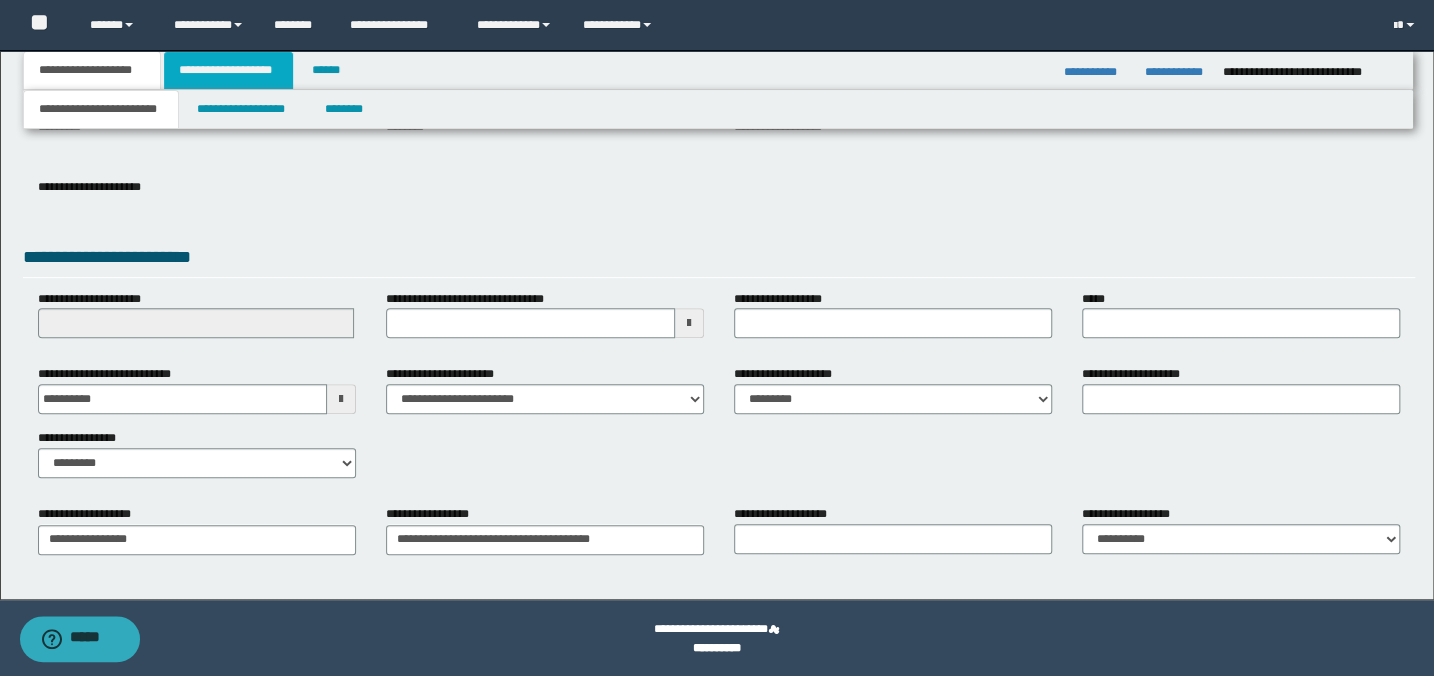 click on "**********" at bounding box center (228, 70) 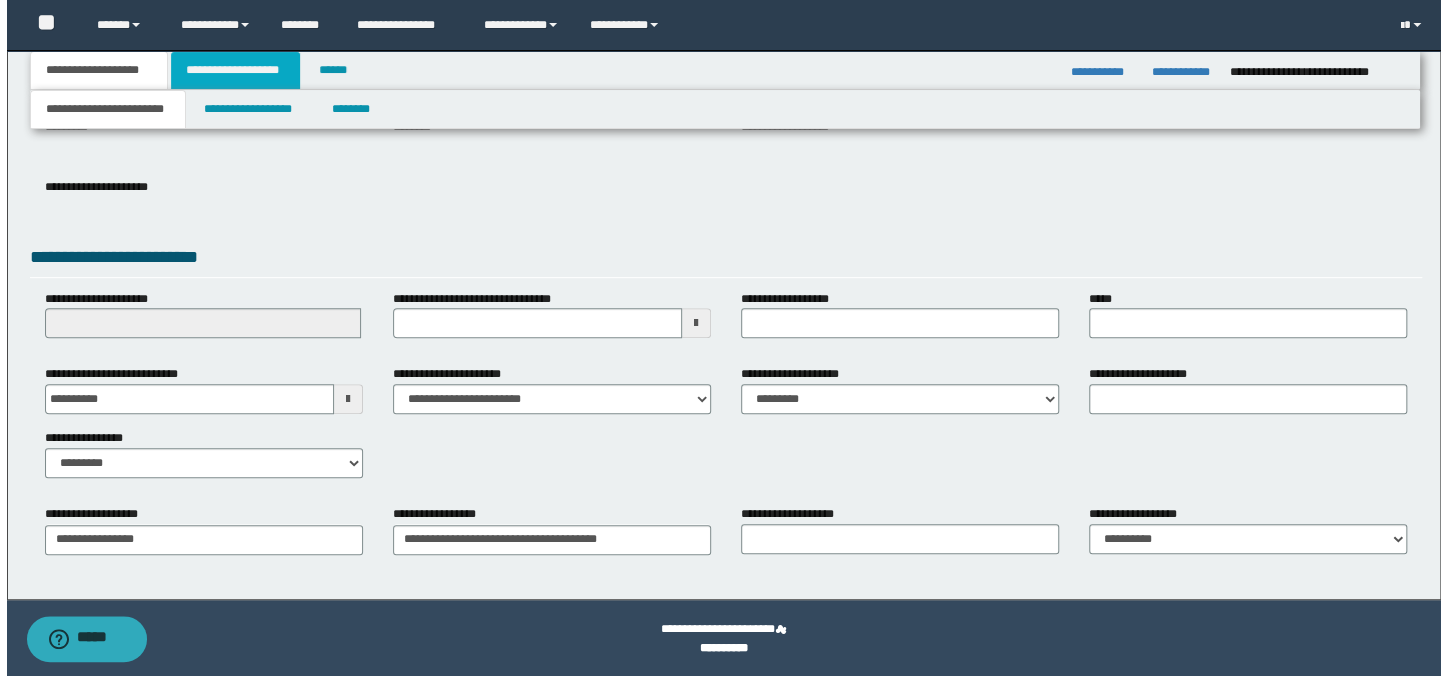 scroll, scrollTop: 0, scrollLeft: 0, axis: both 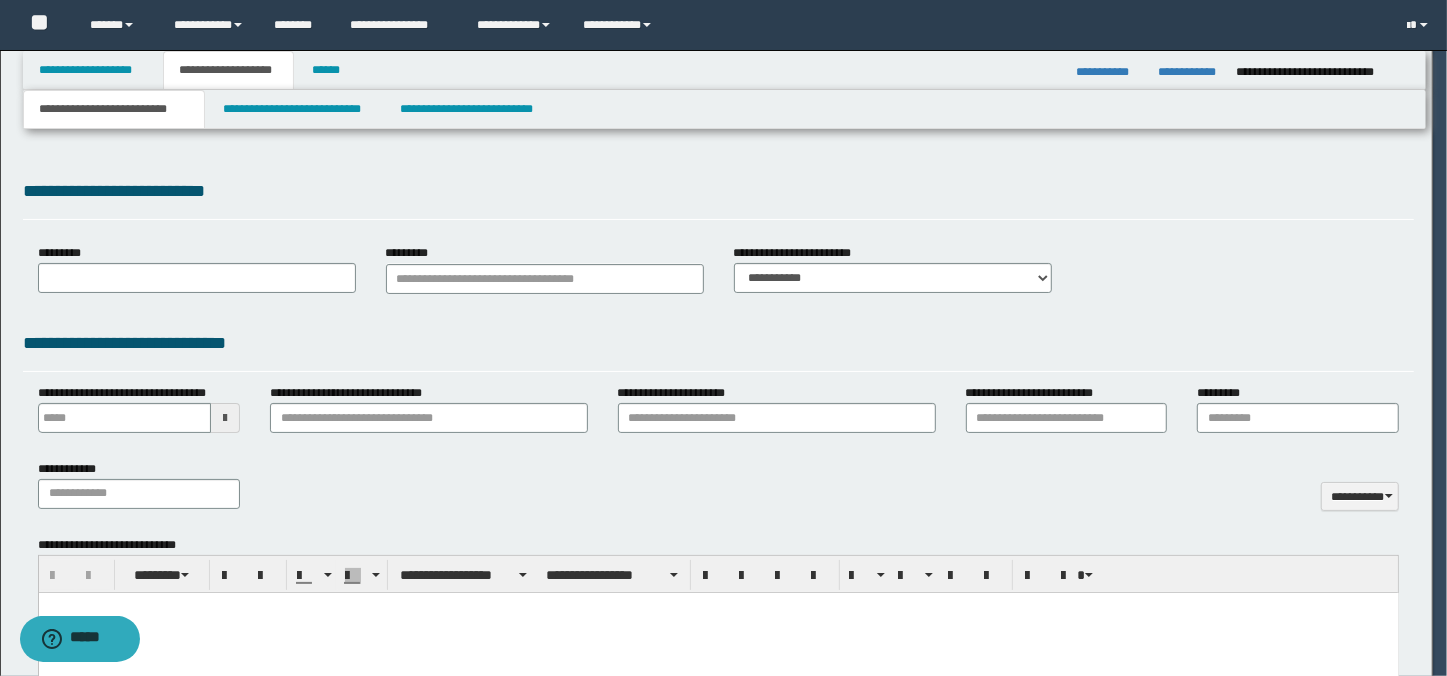 type 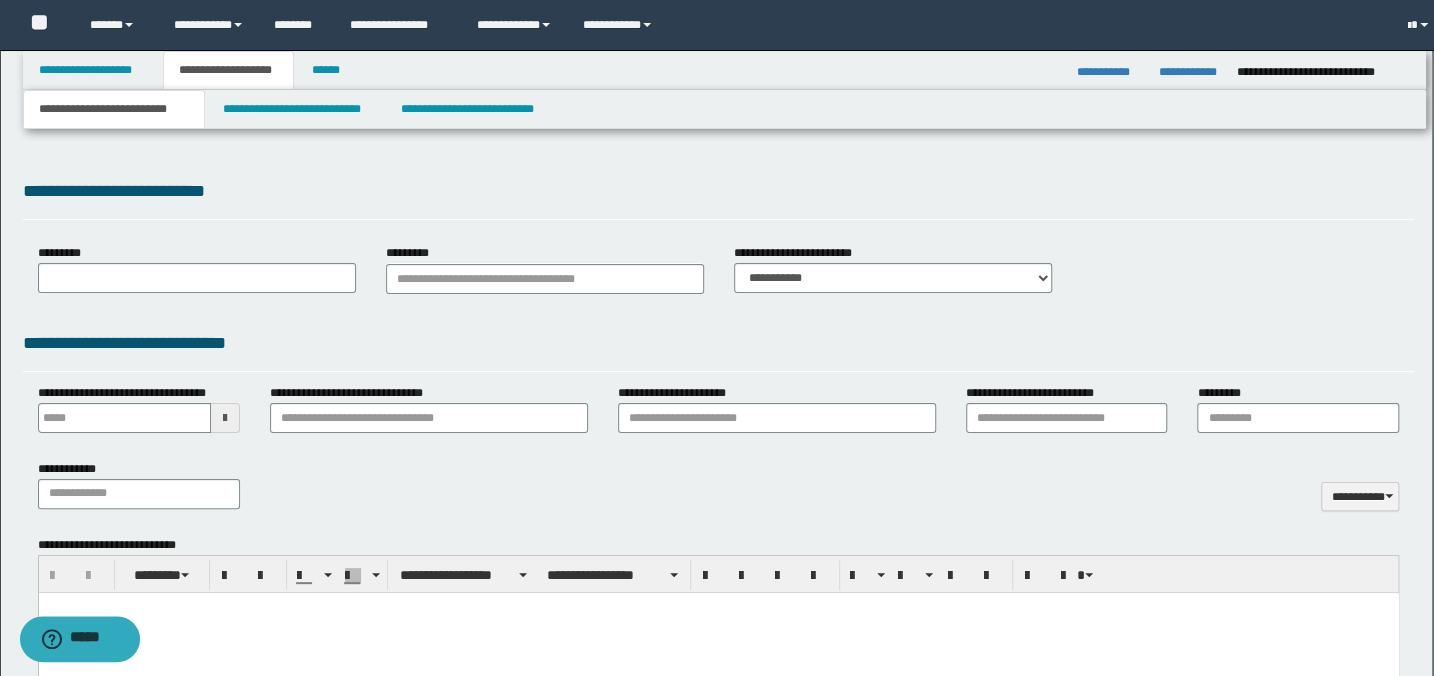 type on "**********" 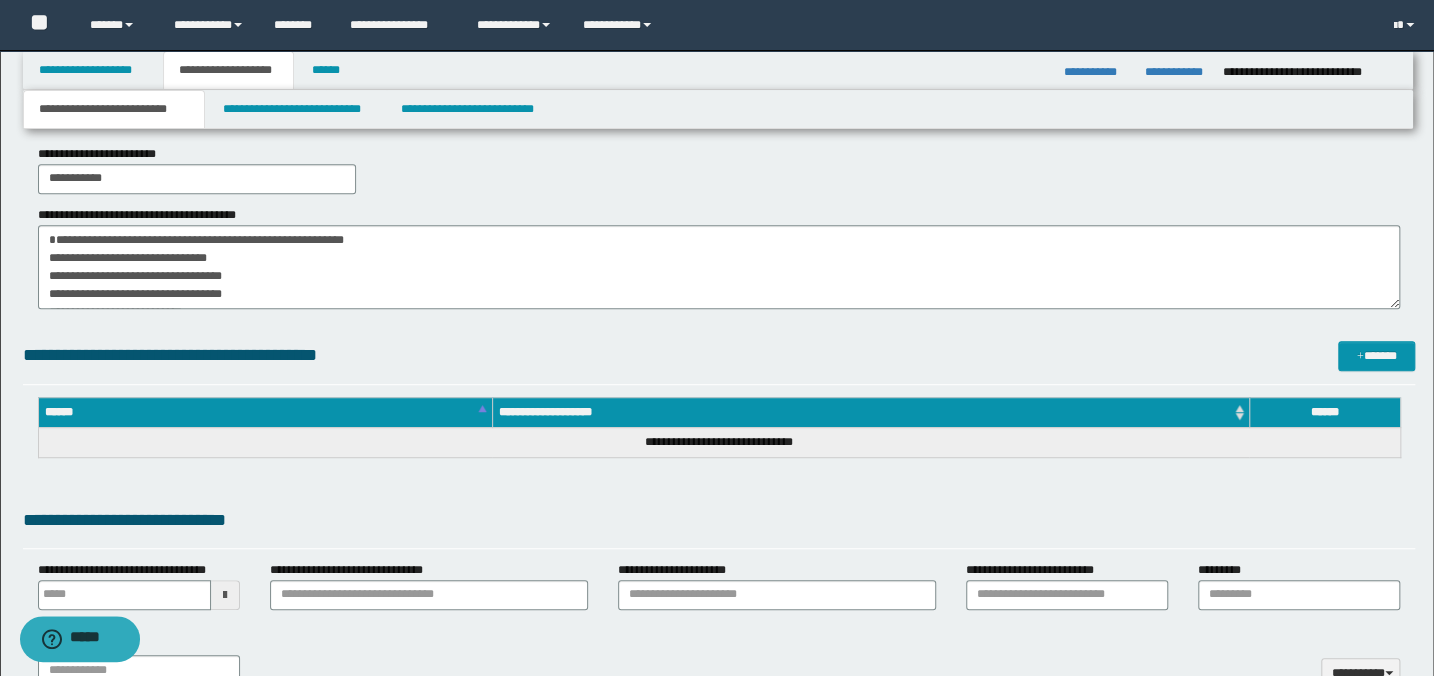scroll, scrollTop: 363, scrollLeft: 0, axis: vertical 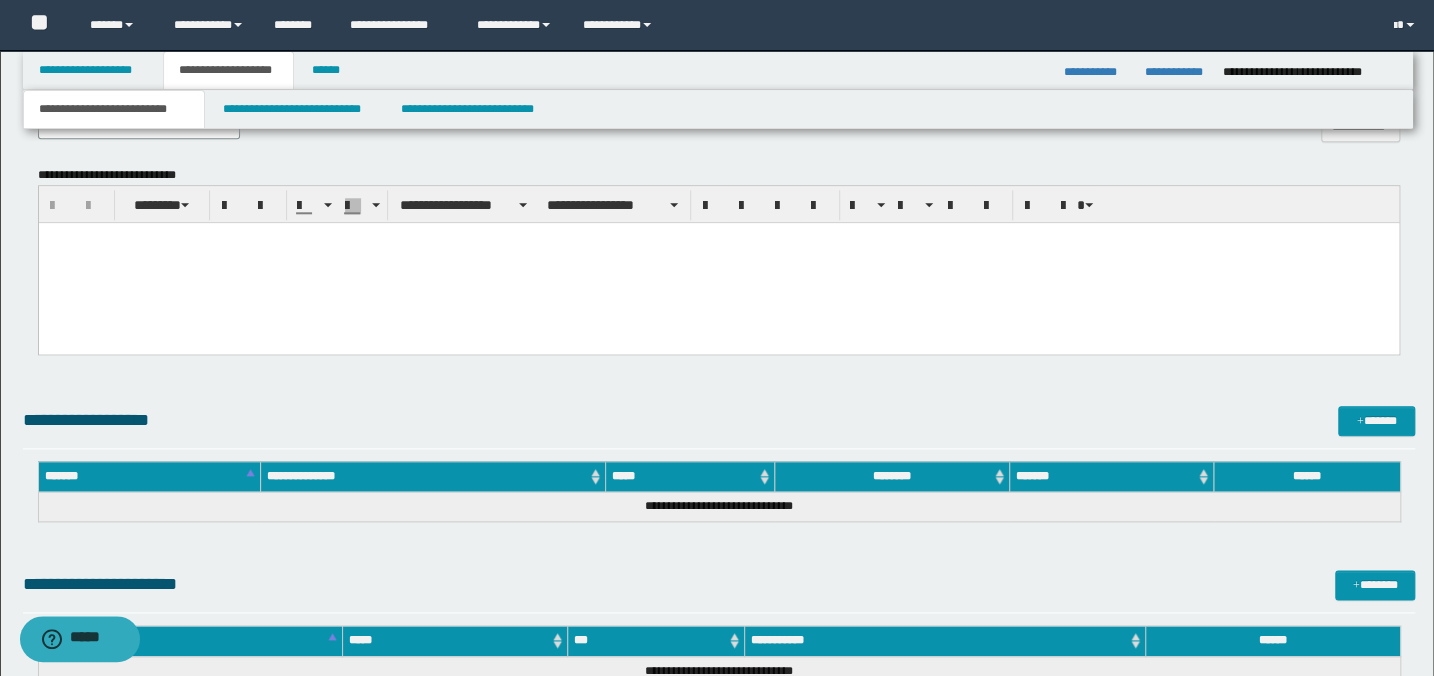 click at bounding box center (718, 263) 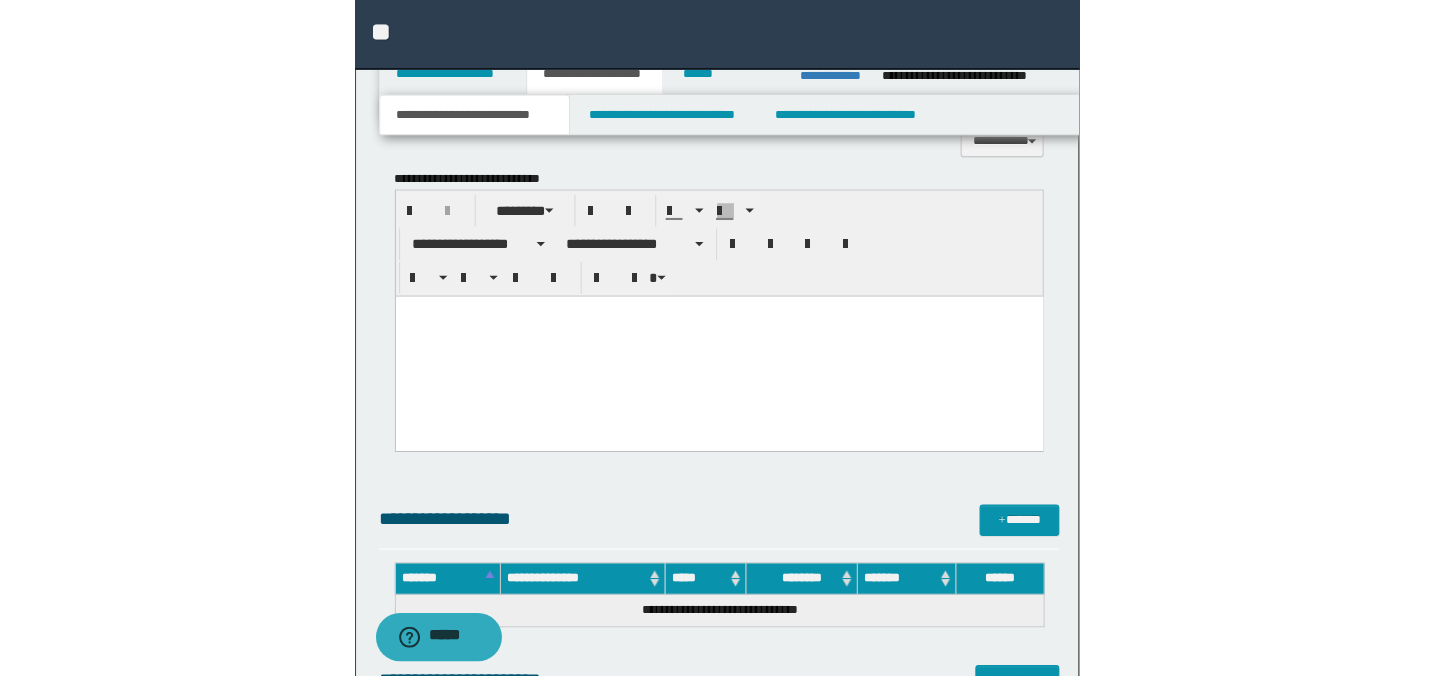 scroll, scrollTop: 1876, scrollLeft: 0, axis: vertical 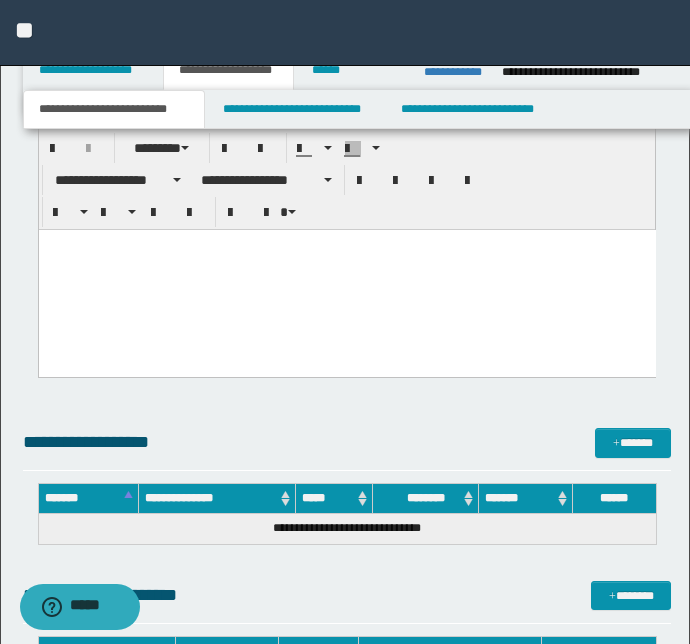 paste 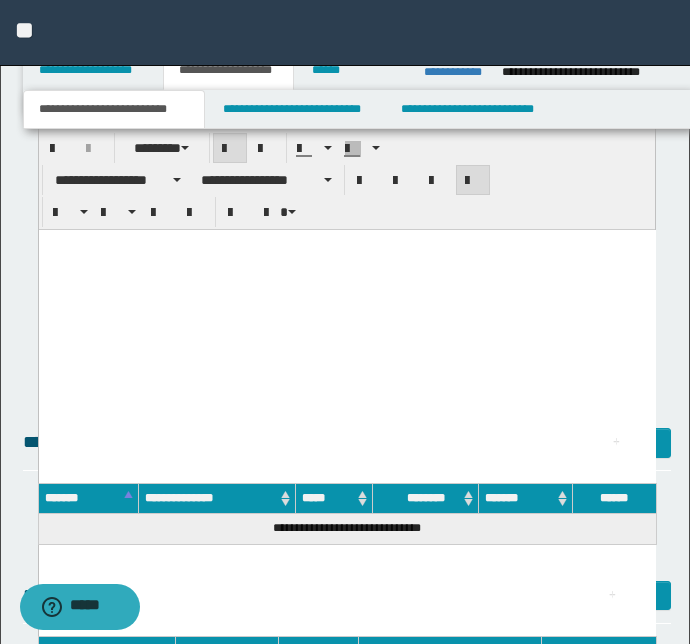 type 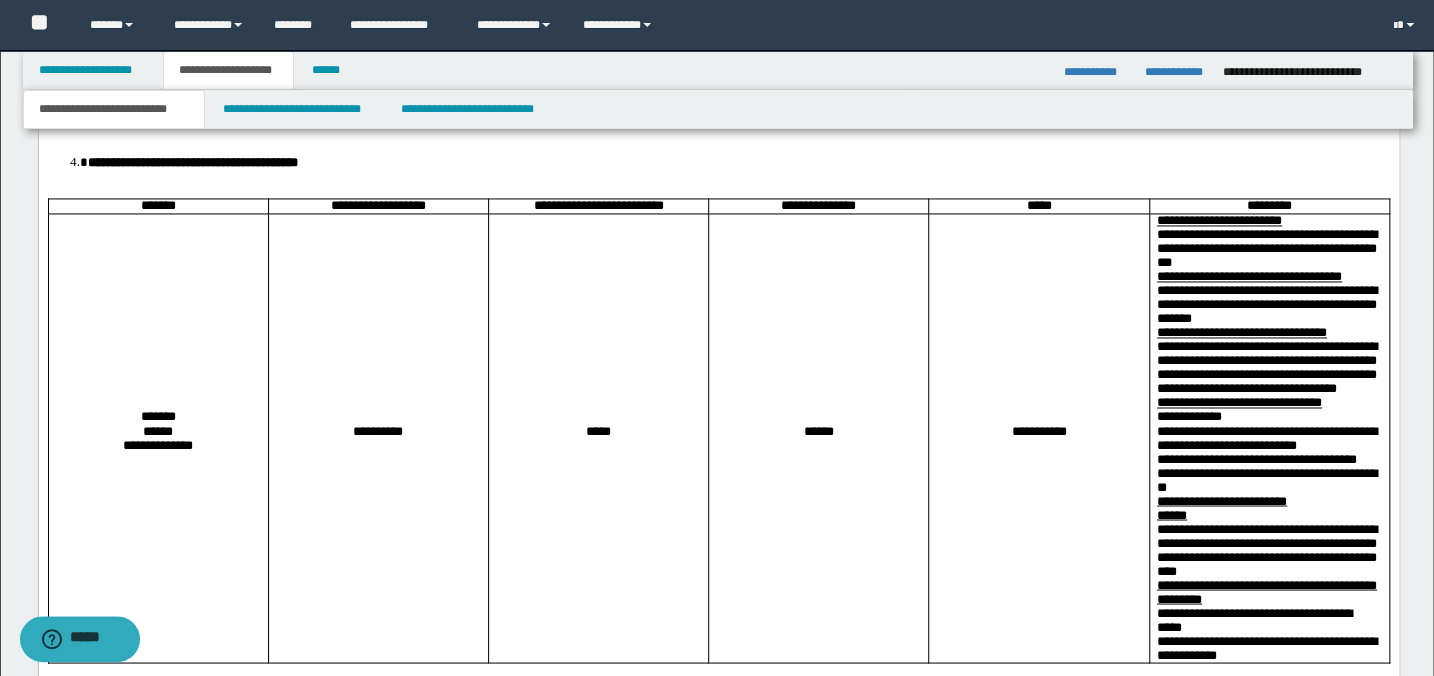 scroll, scrollTop: 1512, scrollLeft: 0, axis: vertical 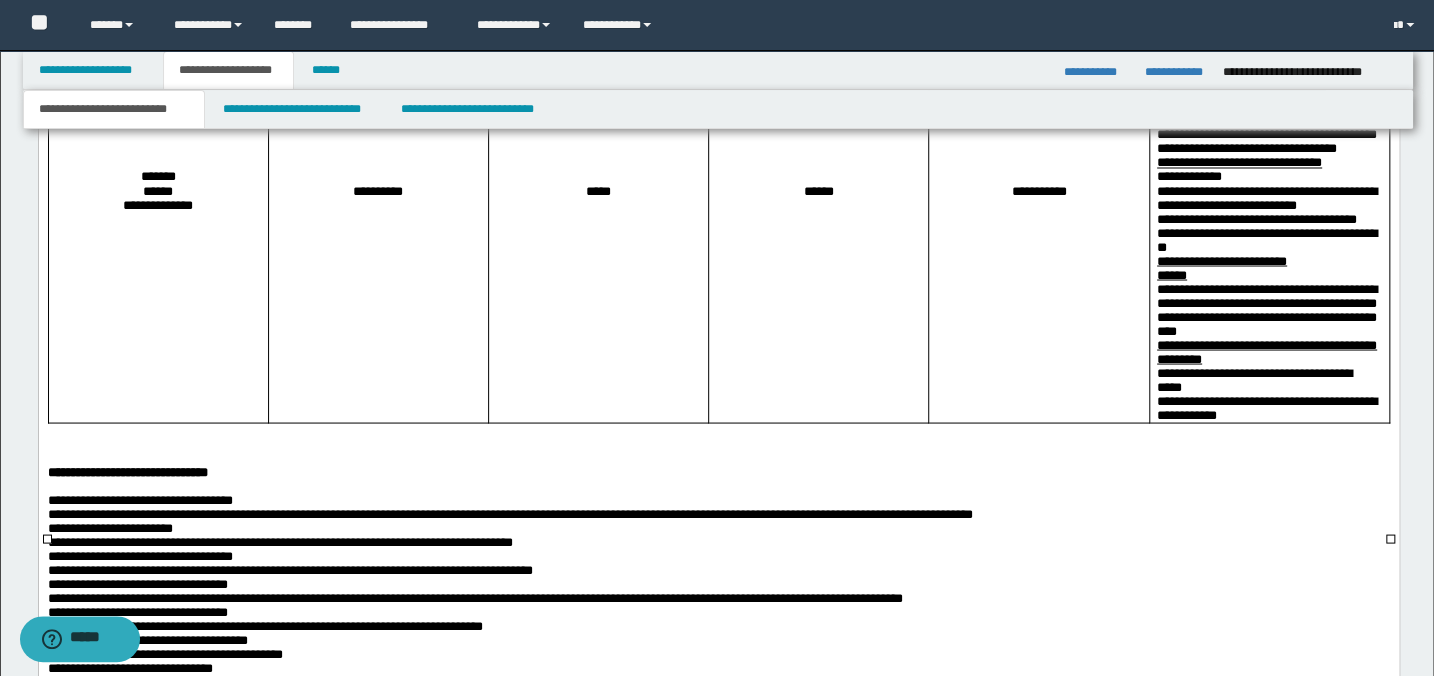 click on "*******" at bounding box center [157, 178] 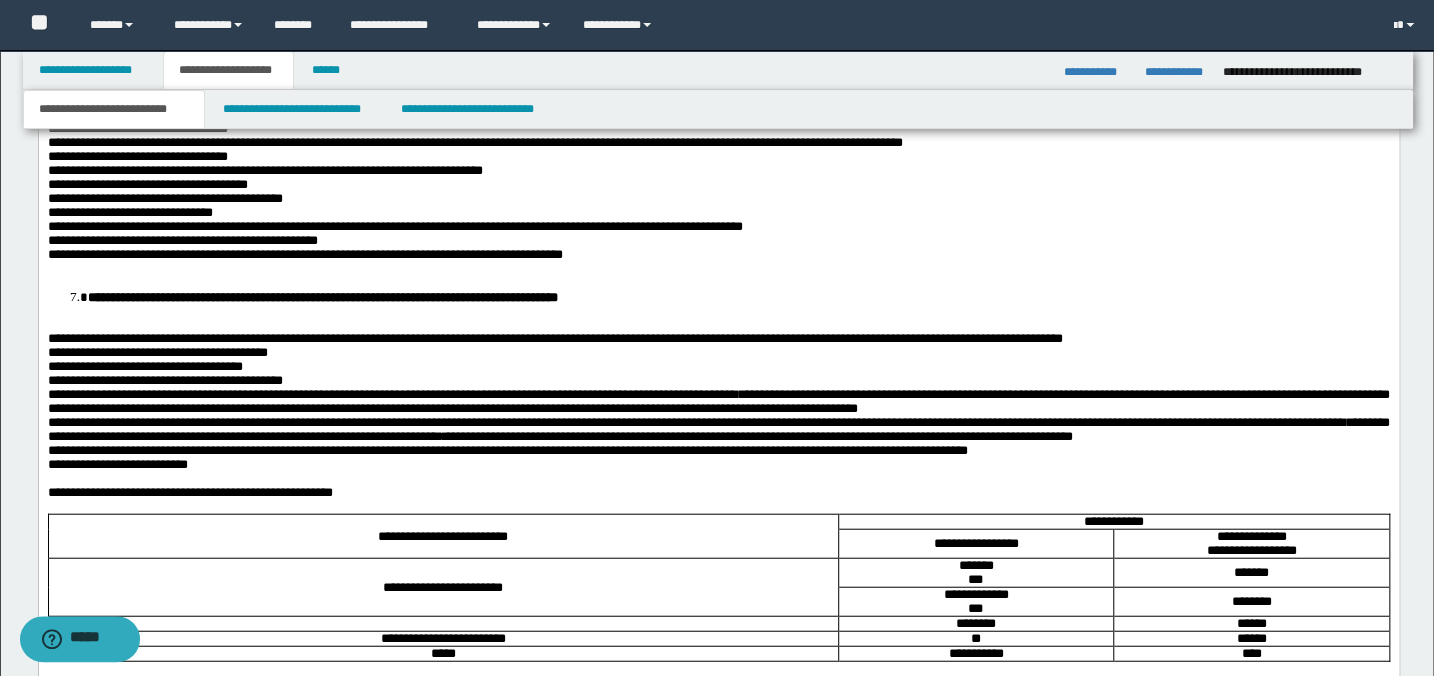 scroll, scrollTop: 2149, scrollLeft: 0, axis: vertical 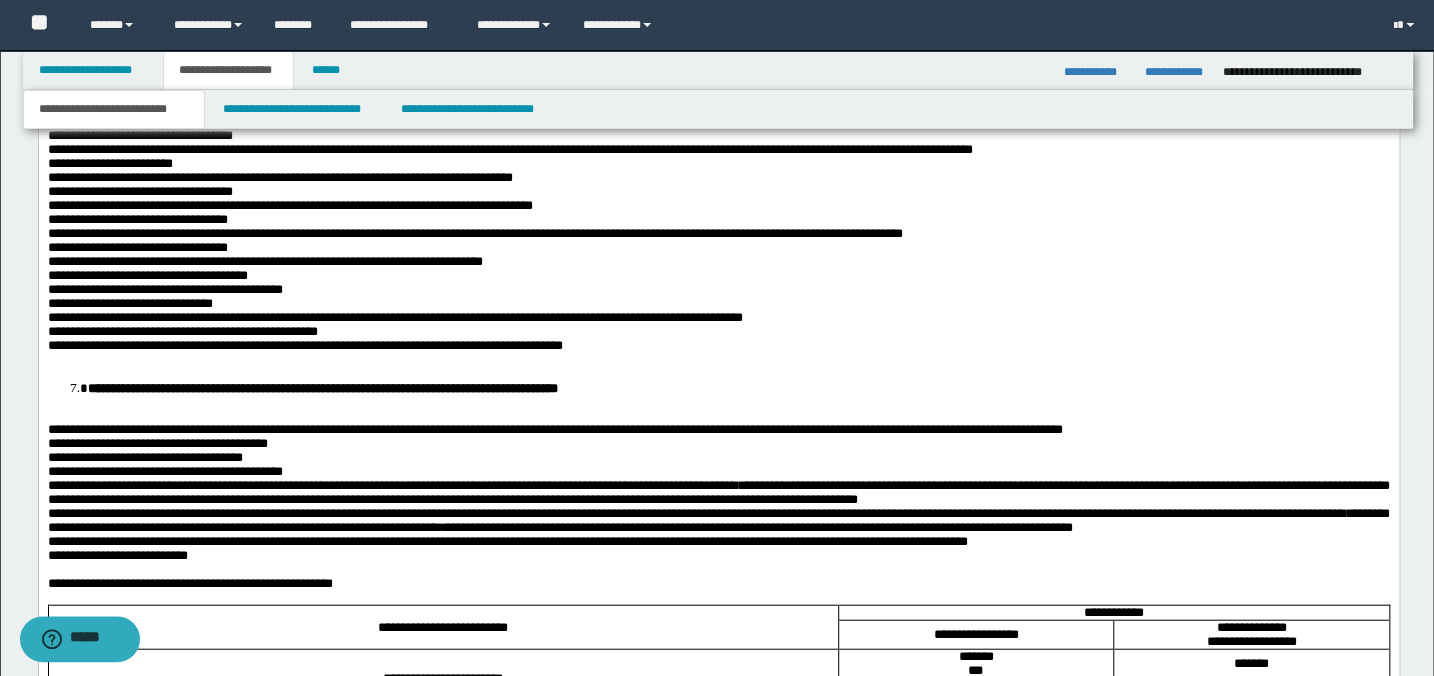 click at bounding box center [718, 95] 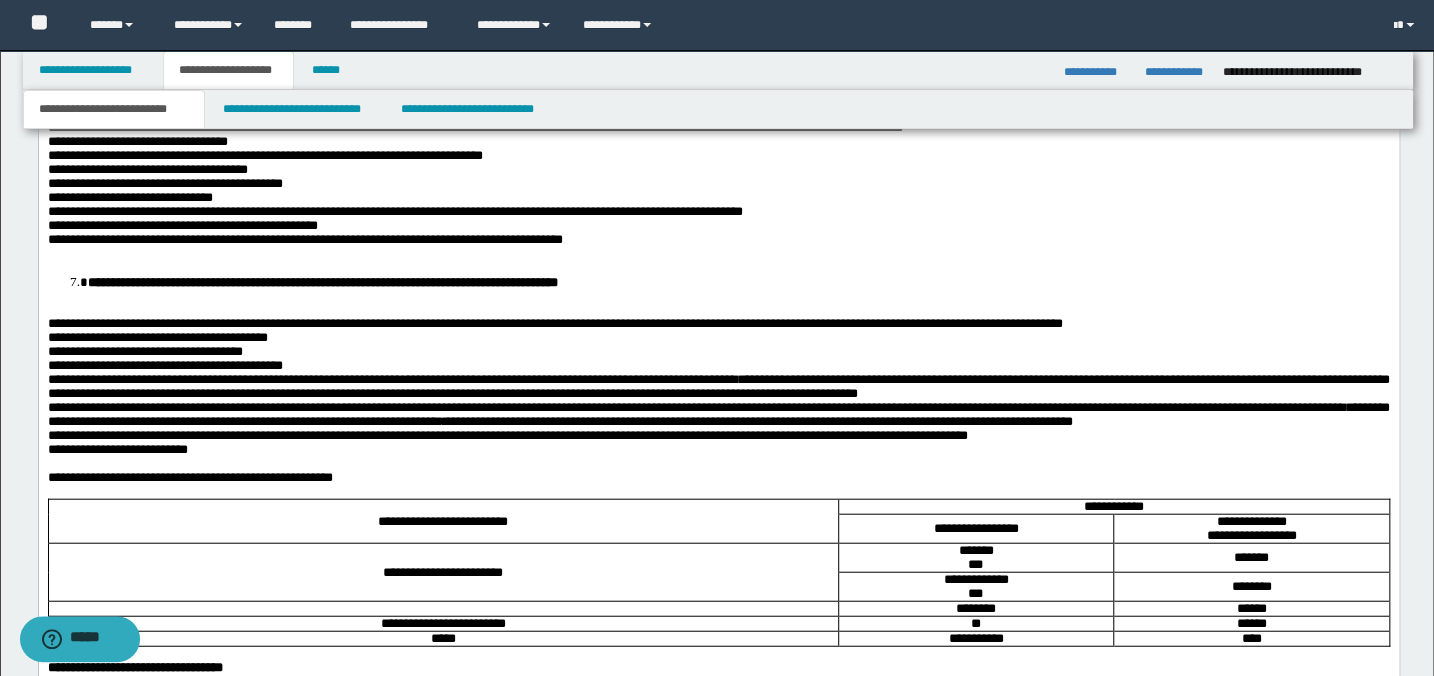 scroll, scrollTop: 2330, scrollLeft: 0, axis: vertical 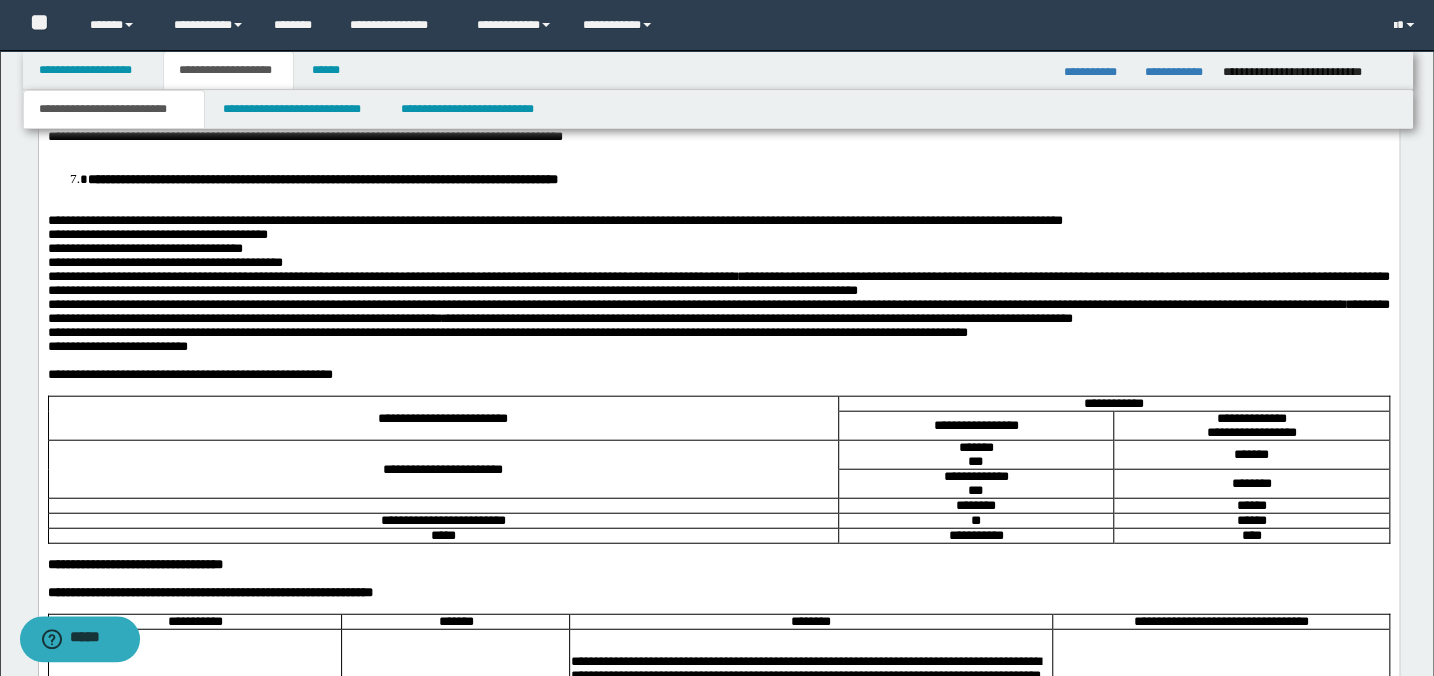 click on "**********" at bounding box center [738, 180] 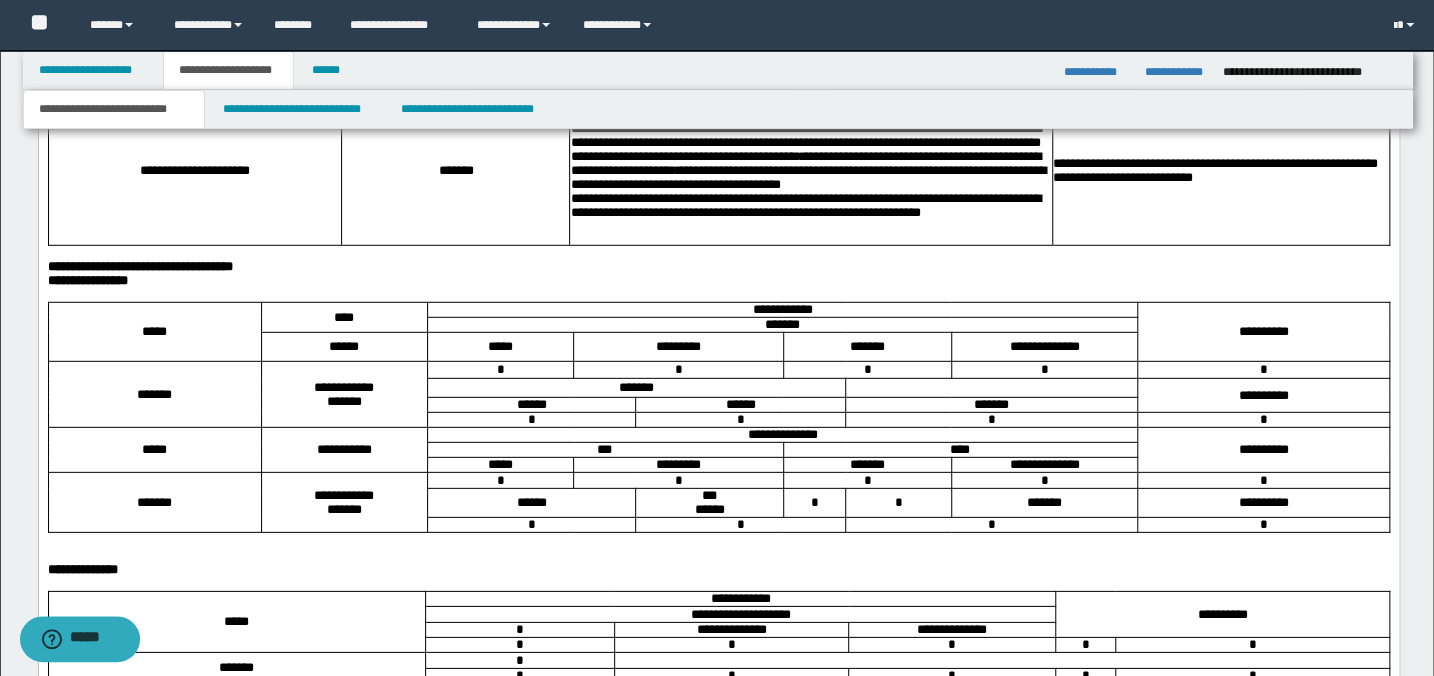 scroll, scrollTop: 2876, scrollLeft: 0, axis: vertical 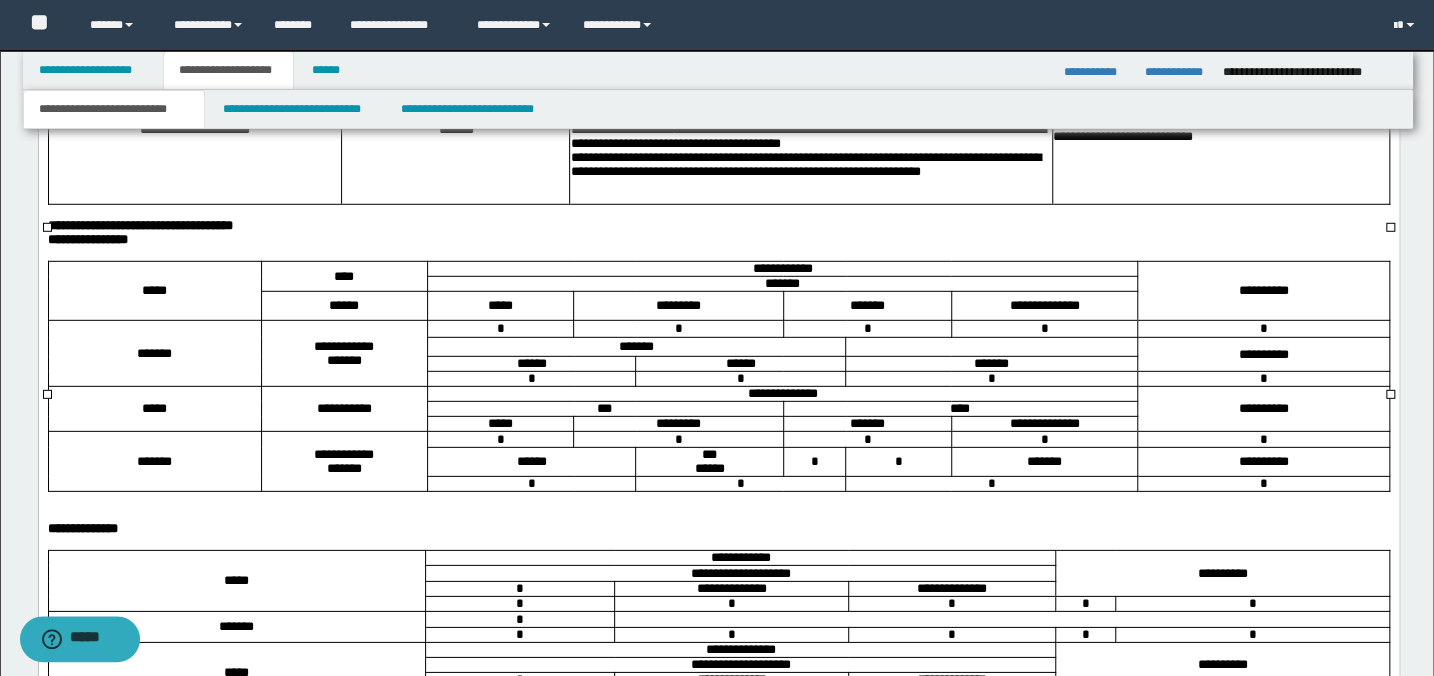 click on "**********" at bounding box center [1220, 123] 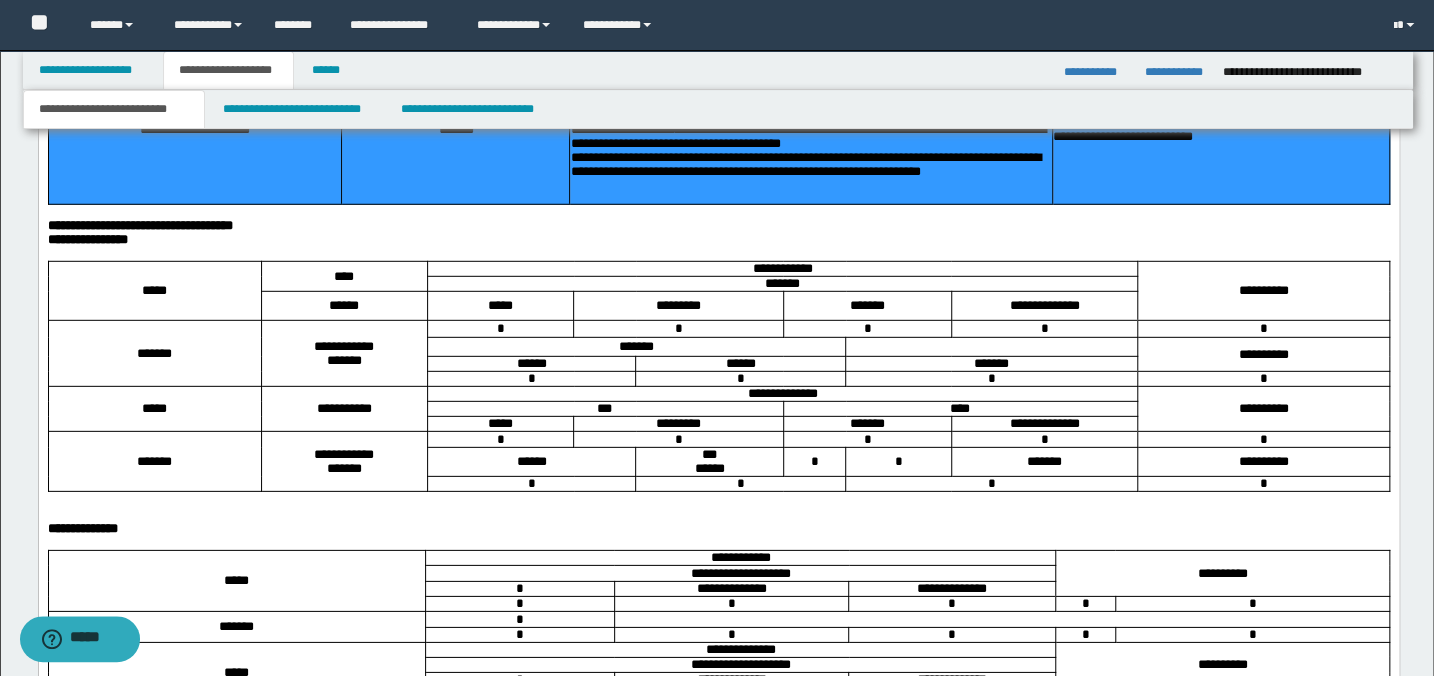 drag, startPoint x: 168, startPoint y: 301, endPoint x: 1203, endPoint y: 304, distance: 1035.0044 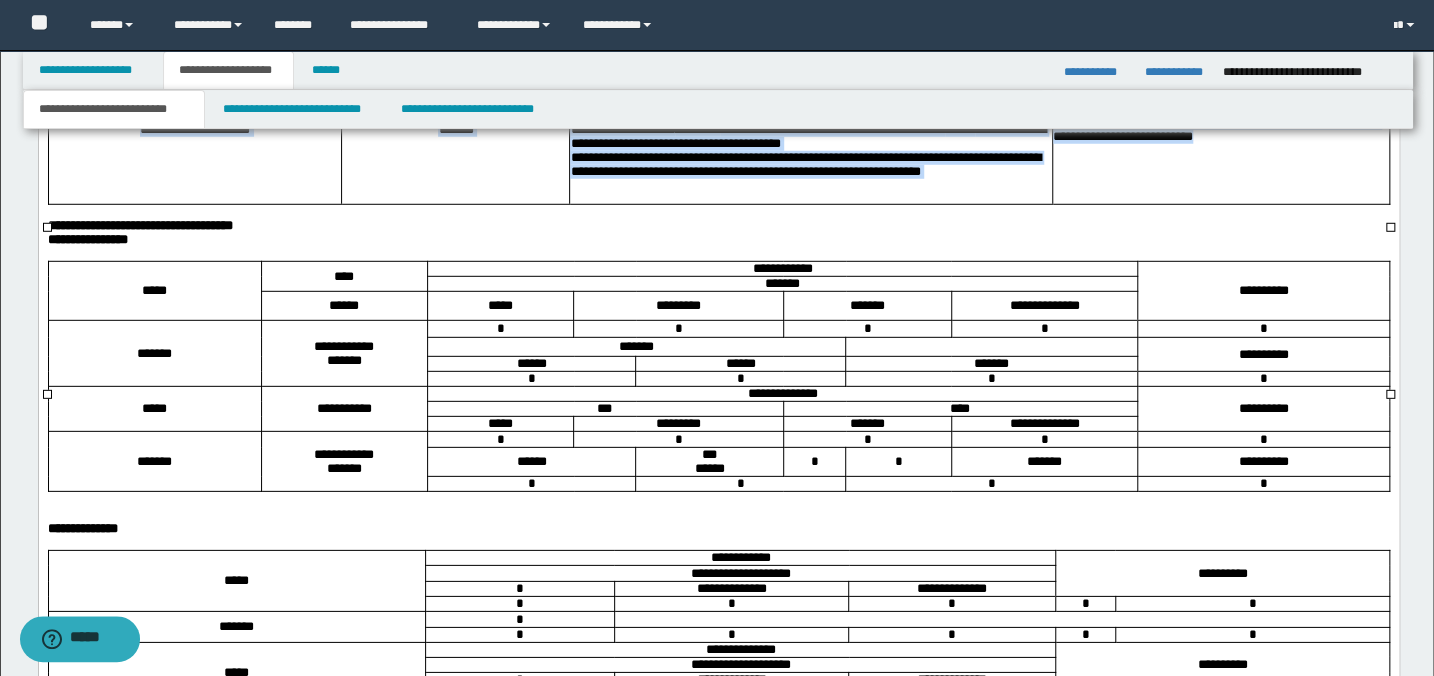 click on "**********" at bounding box center [194, 129] 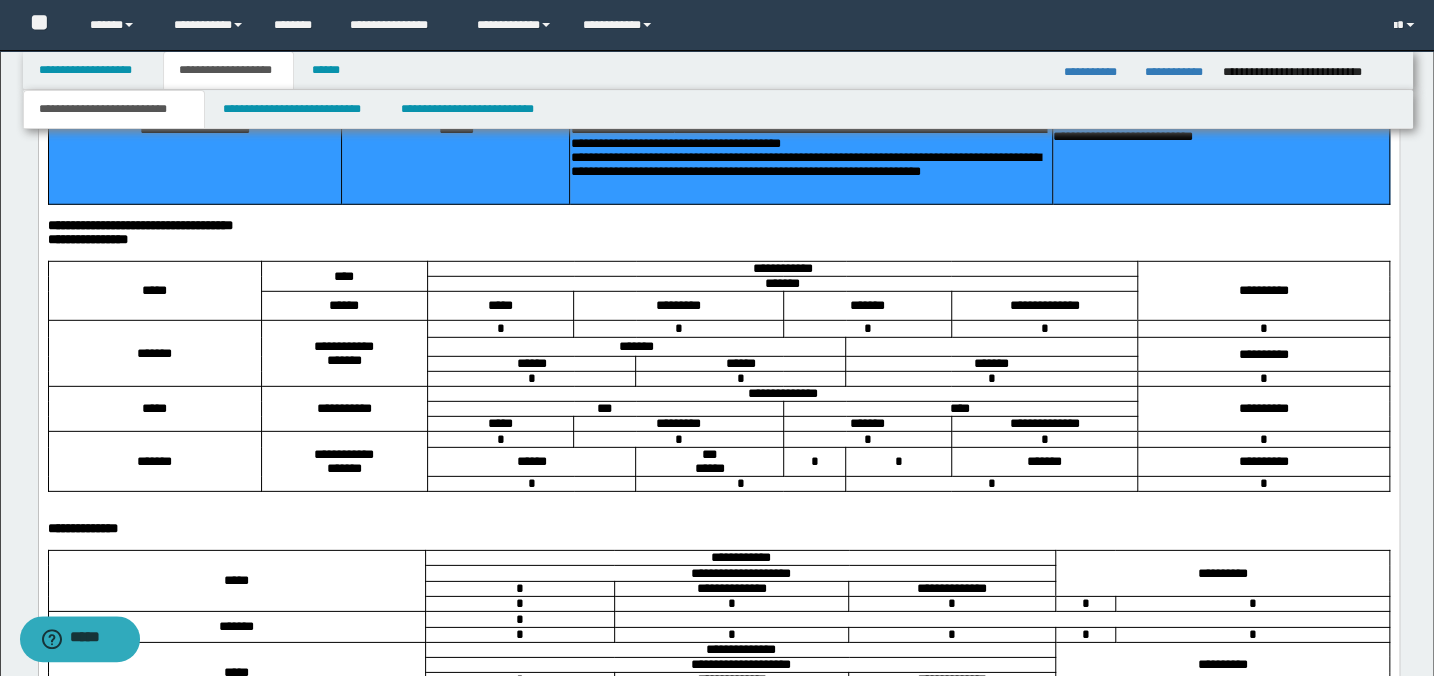 drag, startPoint x: 90, startPoint y: 235, endPoint x: 1204, endPoint y: 255, distance: 1114.1796 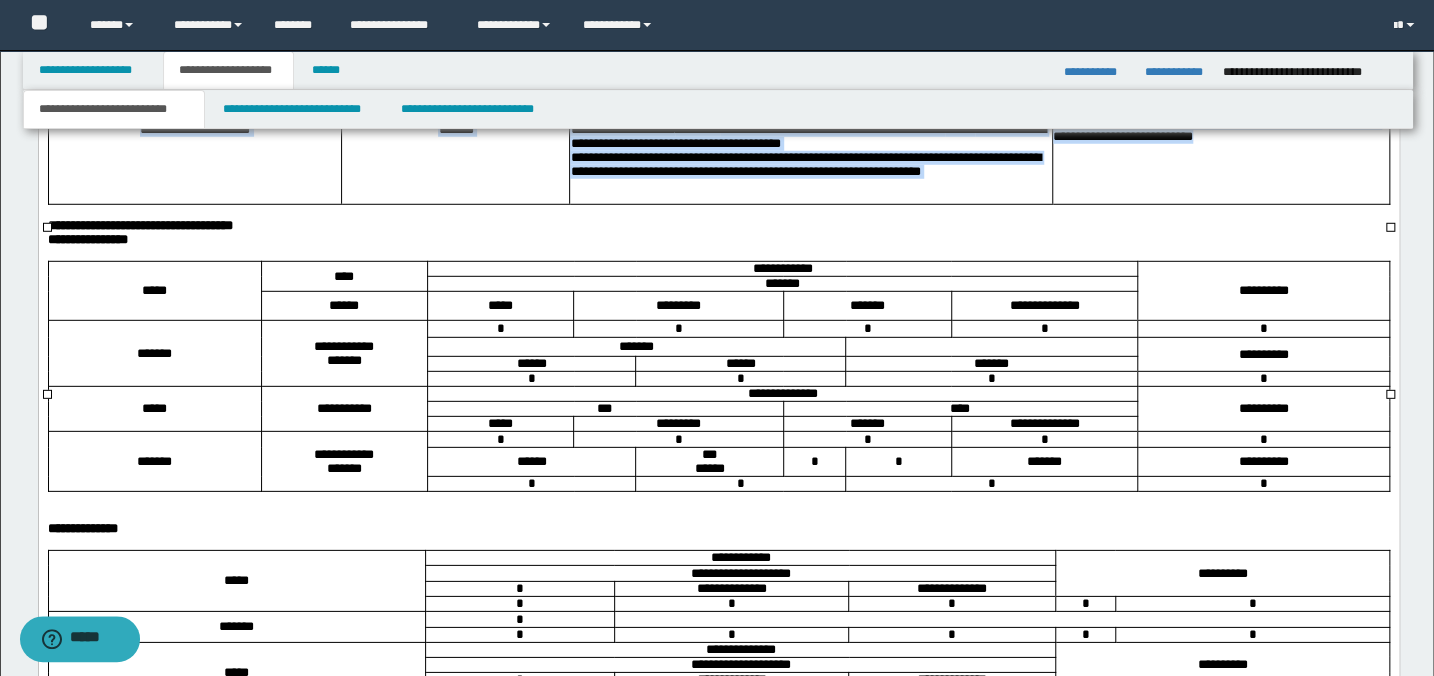 click on "**********" at bounding box center (804, 101) 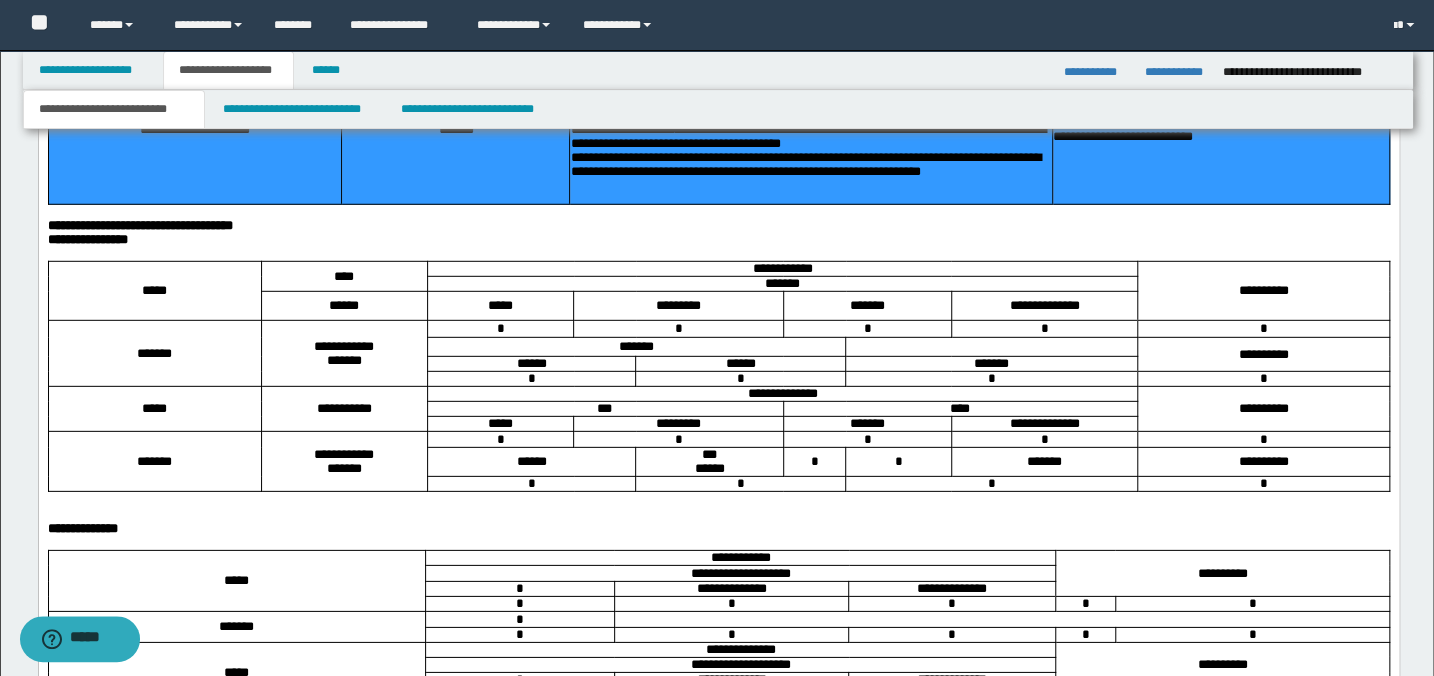 drag, startPoint x: 128, startPoint y: 240, endPoint x: 1215, endPoint y: 359, distance: 1093.4944 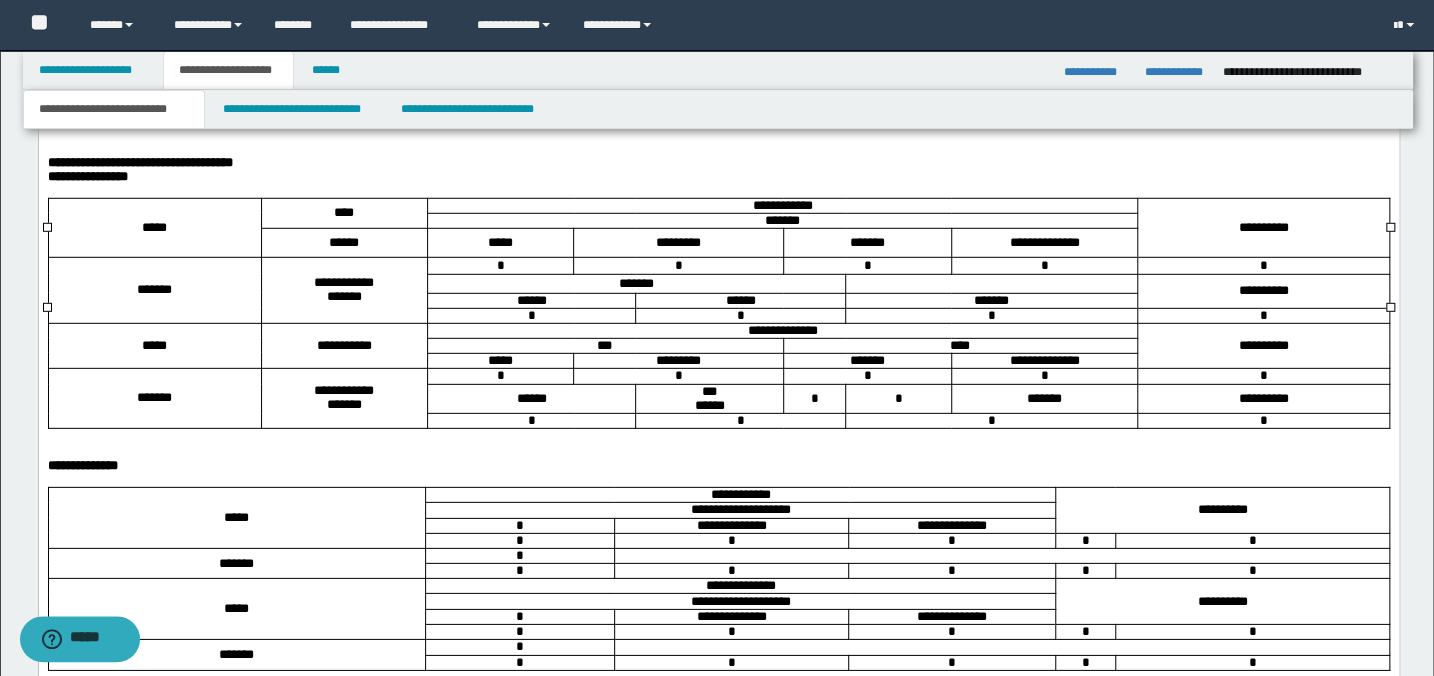scroll, scrollTop: 2785, scrollLeft: 0, axis: vertical 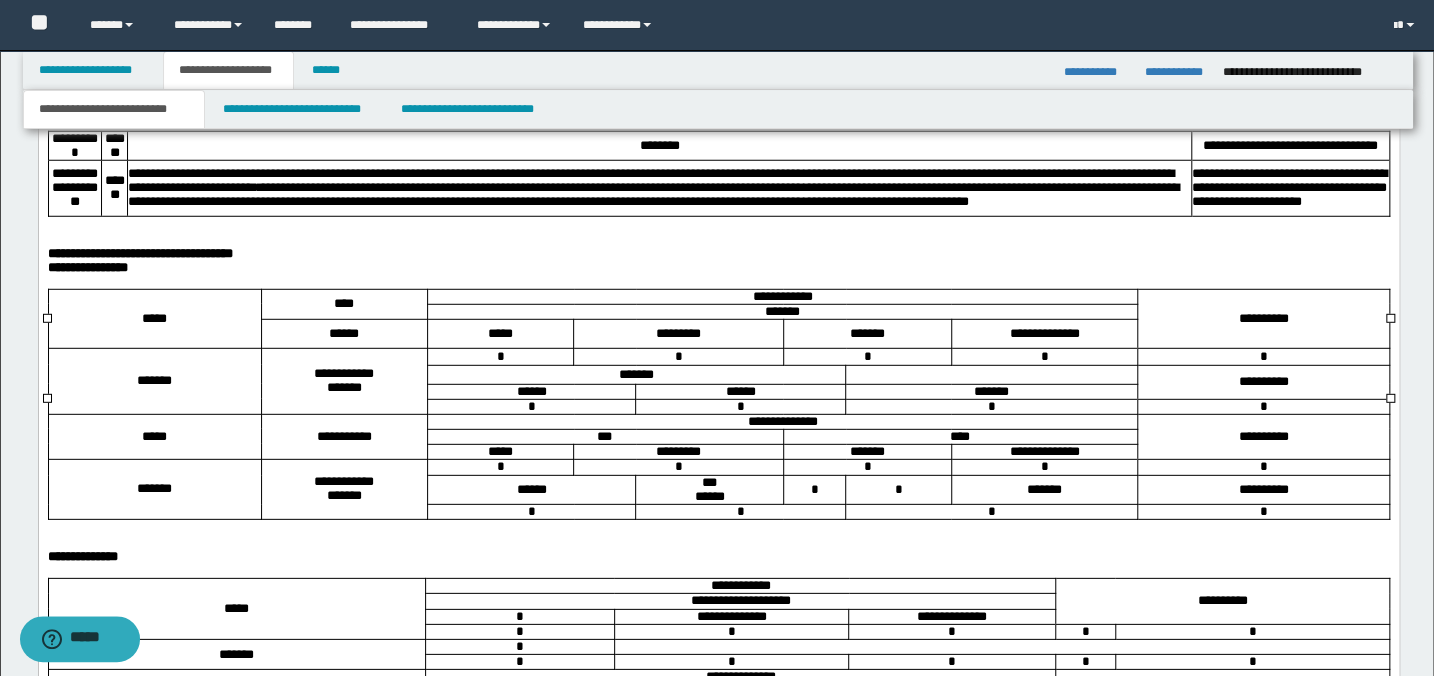 click on "**********" at bounding box center [718, 82] 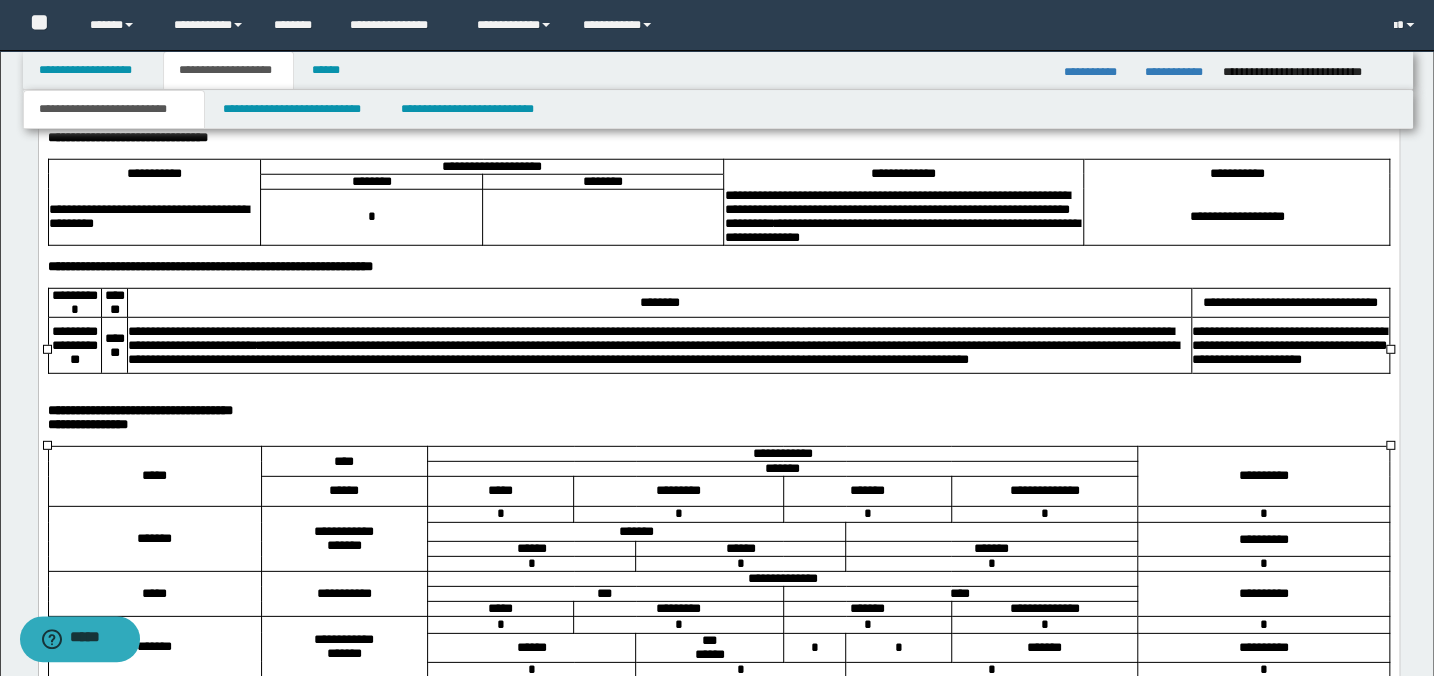 click on "**********" at bounding box center (718, 124) 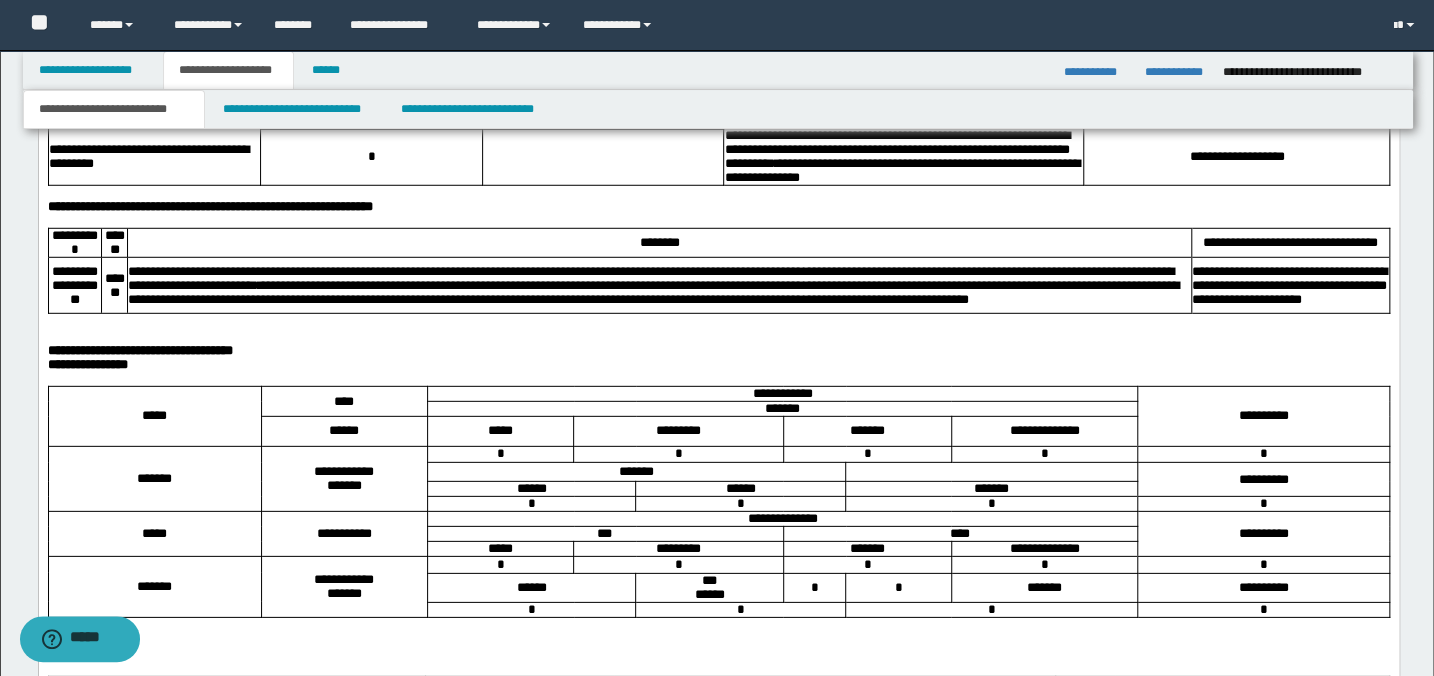 scroll, scrollTop: 2876, scrollLeft: 0, axis: vertical 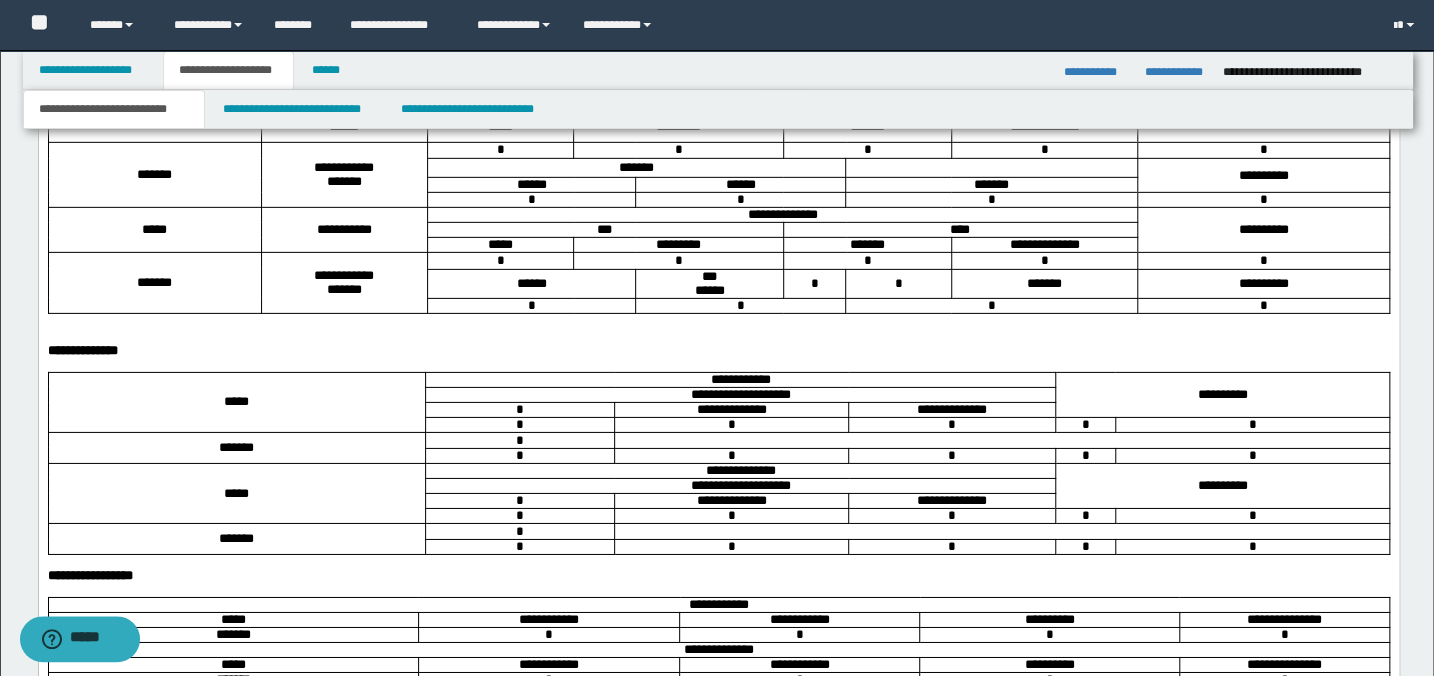 click at bounding box center [718, 33] 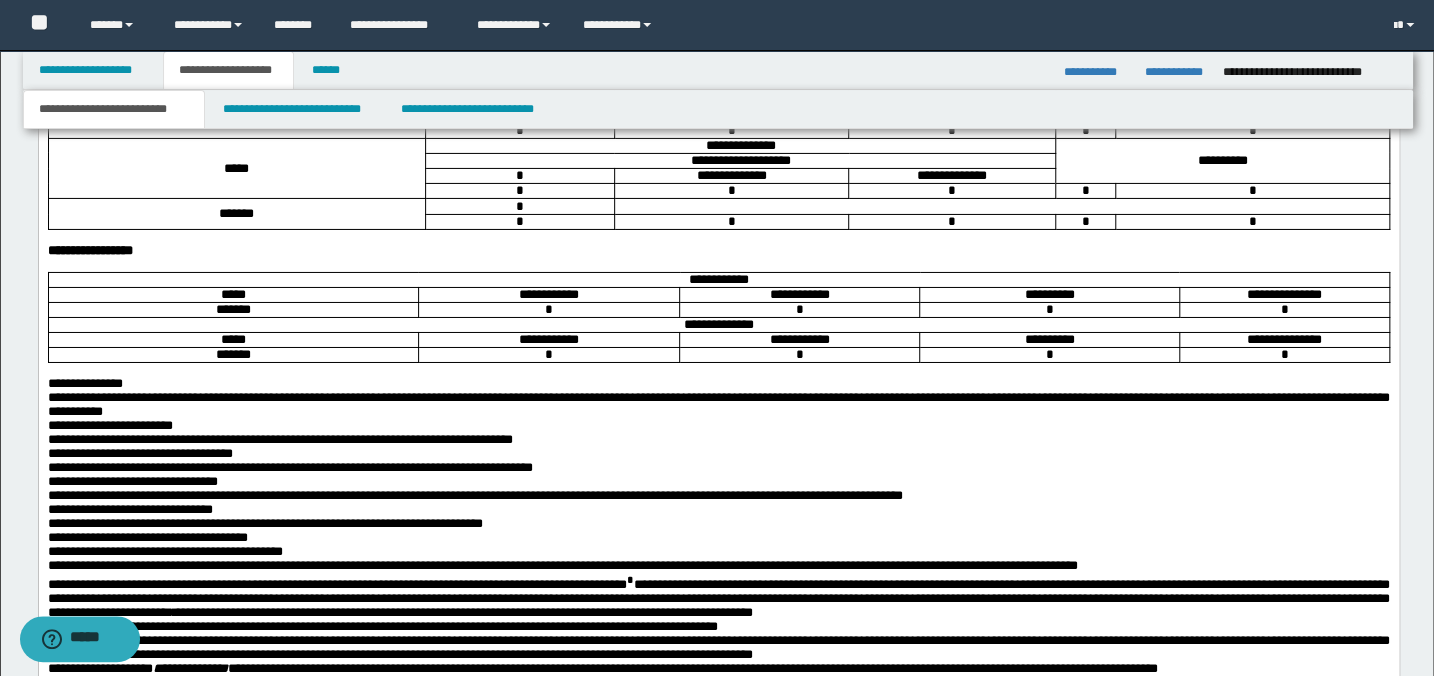 scroll, scrollTop: 3512, scrollLeft: 0, axis: vertical 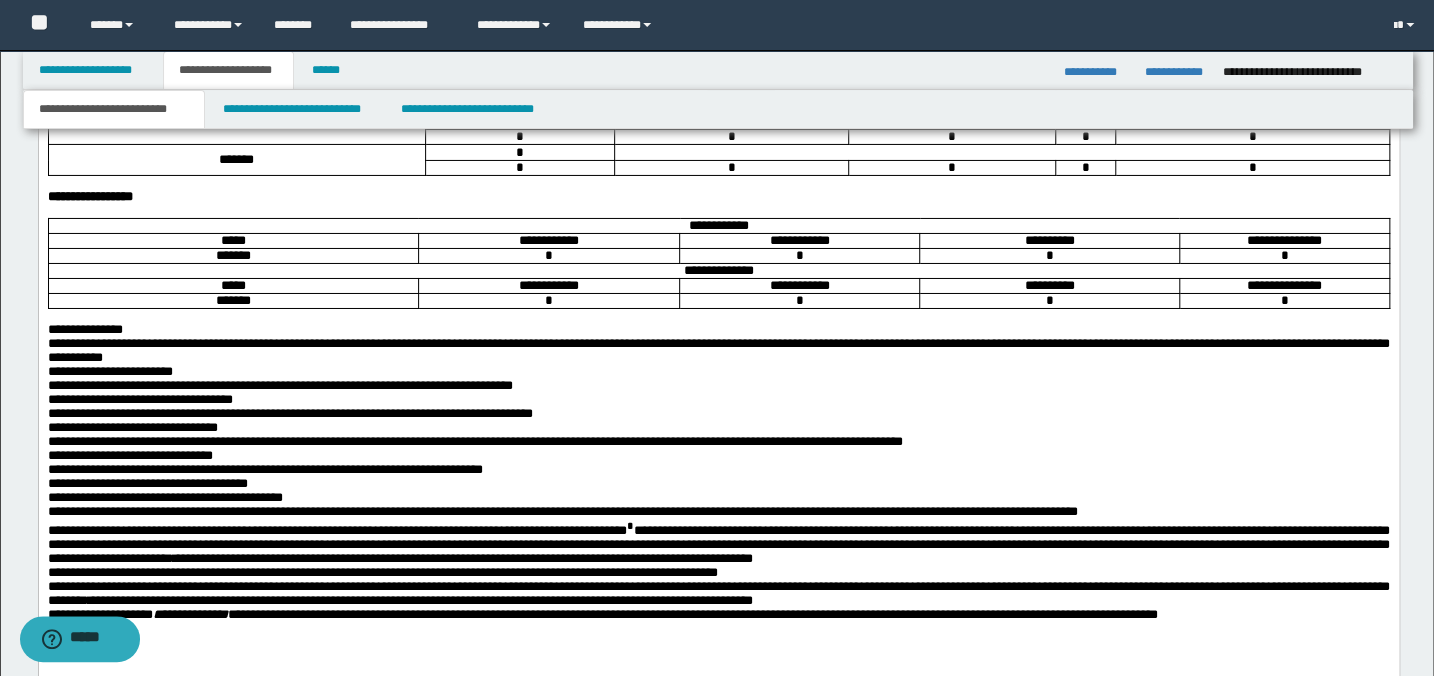 click at bounding box center (718, -42) 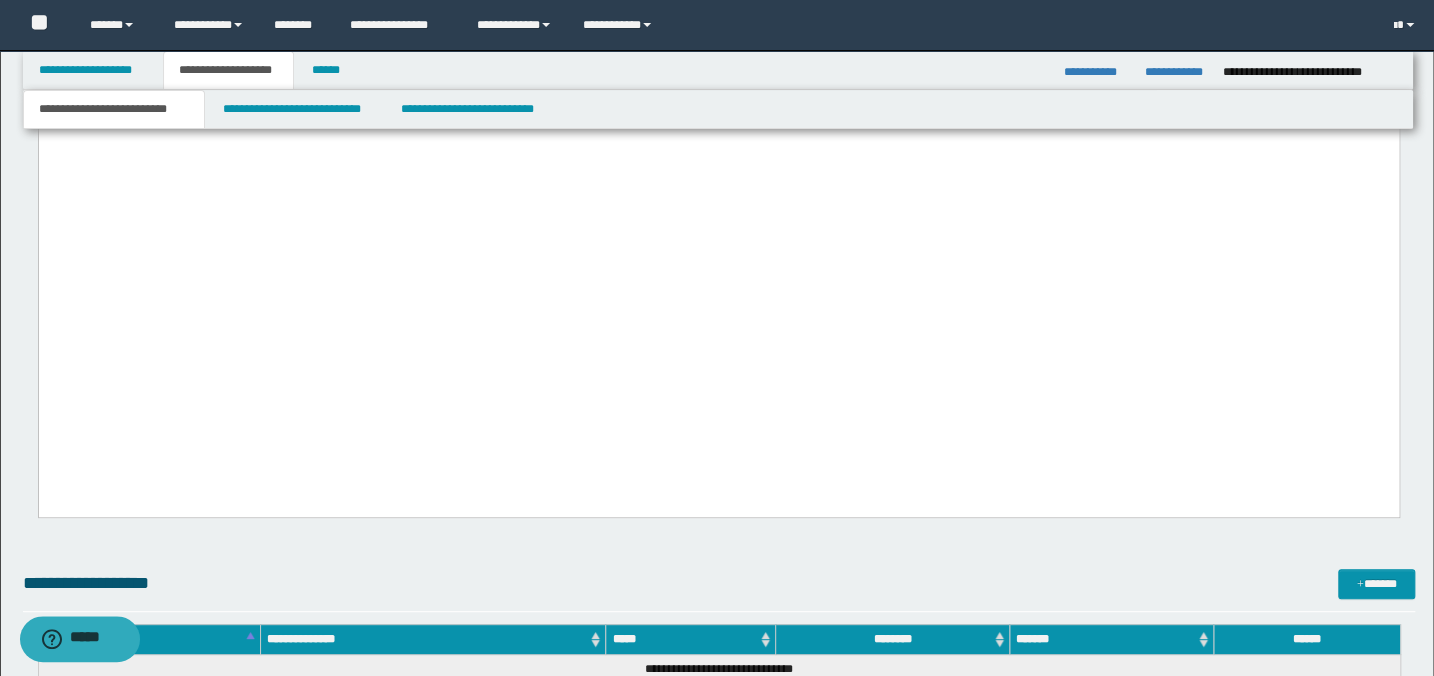 scroll, scrollTop: 4058, scrollLeft: 0, axis: vertical 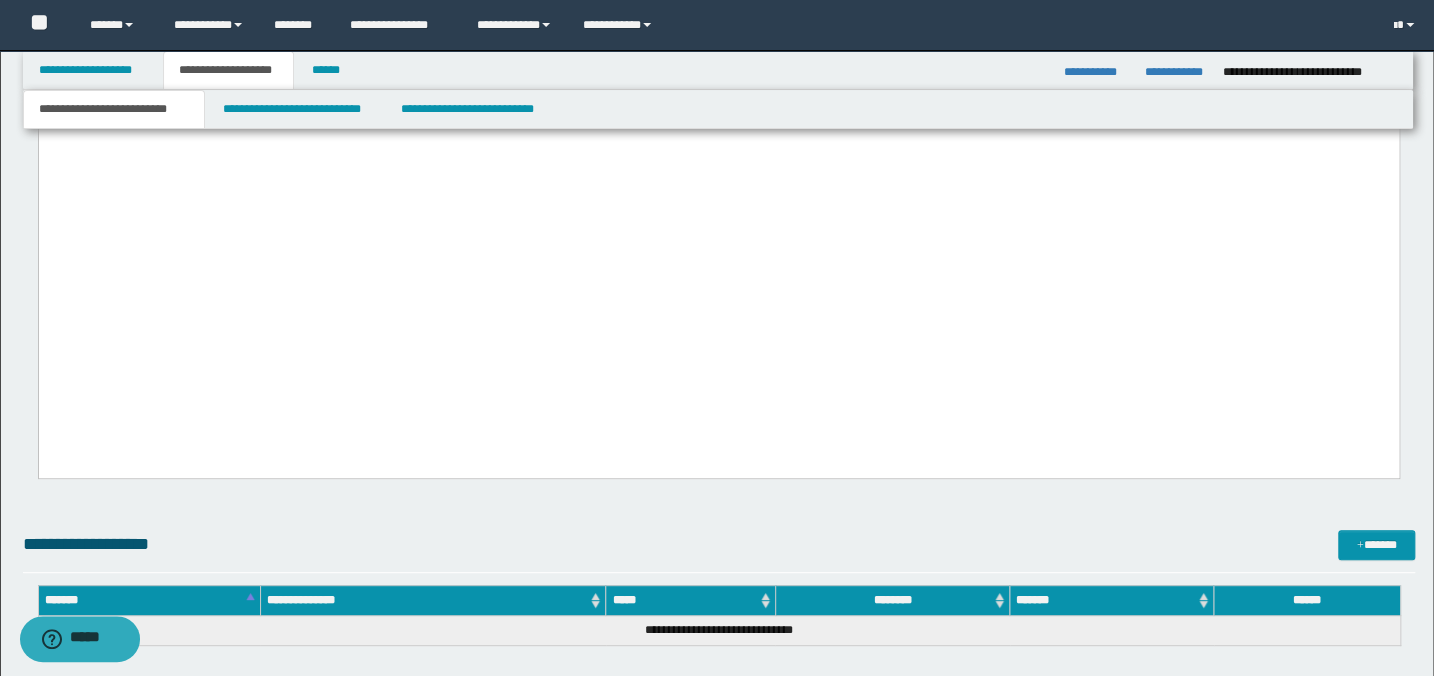click on "**********" at bounding box center (718, -1351) 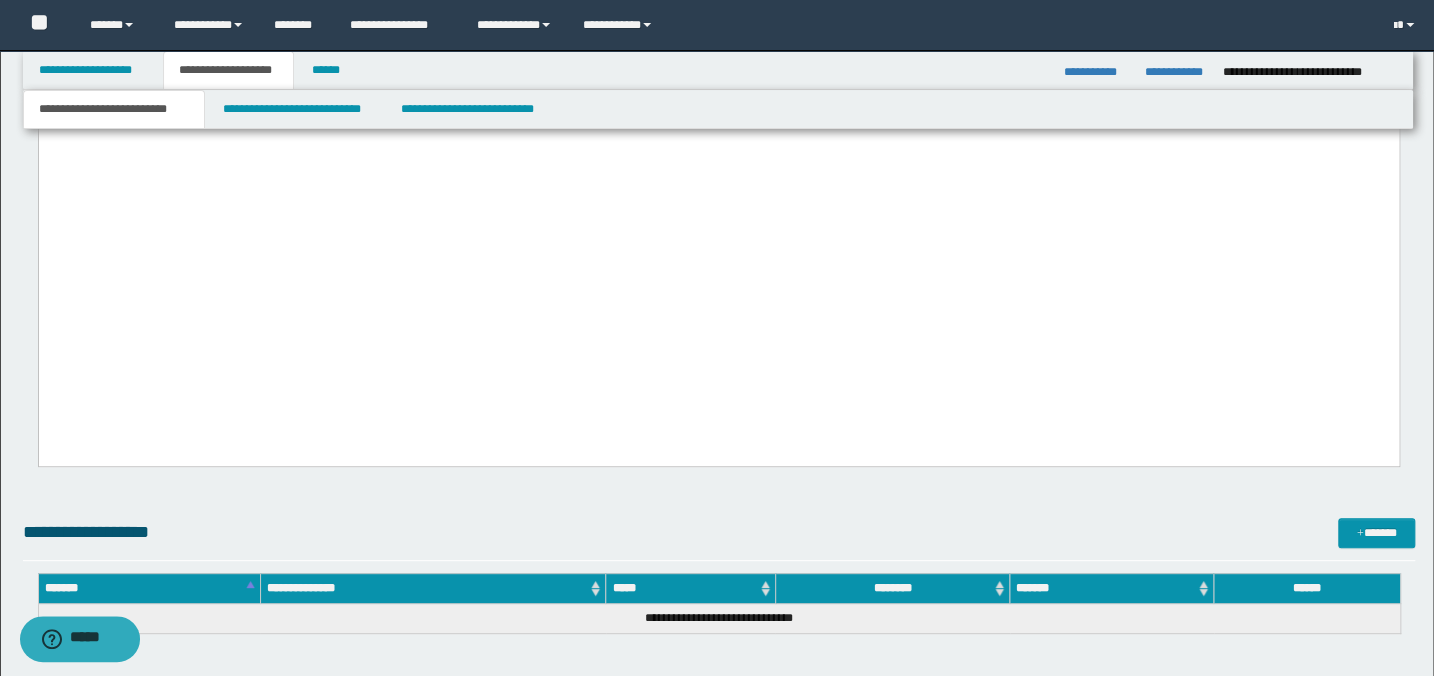 scroll, scrollTop: 4058, scrollLeft: 0, axis: vertical 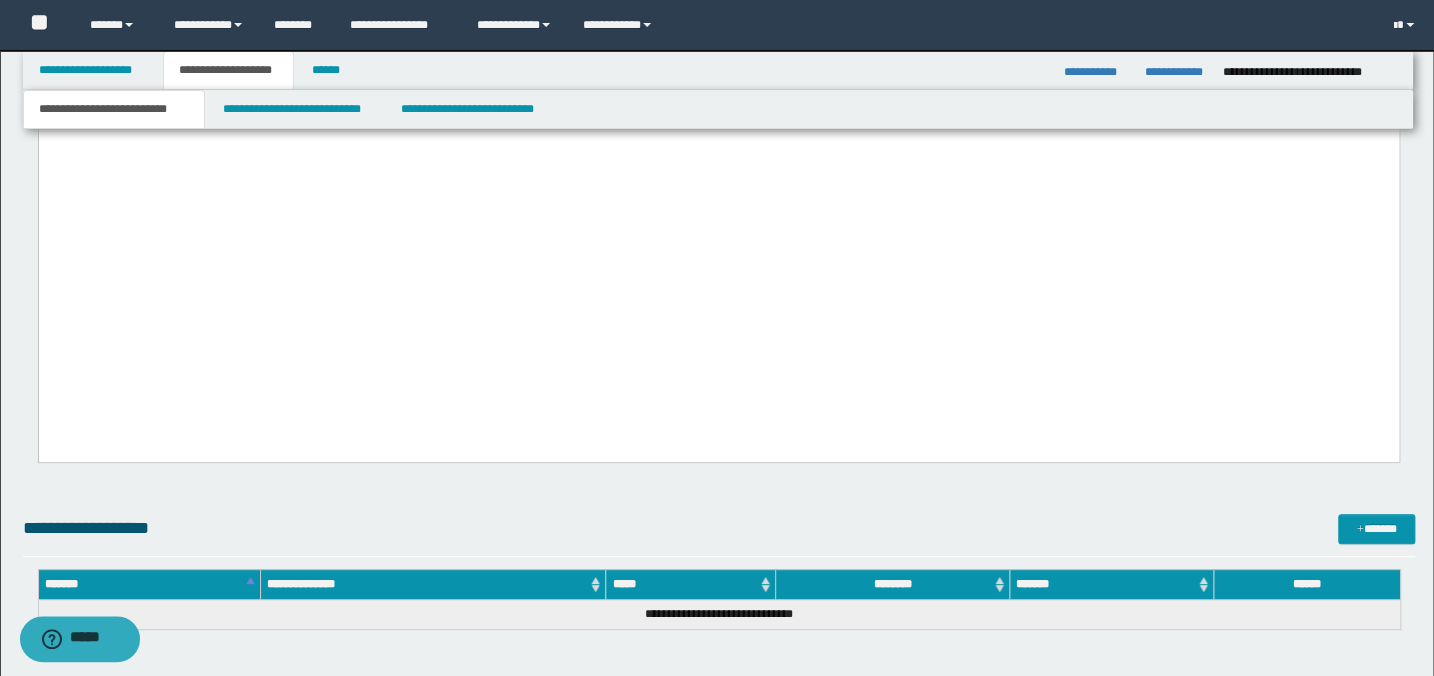 click on "**********" at bounding box center (718, -1358) 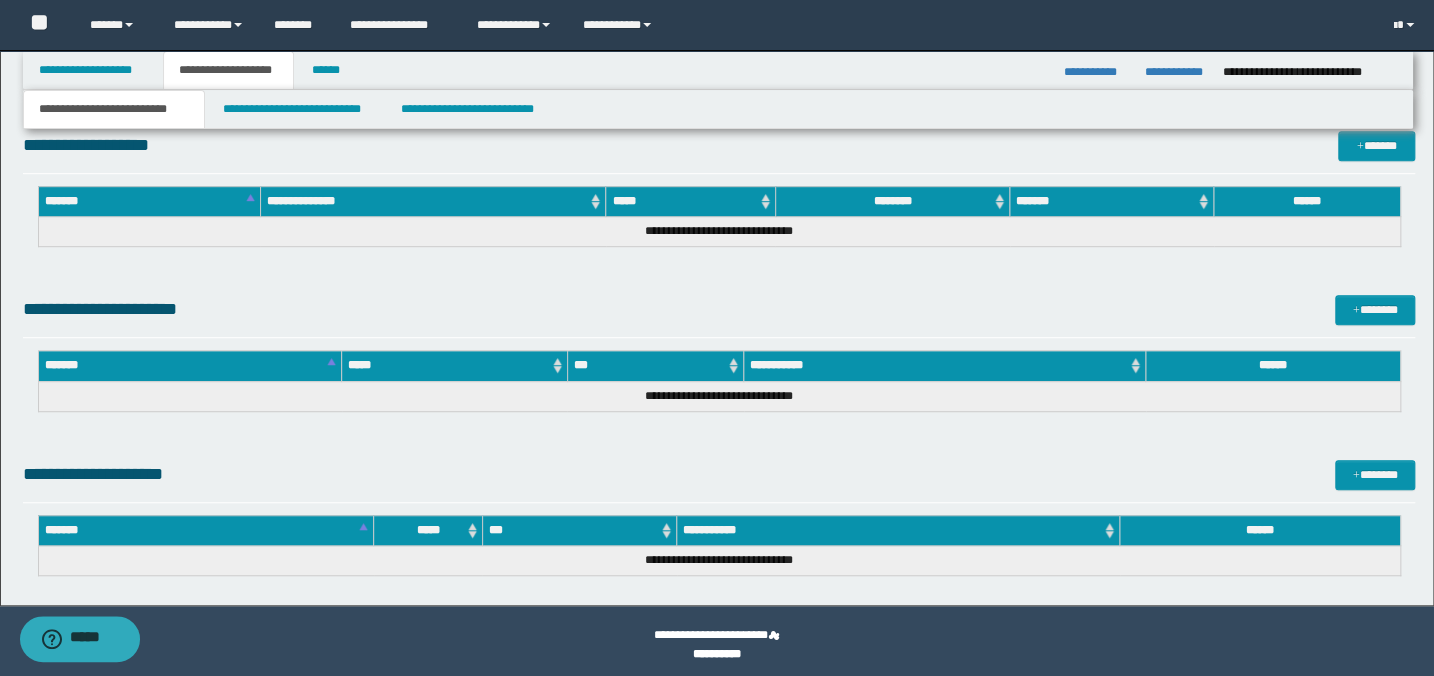 scroll, scrollTop: 4448, scrollLeft: 0, axis: vertical 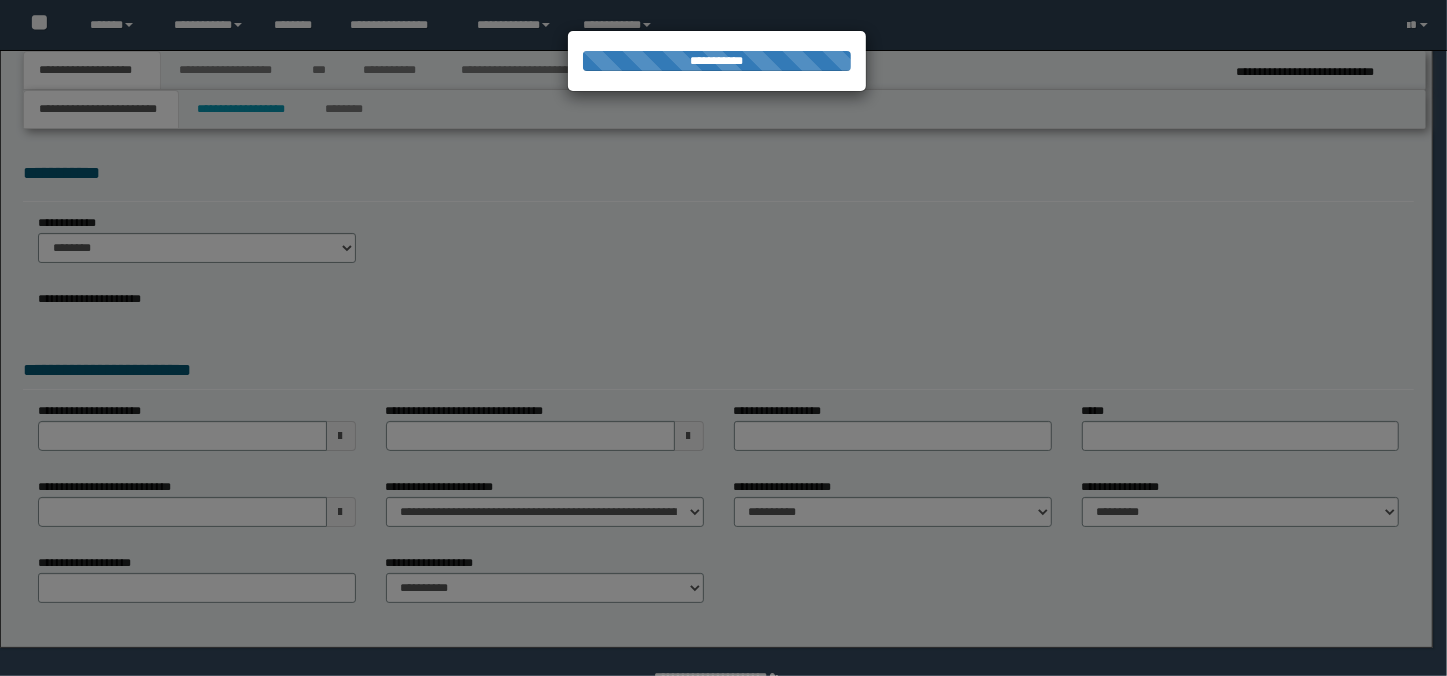 select on "*" 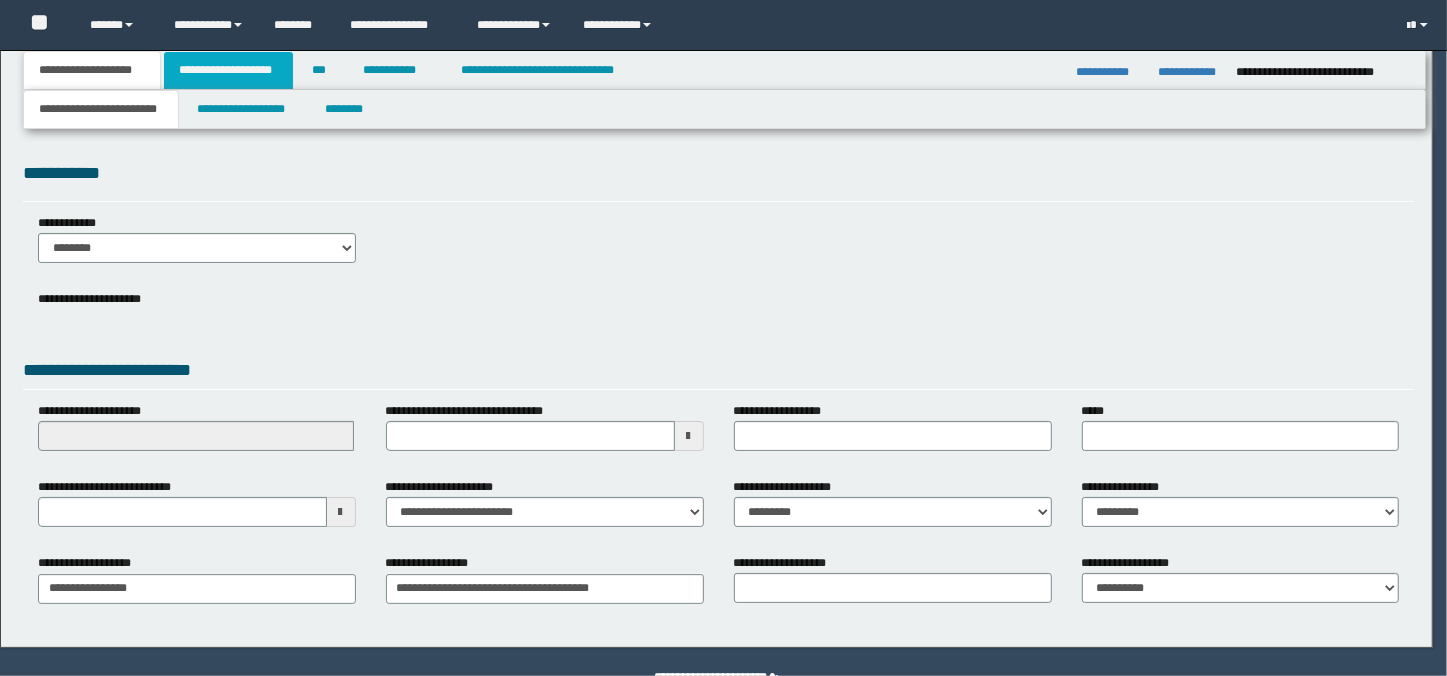 scroll, scrollTop: 0, scrollLeft: 0, axis: both 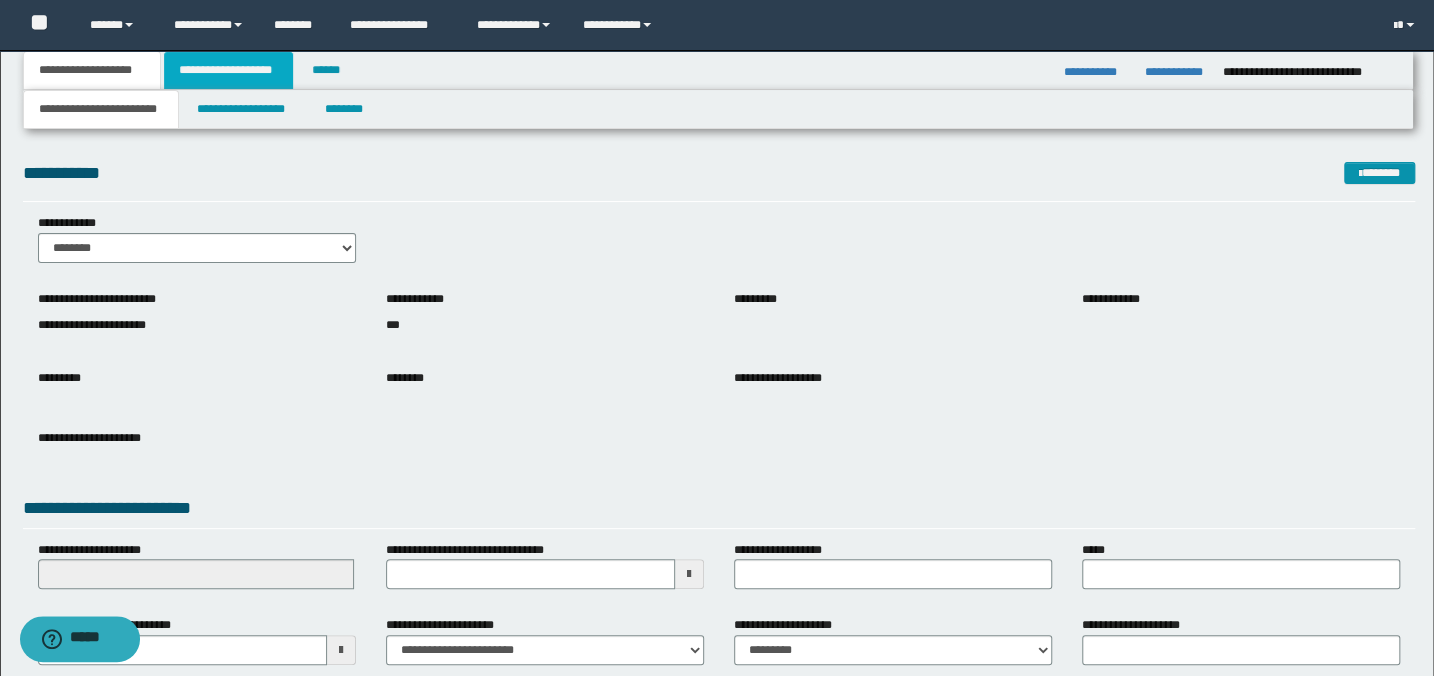 click on "**********" at bounding box center (228, 70) 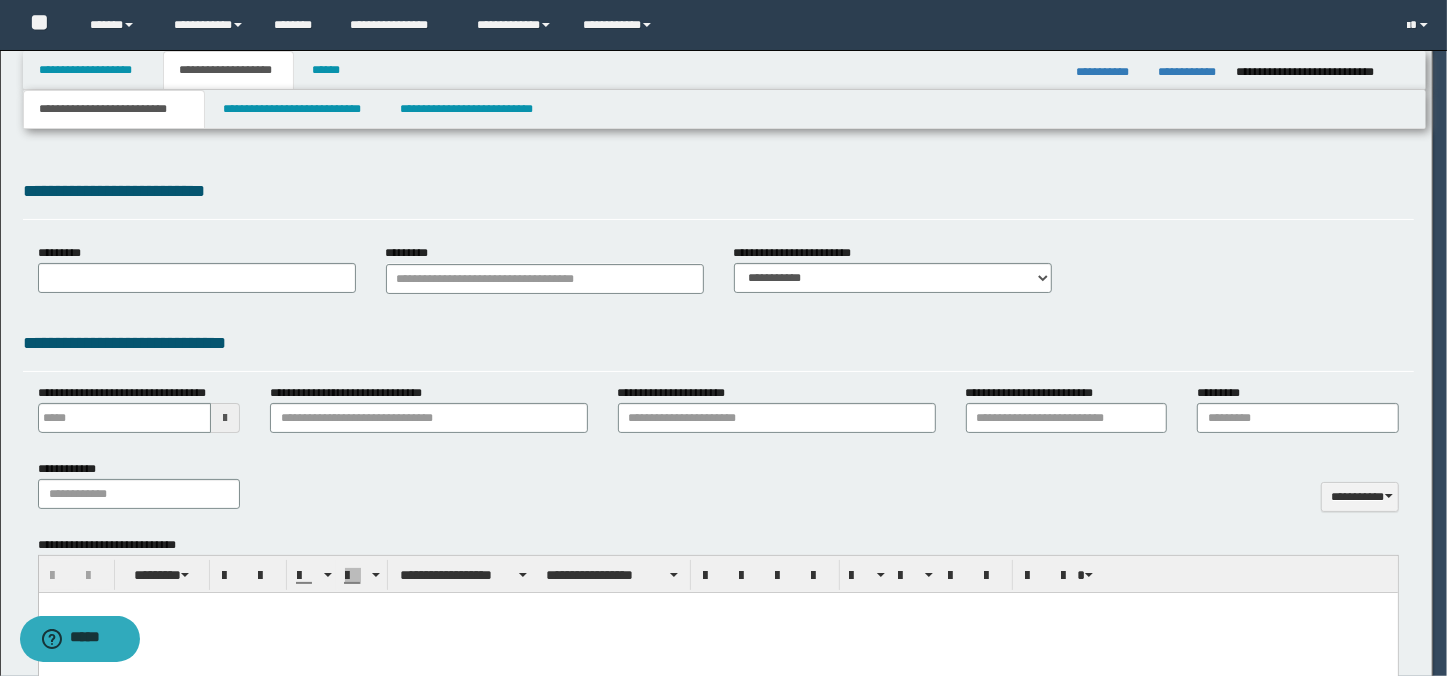 type 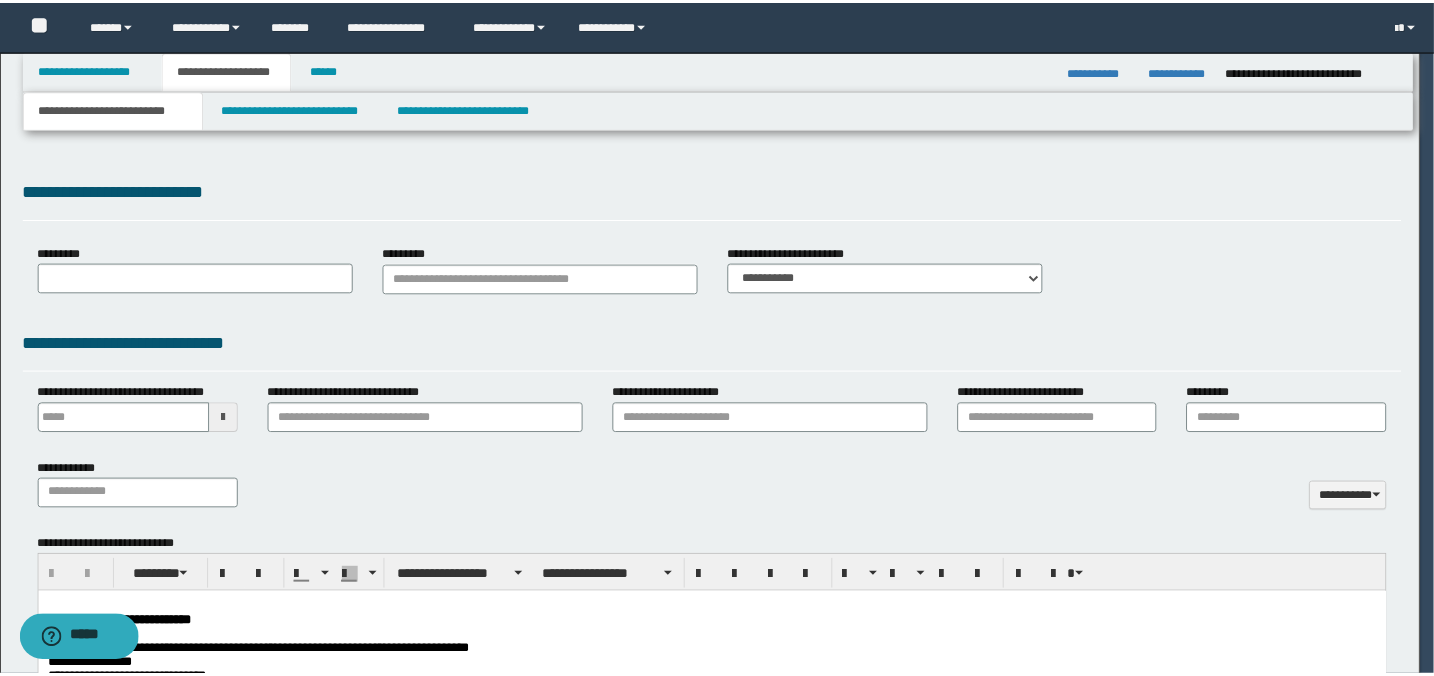 scroll, scrollTop: 0, scrollLeft: 0, axis: both 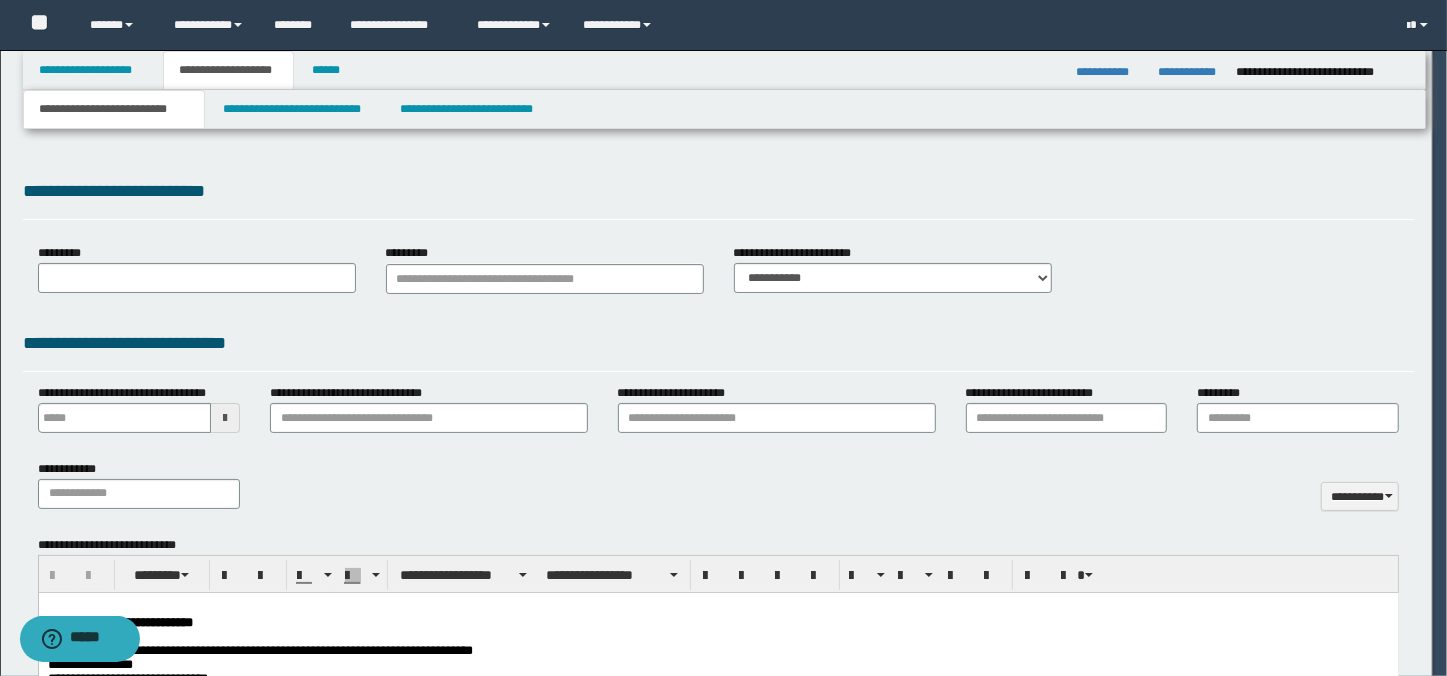 type on "**********" 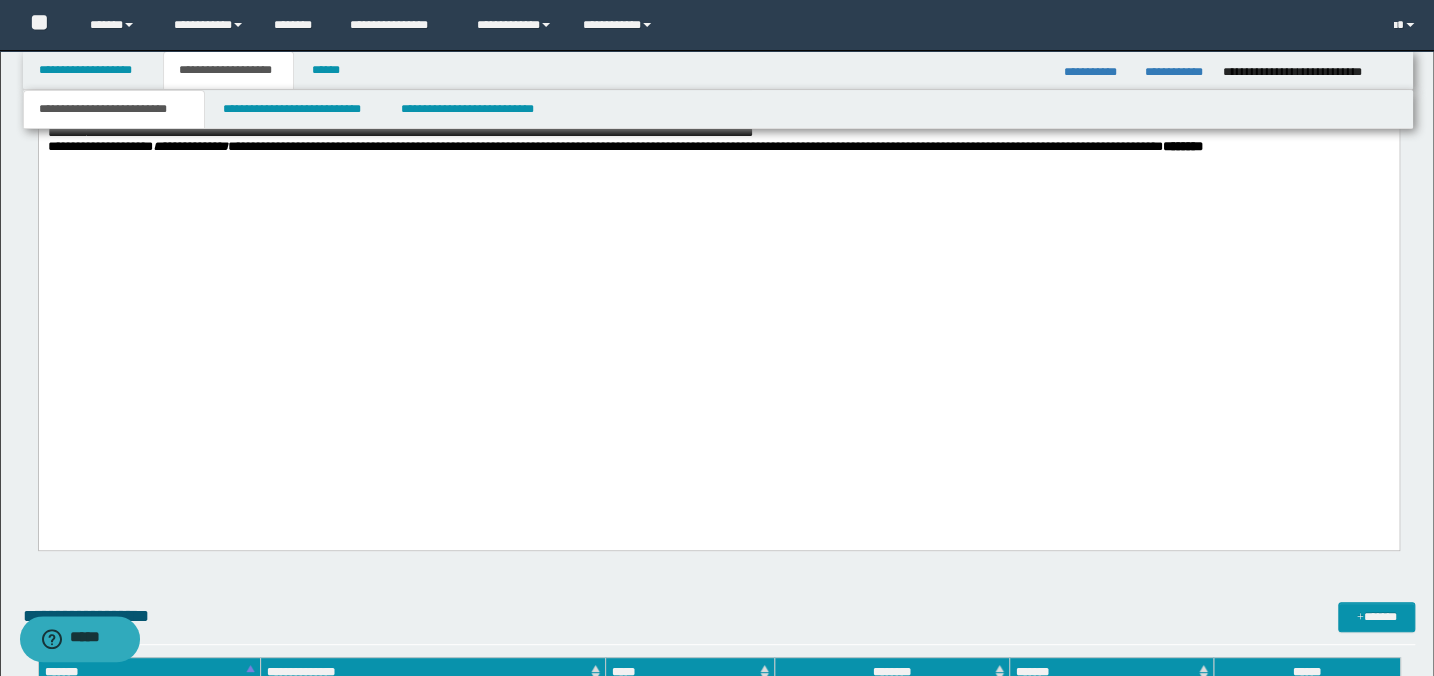 scroll, scrollTop: 4000, scrollLeft: 0, axis: vertical 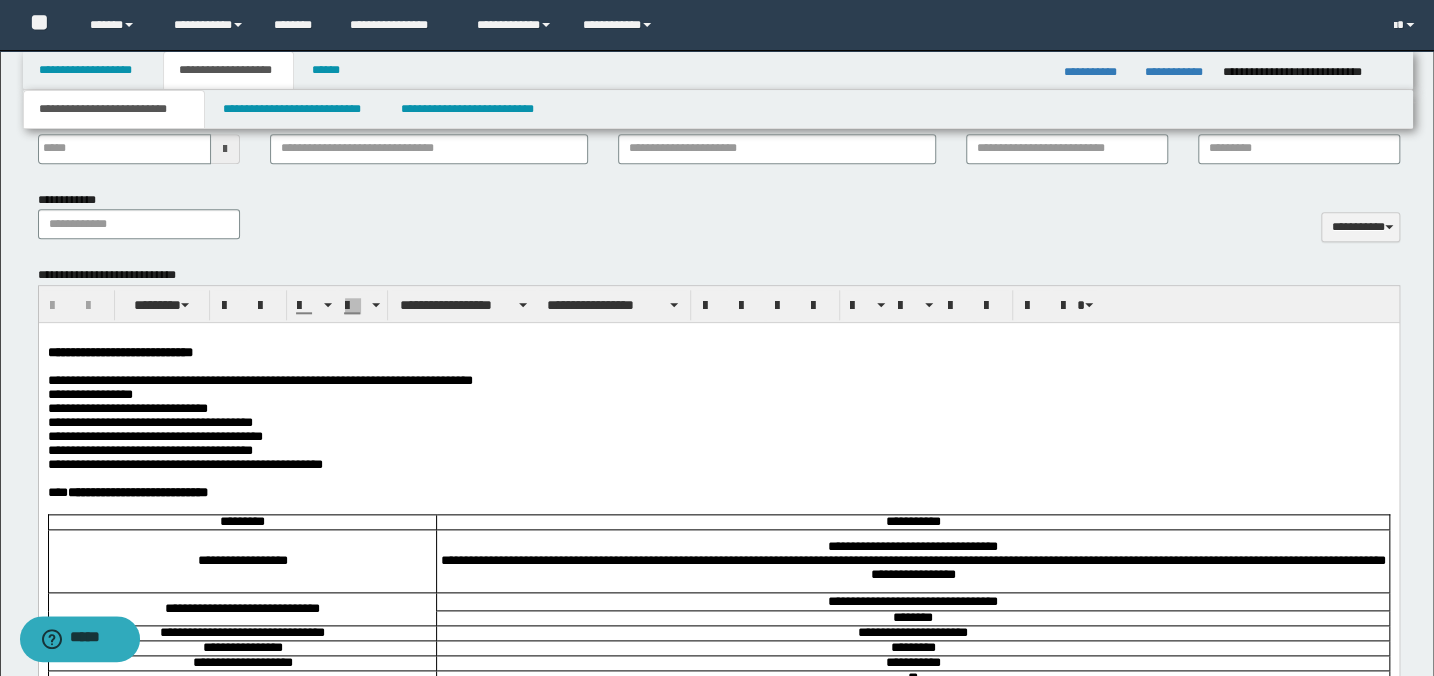 drag, startPoint x: 638, startPoint y: 3562, endPoint x: 638, endPoint y: 463, distance: 3099 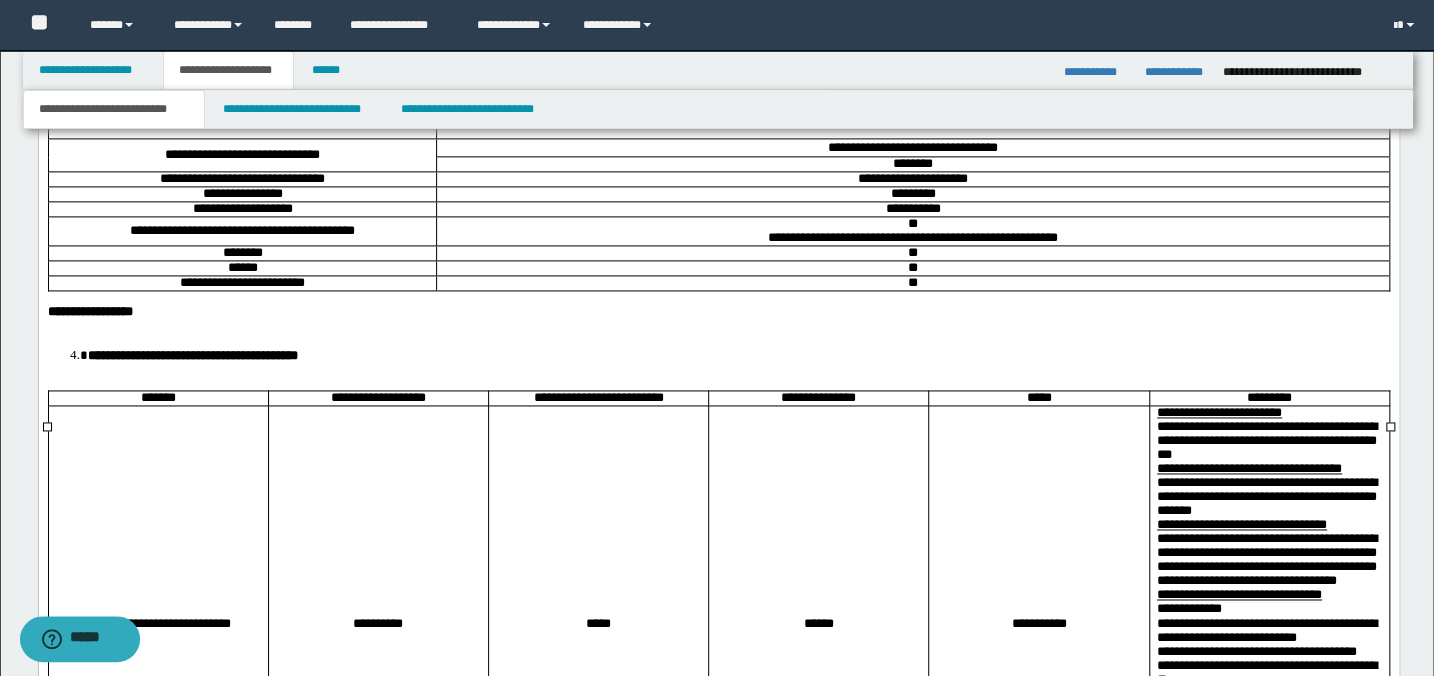 scroll, scrollTop: 1445, scrollLeft: 0, axis: vertical 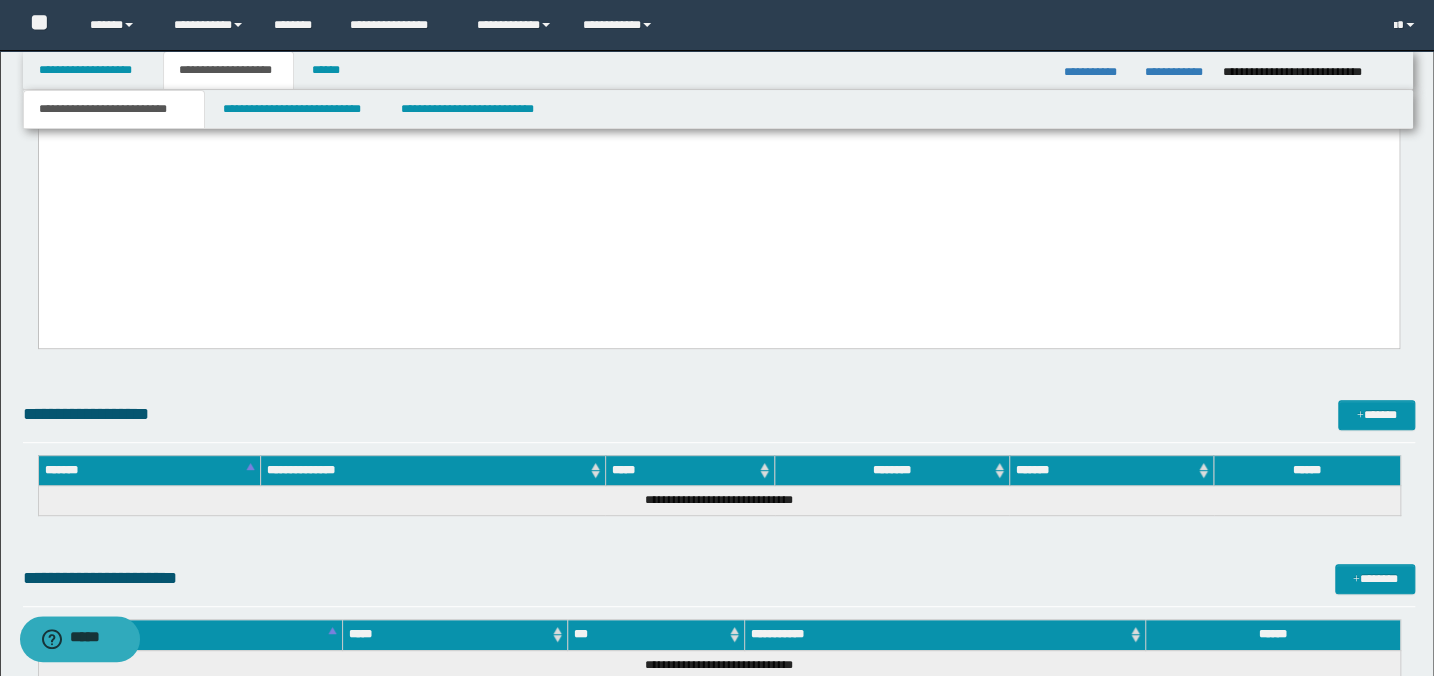 click on "**********" at bounding box center (718, -1326) 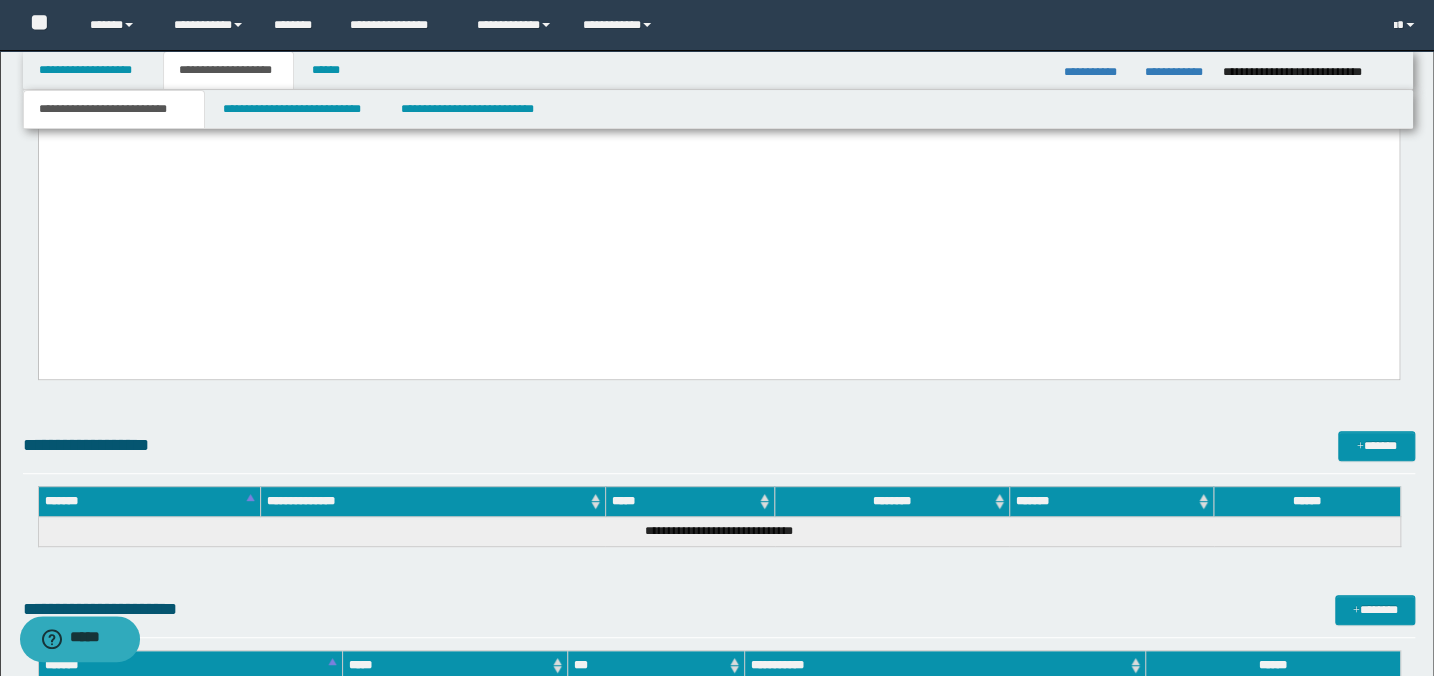 type 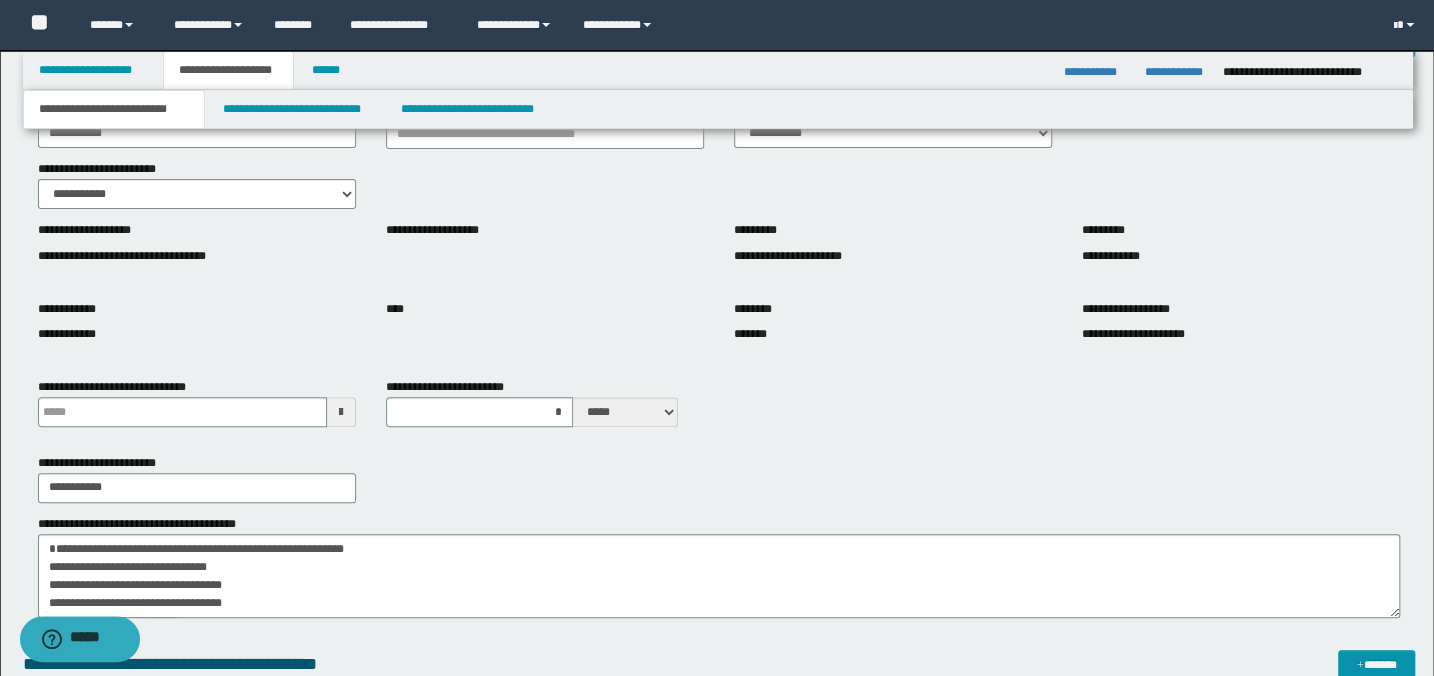 scroll, scrollTop: 0, scrollLeft: 0, axis: both 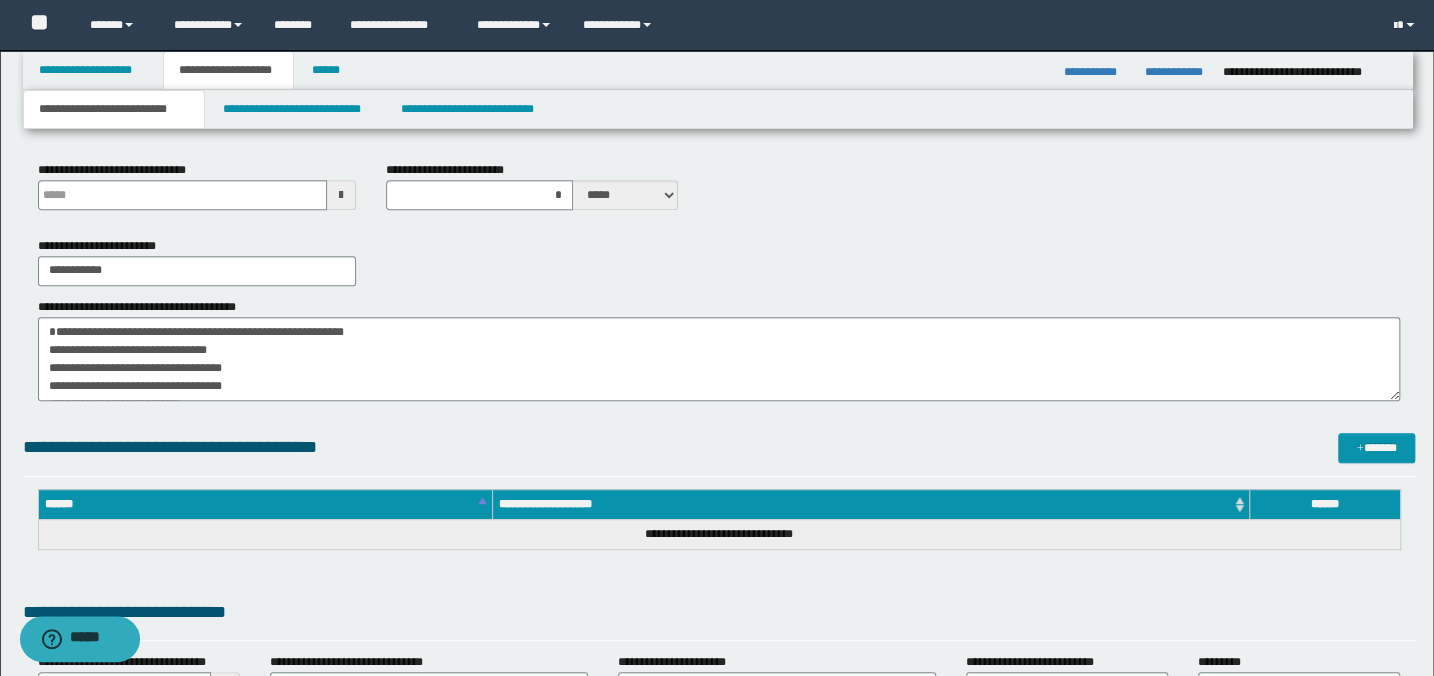 drag, startPoint x: 1316, startPoint y: 4031, endPoint x: 45, endPoint y: 289, distance: 3951.9622 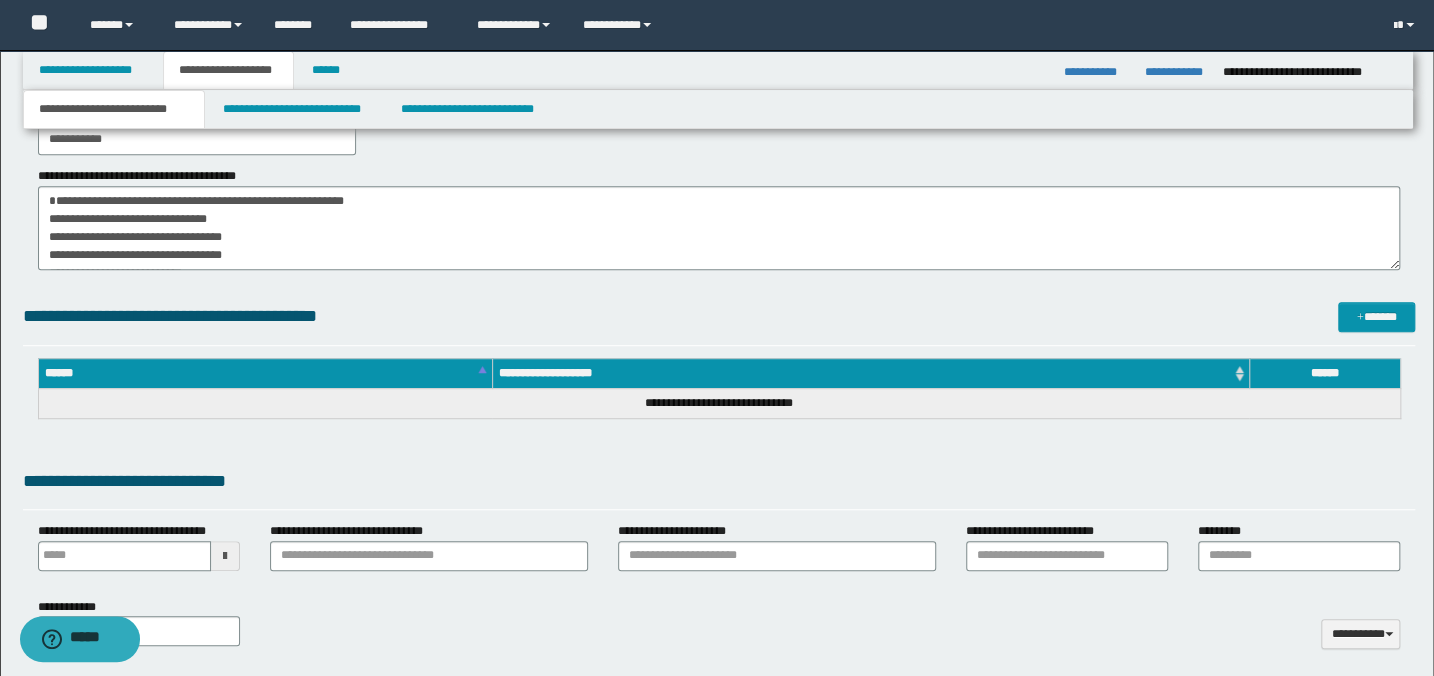 scroll, scrollTop: 999, scrollLeft: 0, axis: vertical 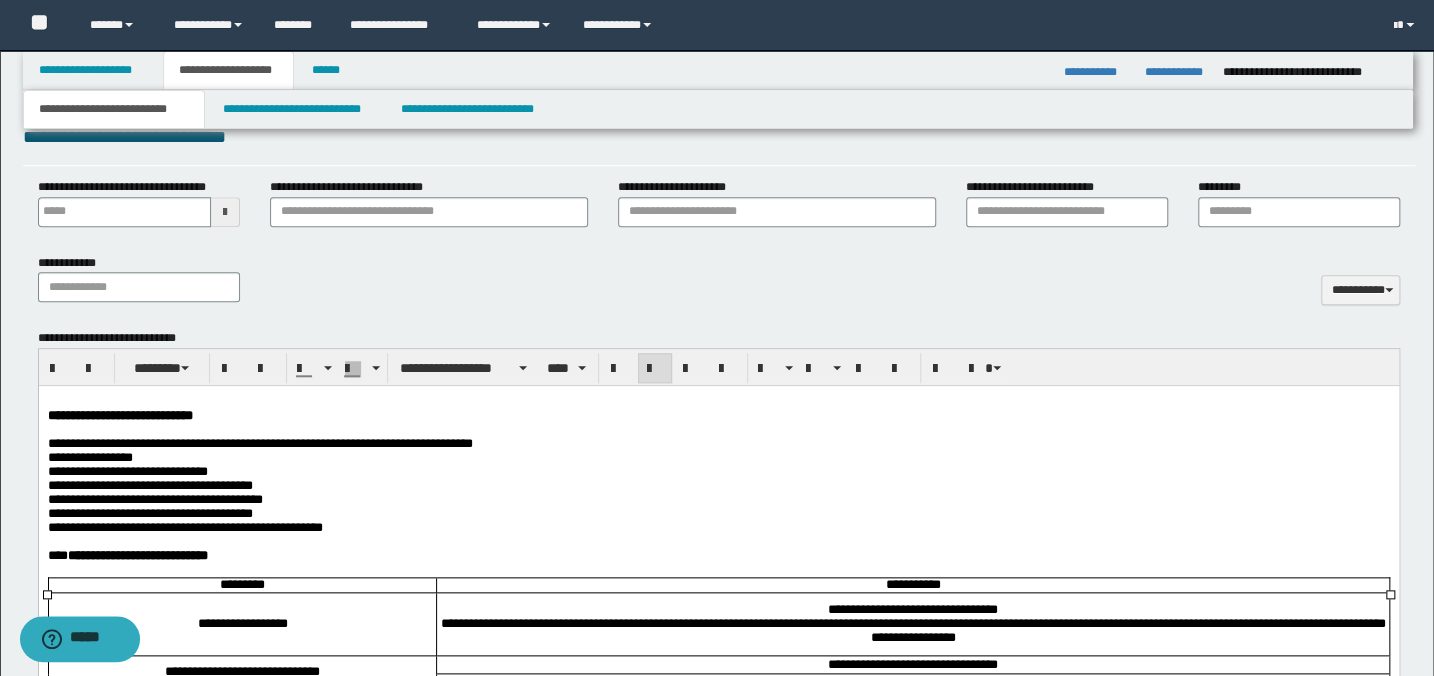 type 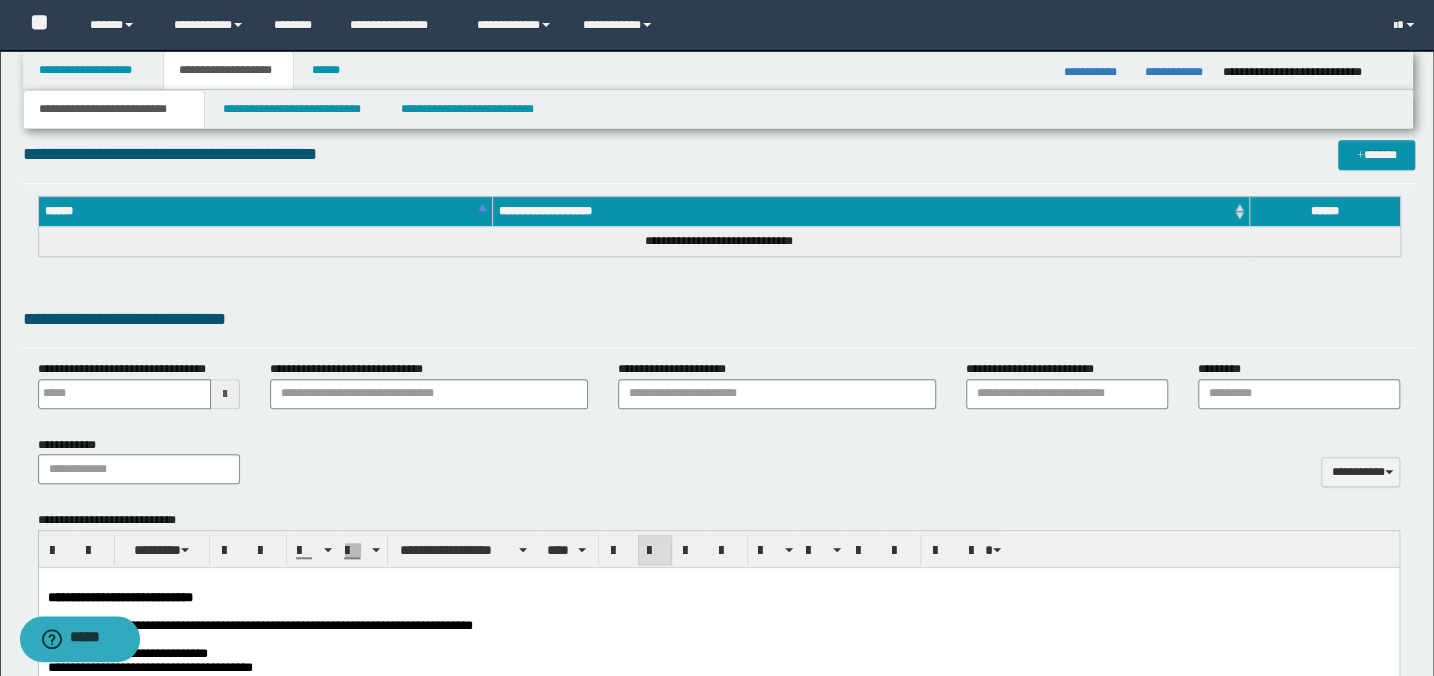 scroll, scrollTop: 785, scrollLeft: 0, axis: vertical 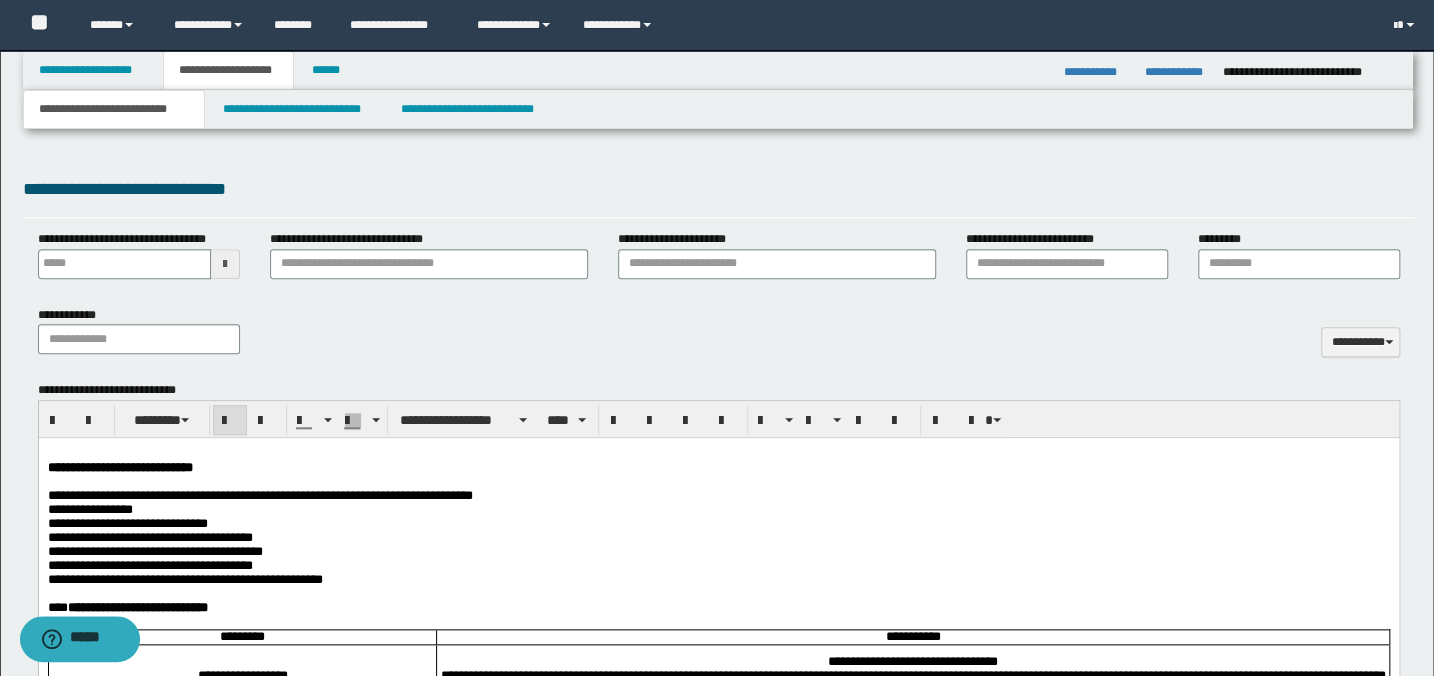drag, startPoint x: 44, startPoint y: 467, endPoint x: 526, endPoint y: 585, distance: 496.23383 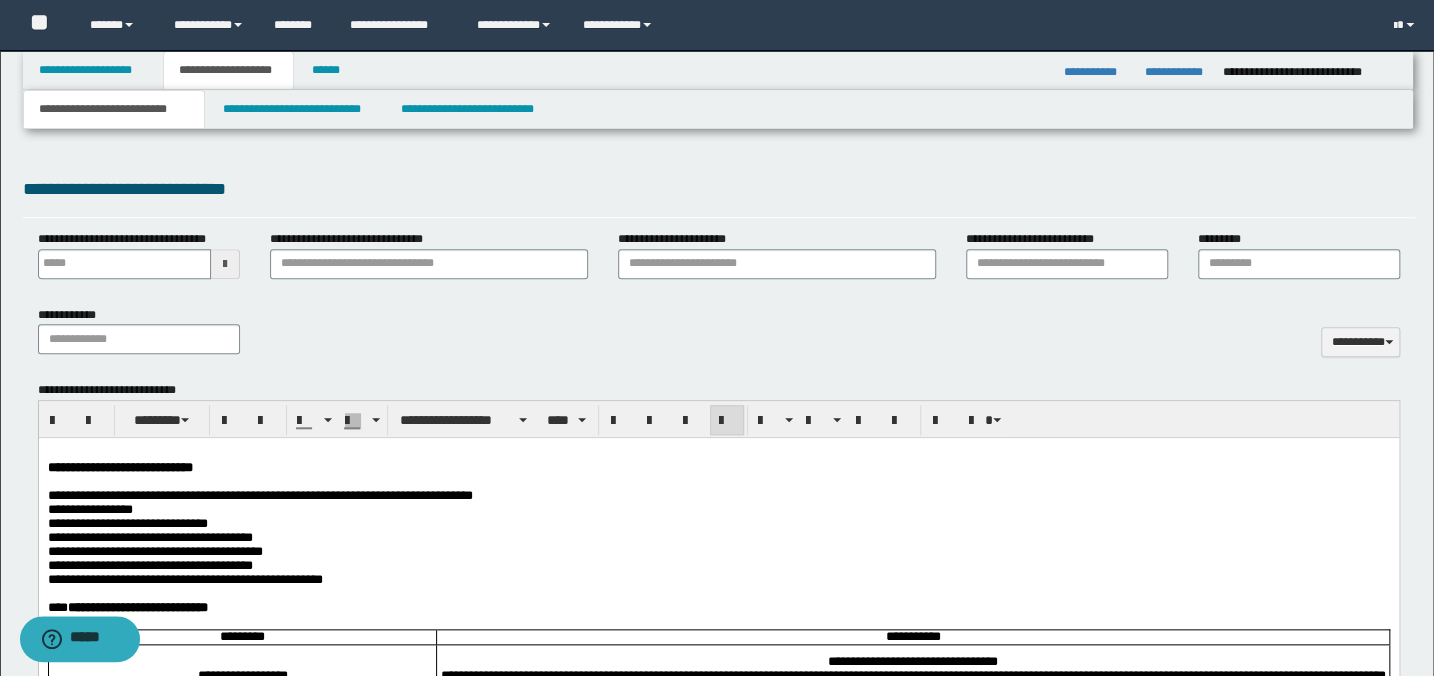 click on "**********" at bounding box center [718, 552] 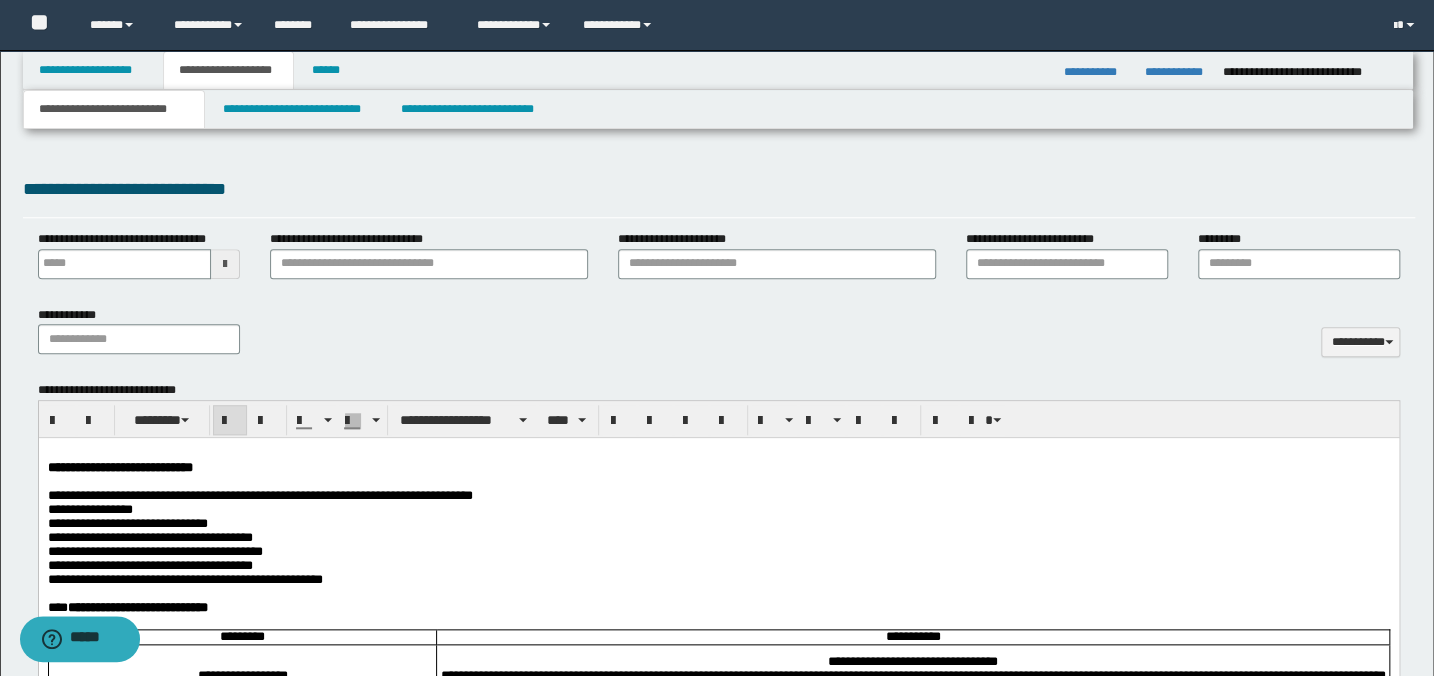 click on "**********" at bounding box center (718, 2069) 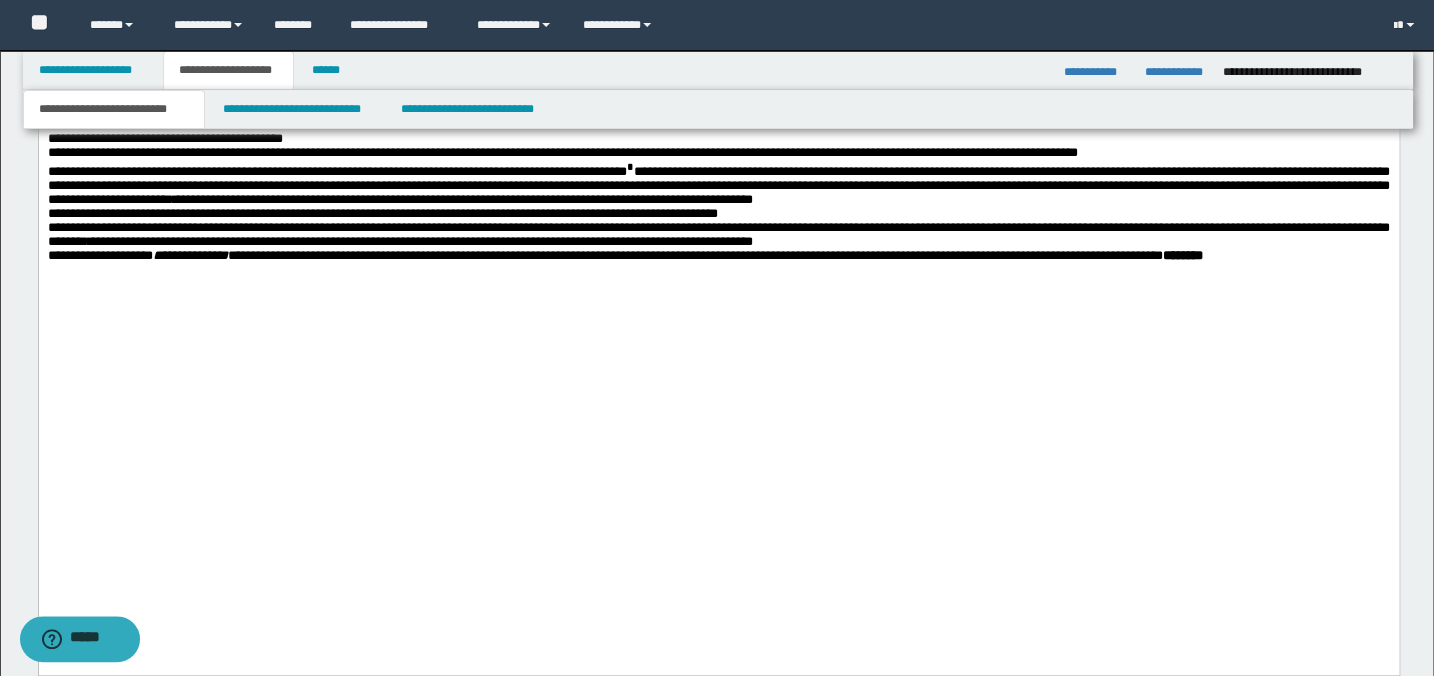 scroll, scrollTop: 3810, scrollLeft: 0, axis: vertical 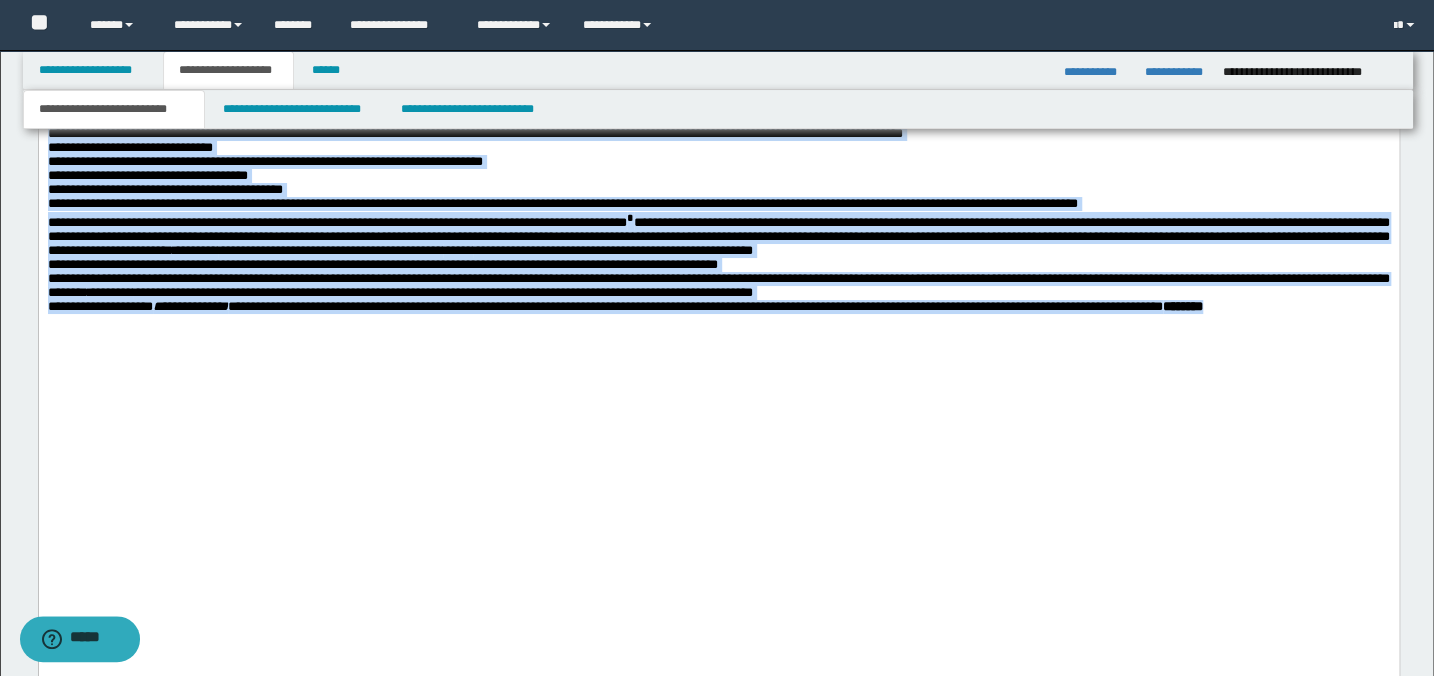 drag, startPoint x: 47, startPoint y: -2559, endPoint x: 1180, endPoint y: 634, distance: 3388.058 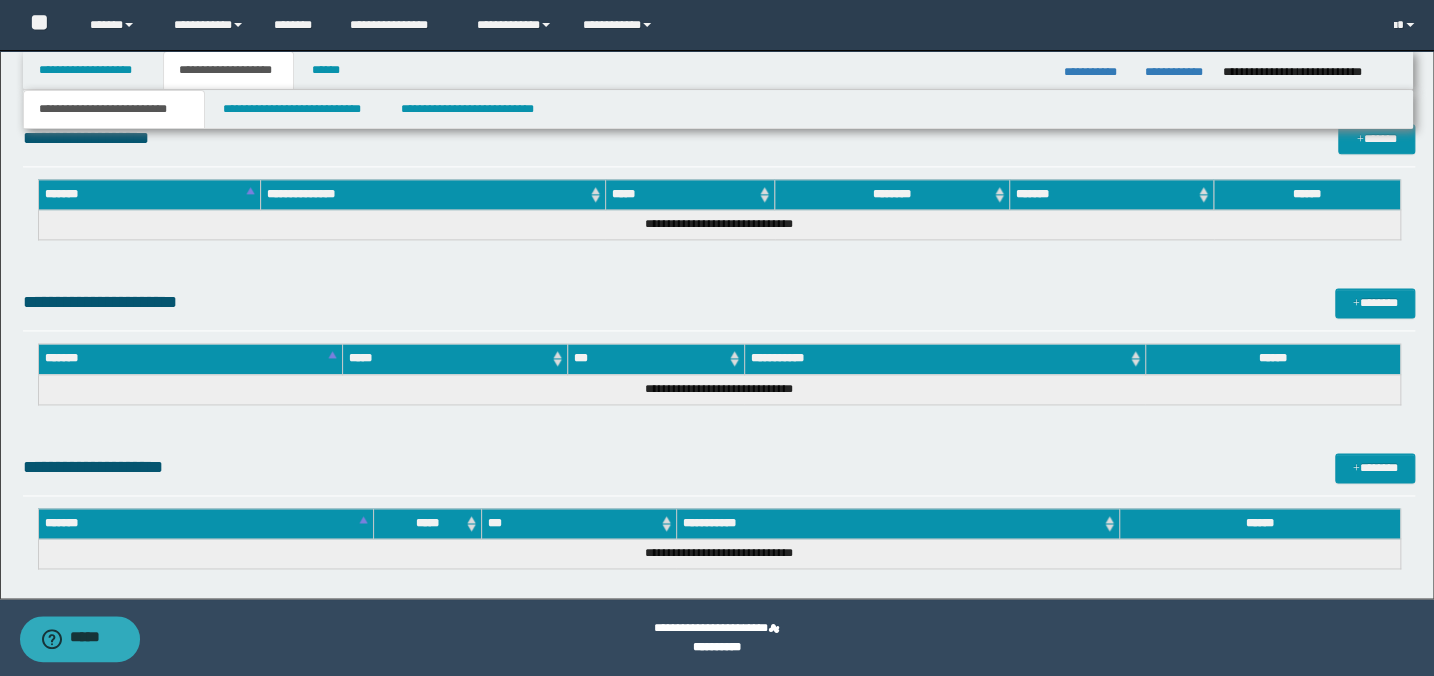 scroll, scrollTop: 919, scrollLeft: 0, axis: vertical 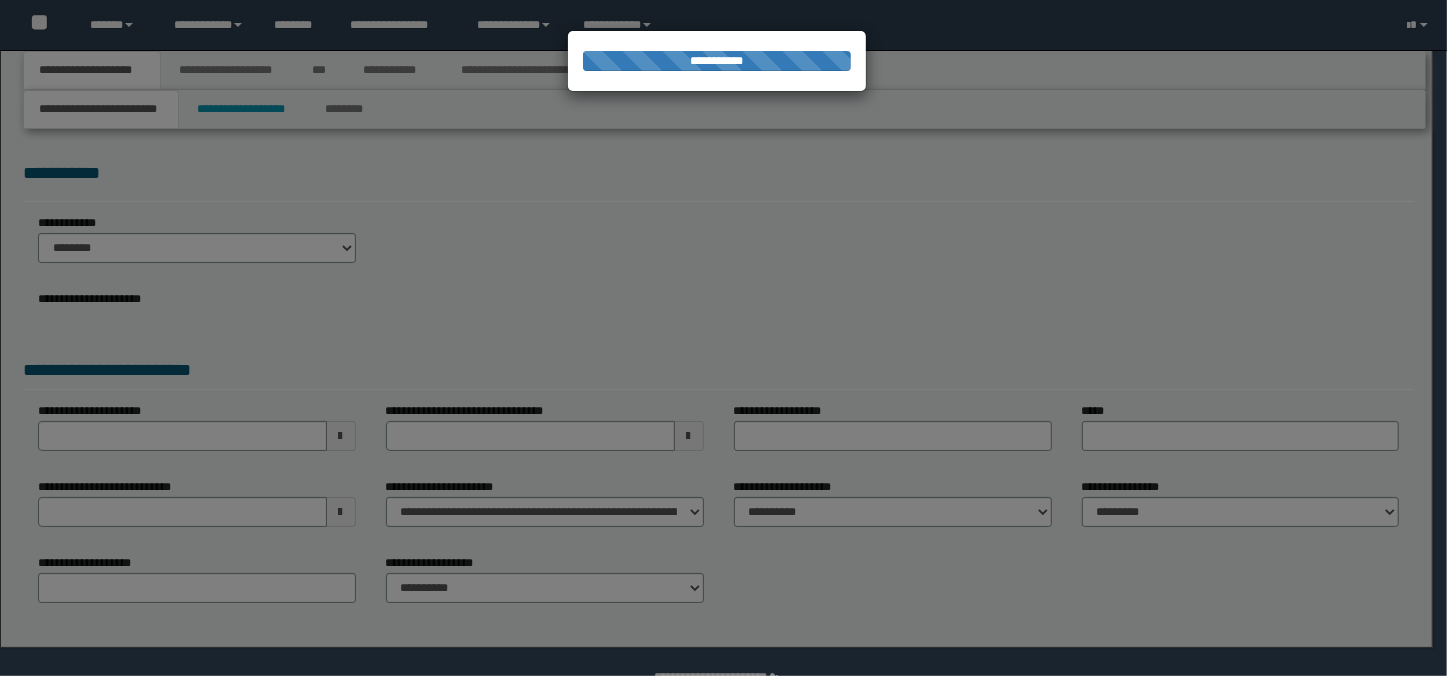 select on "*" 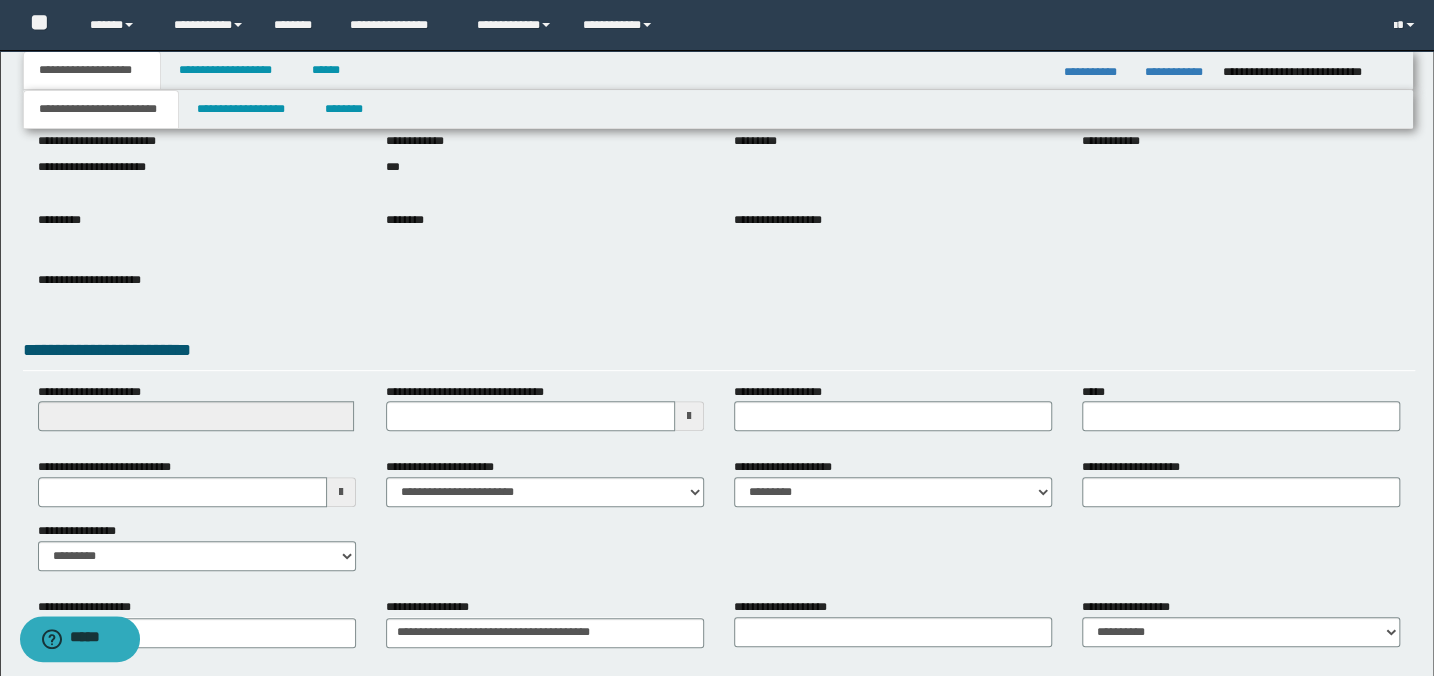 scroll, scrollTop: 70, scrollLeft: 0, axis: vertical 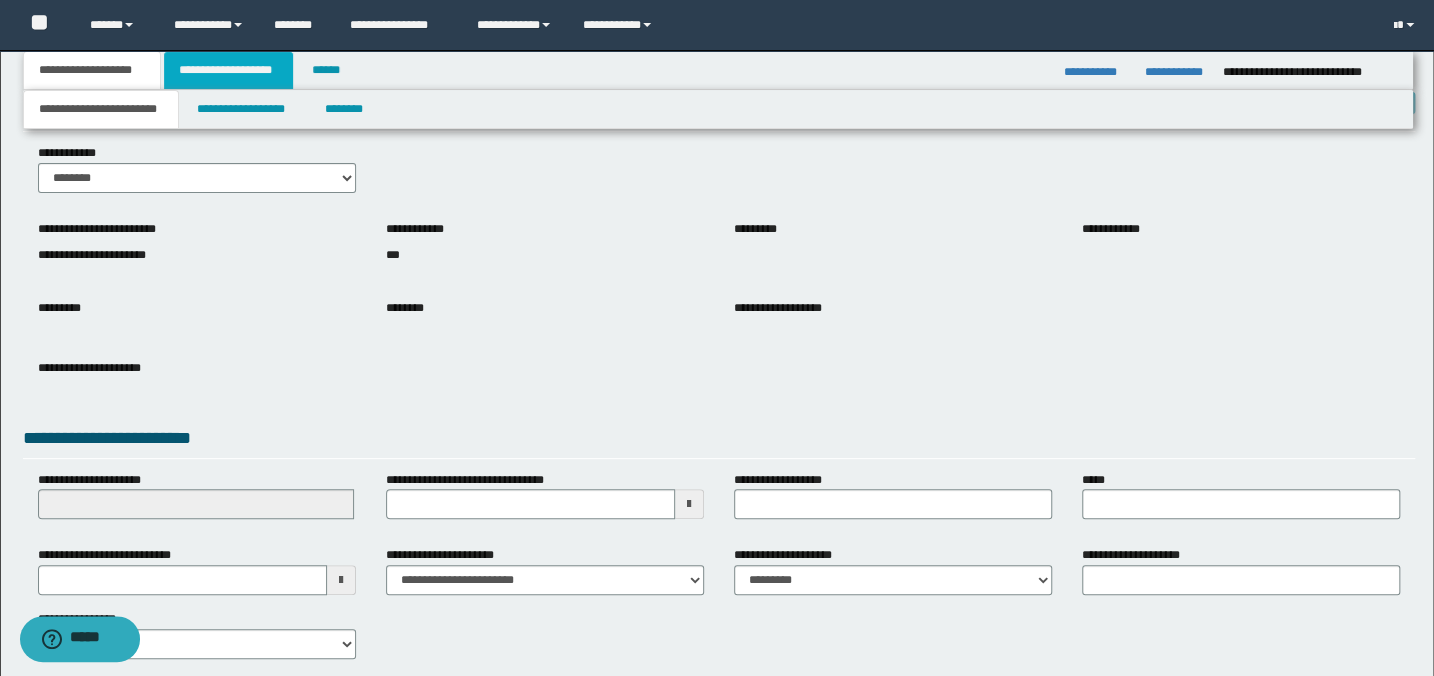 click on "**********" at bounding box center (228, 70) 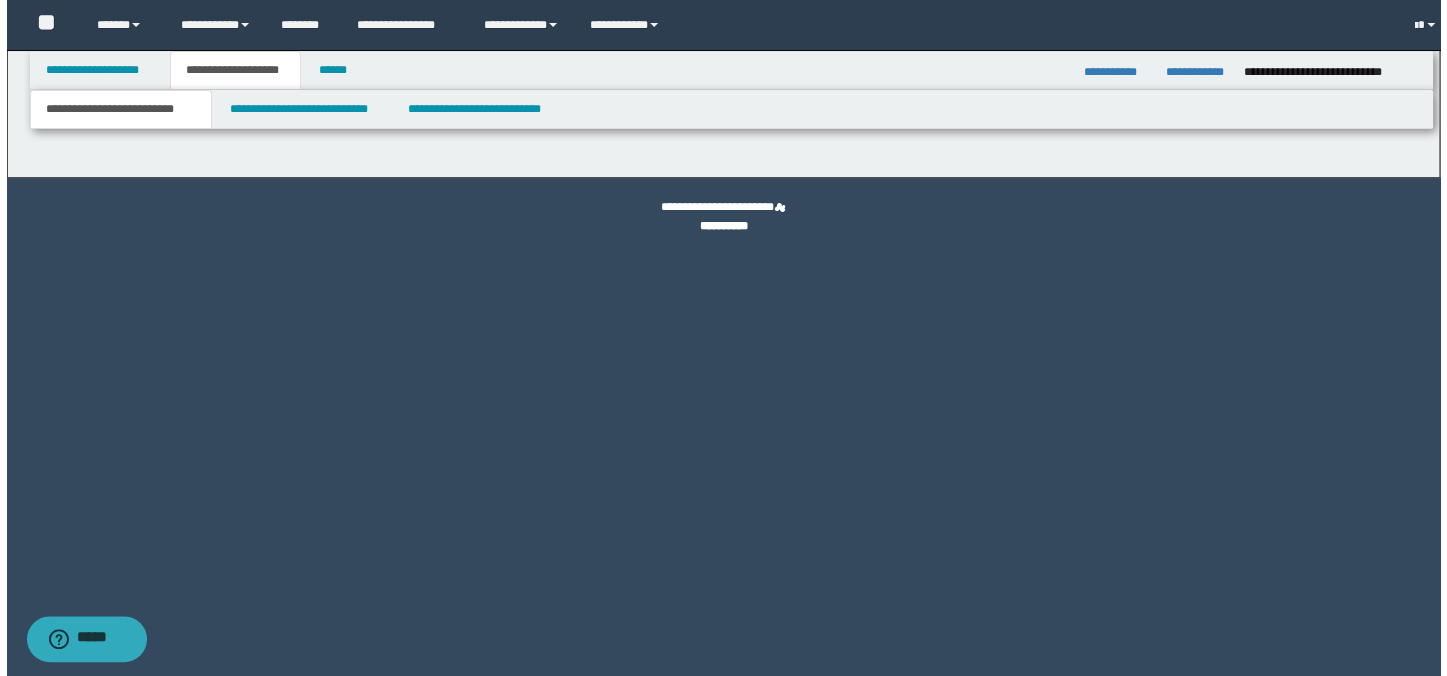 scroll, scrollTop: 0, scrollLeft: 0, axis: both 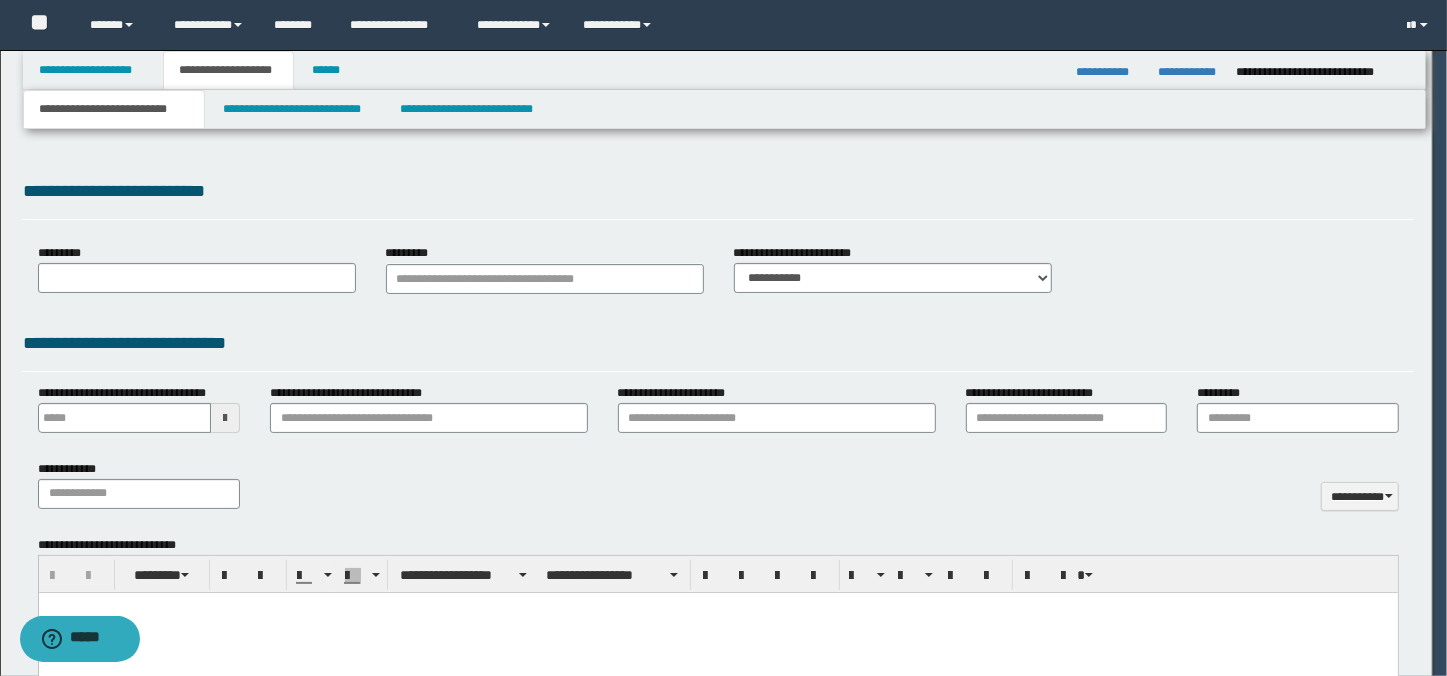 type 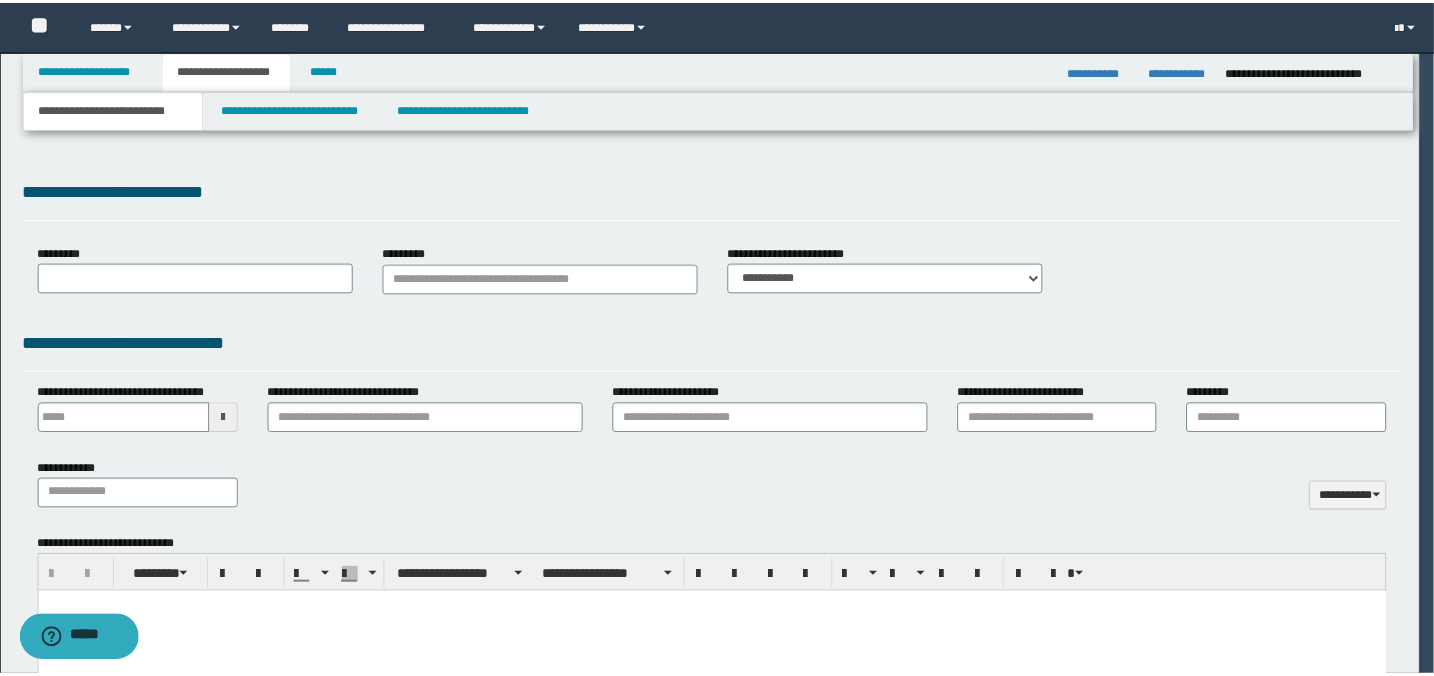 scroll, scrollTop: 0, scrollLeft: 0, axis: both 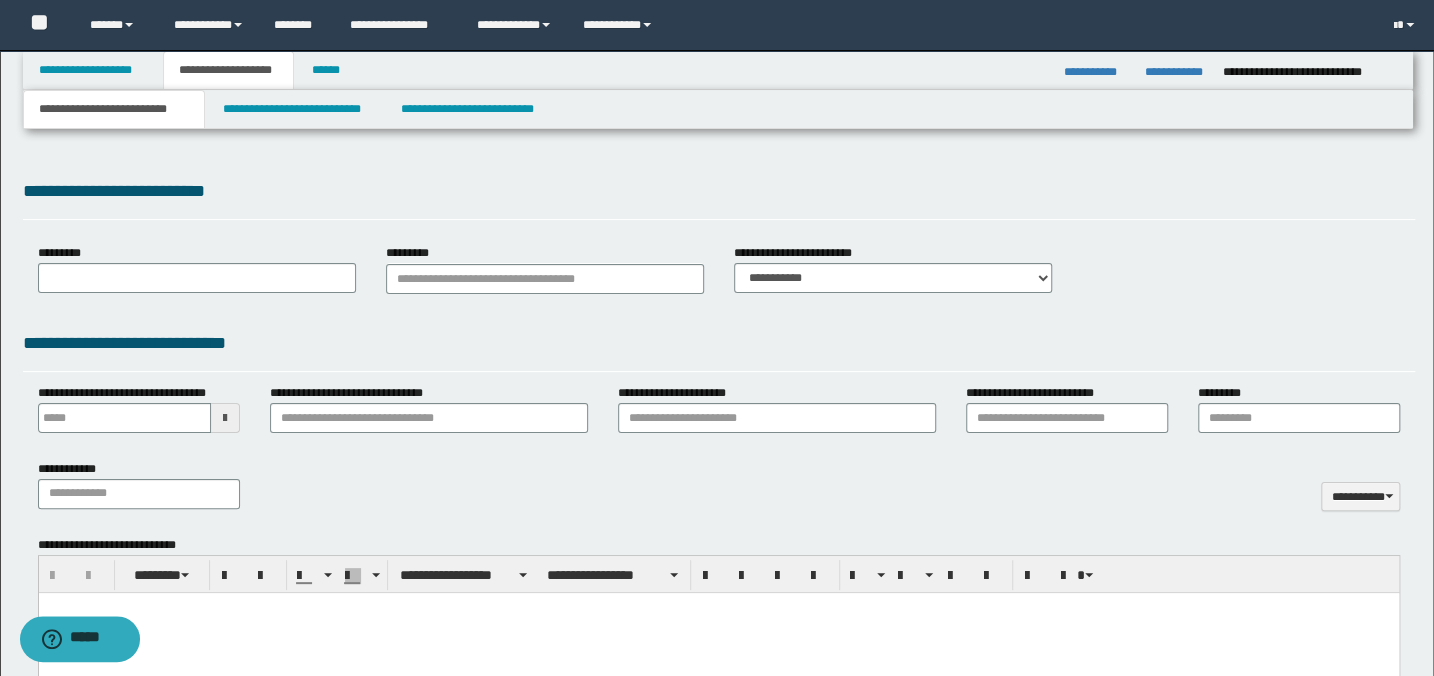 type on "**********" 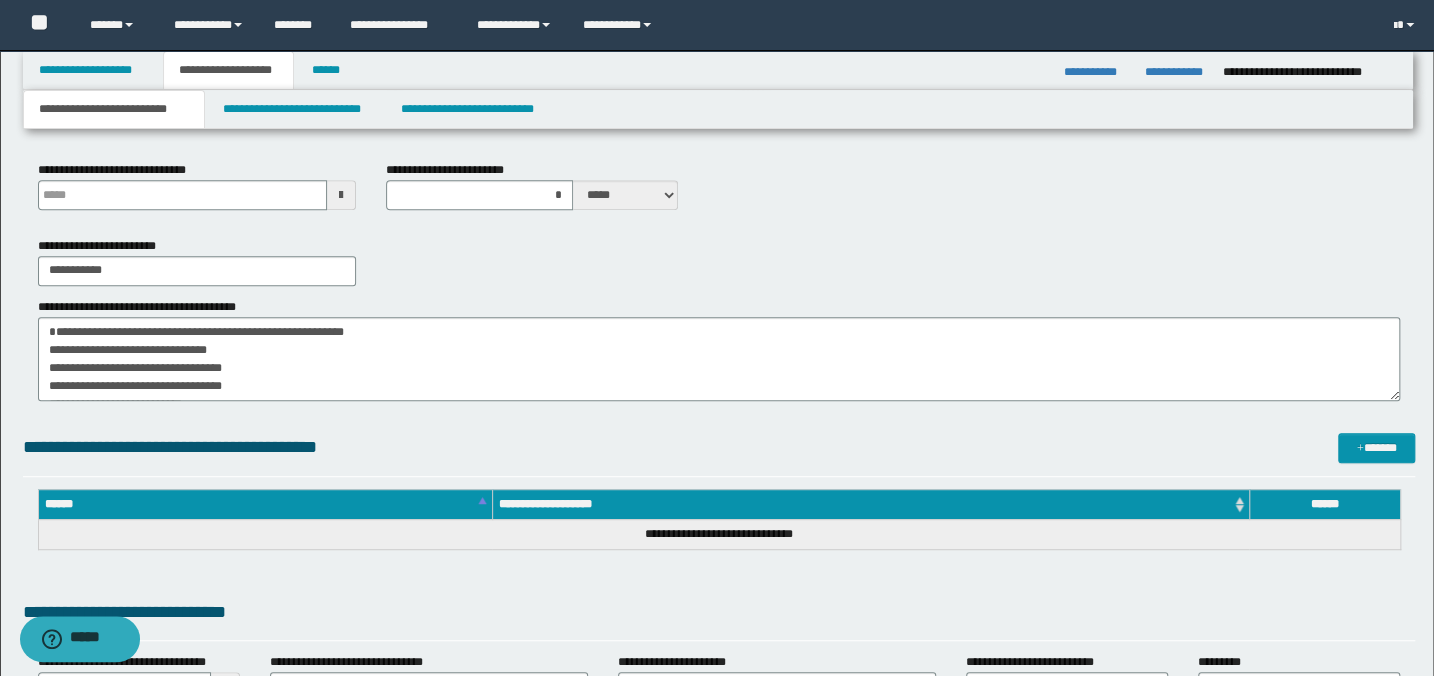 scroll, scrollTop: 363, scrollLeft: 0, axis: vertical 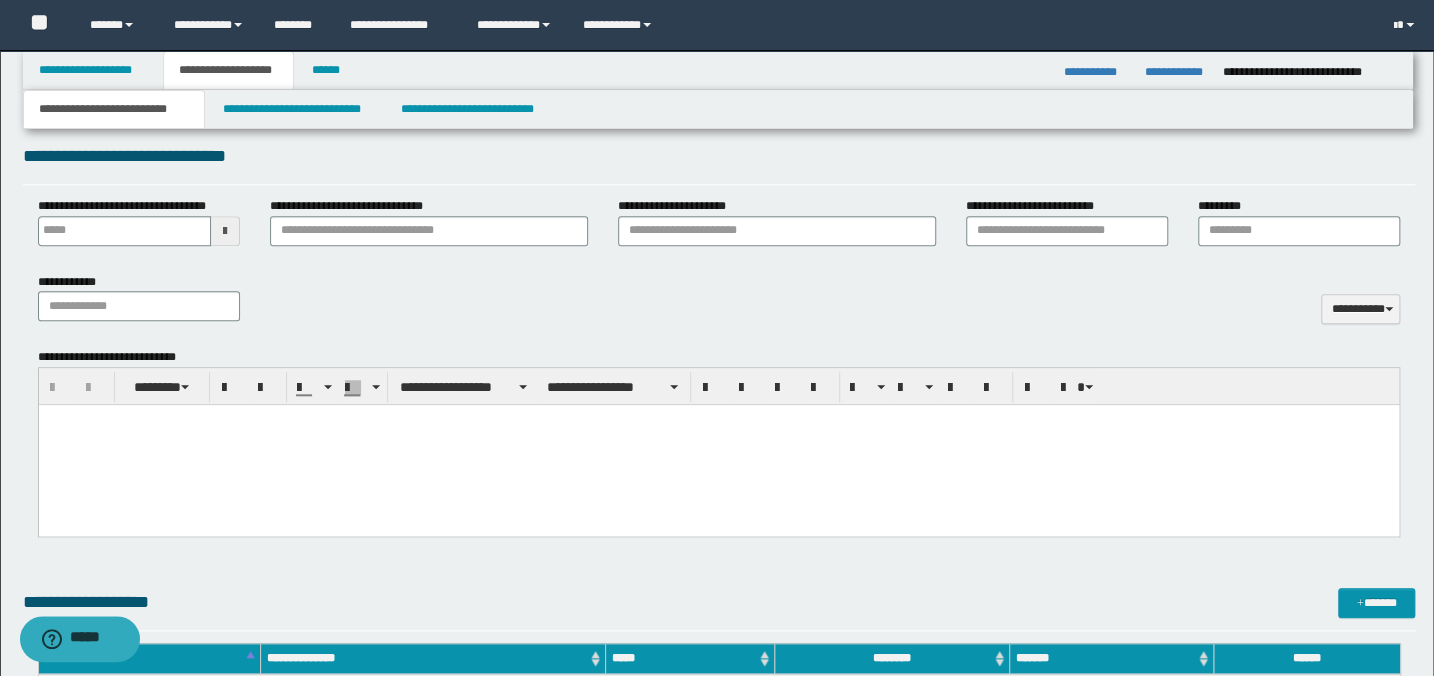 click at bounding box center (718, 445) 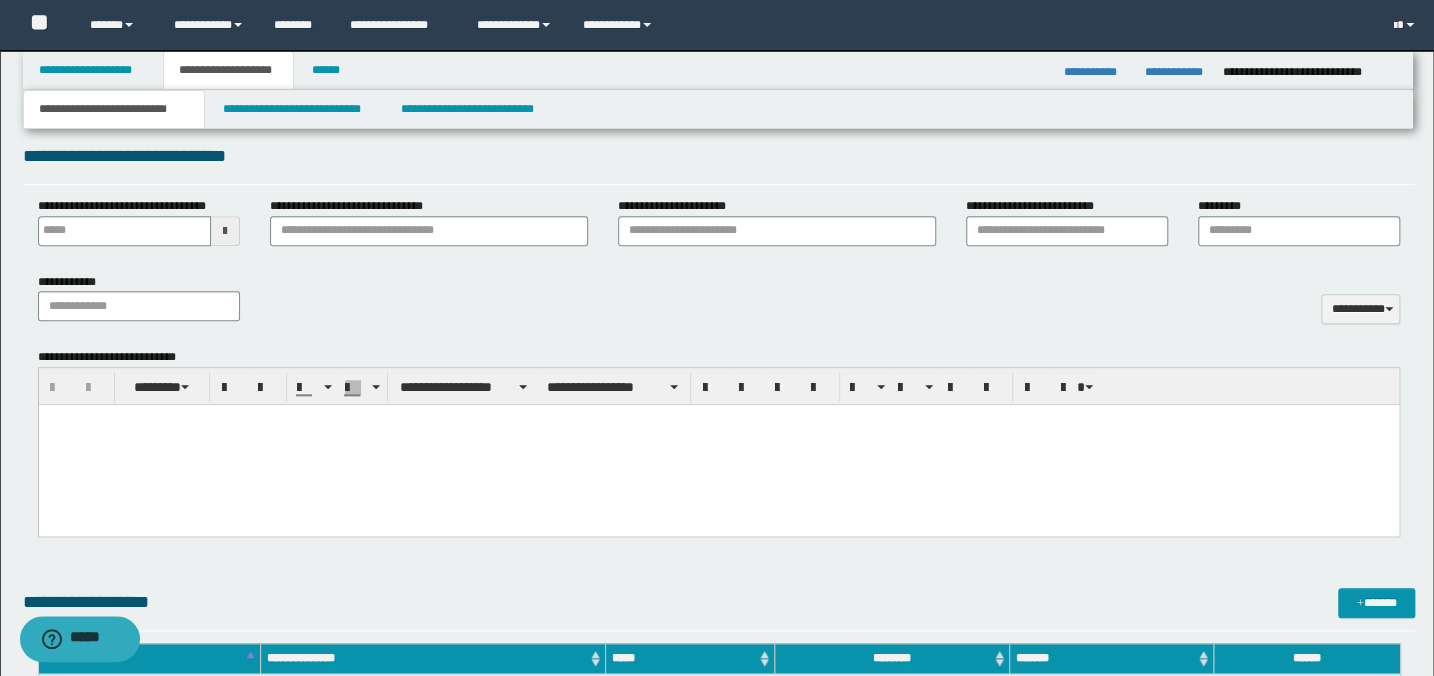 paste 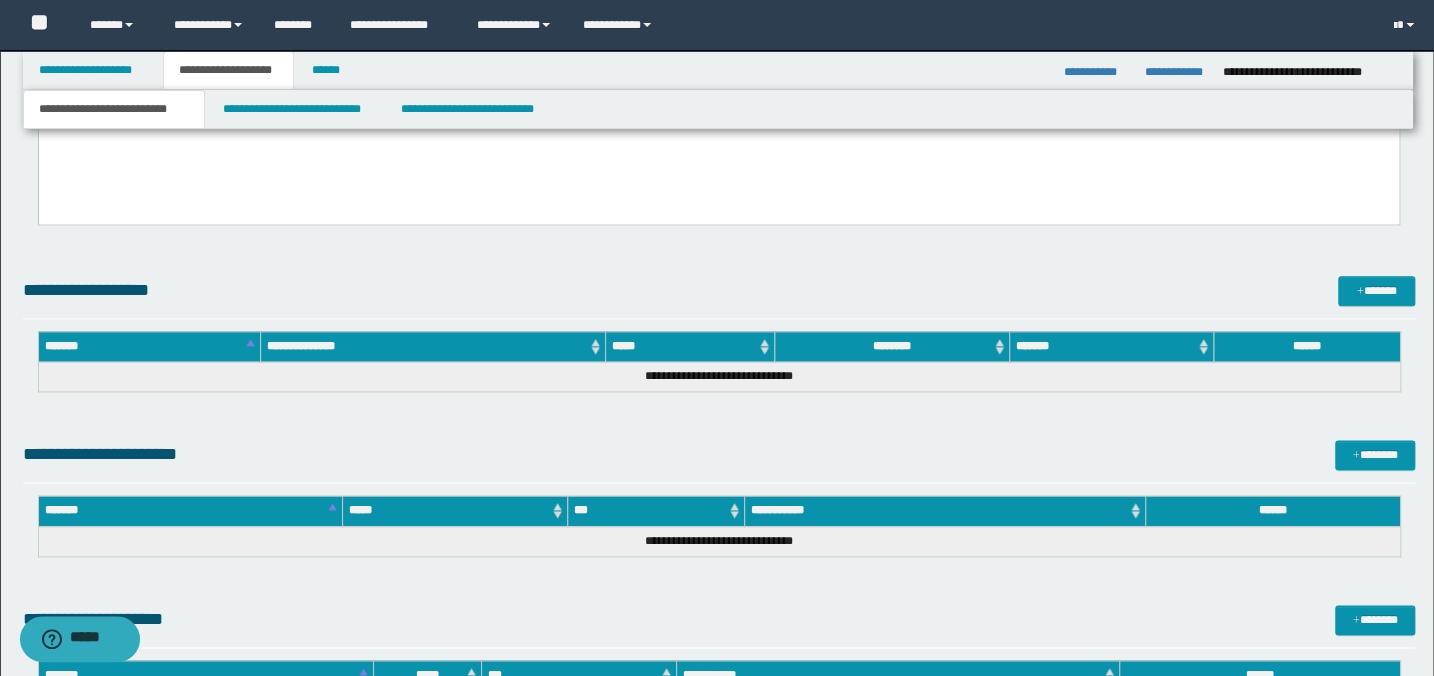 scroll, scrollTop: 919, scrollLeft: 0, axis: vertical 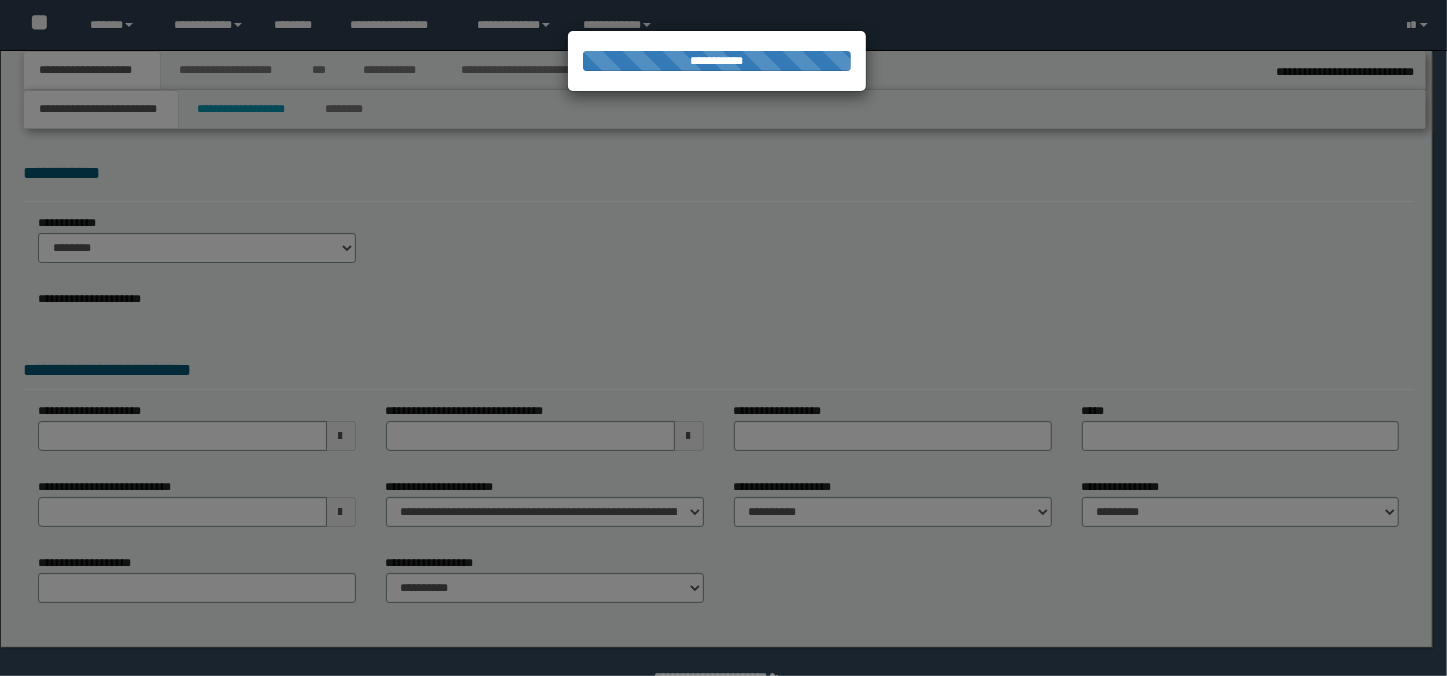 select on "*" 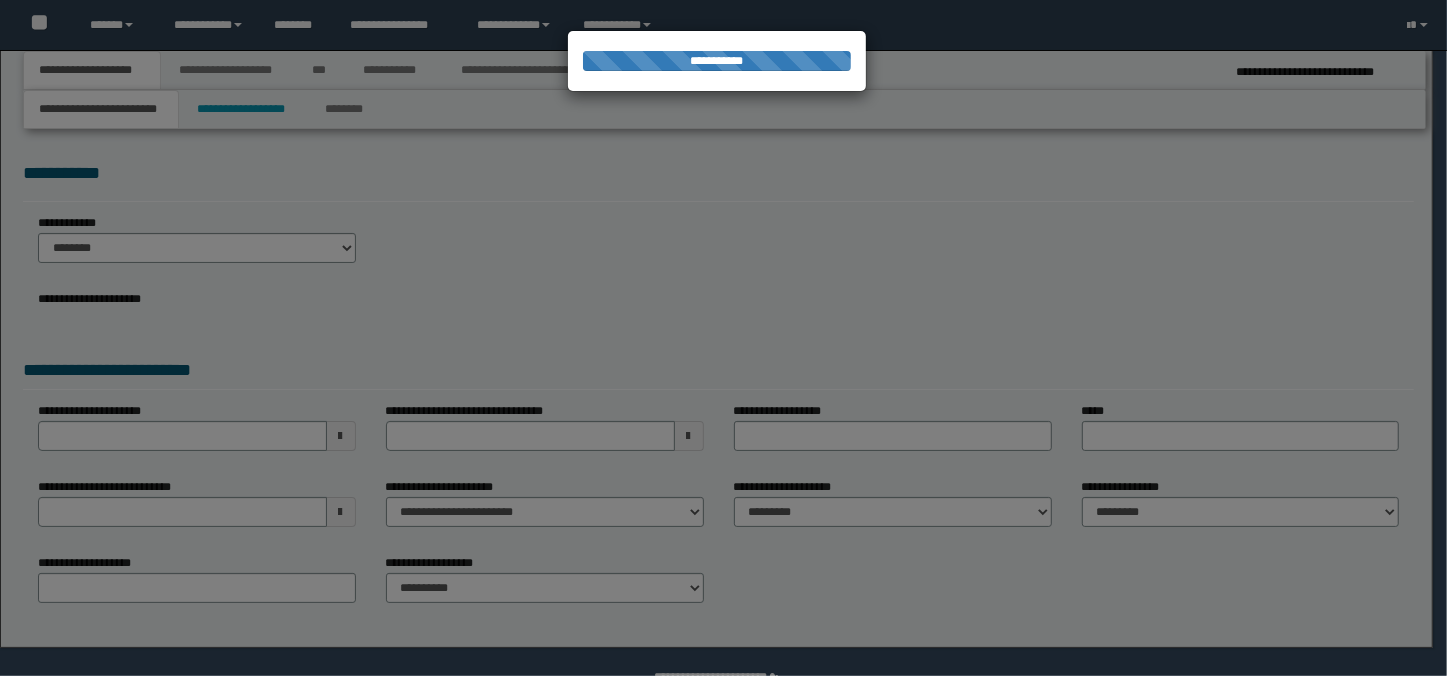 scroll, scrollTop: 0, scrollLeft: 0, axis: both 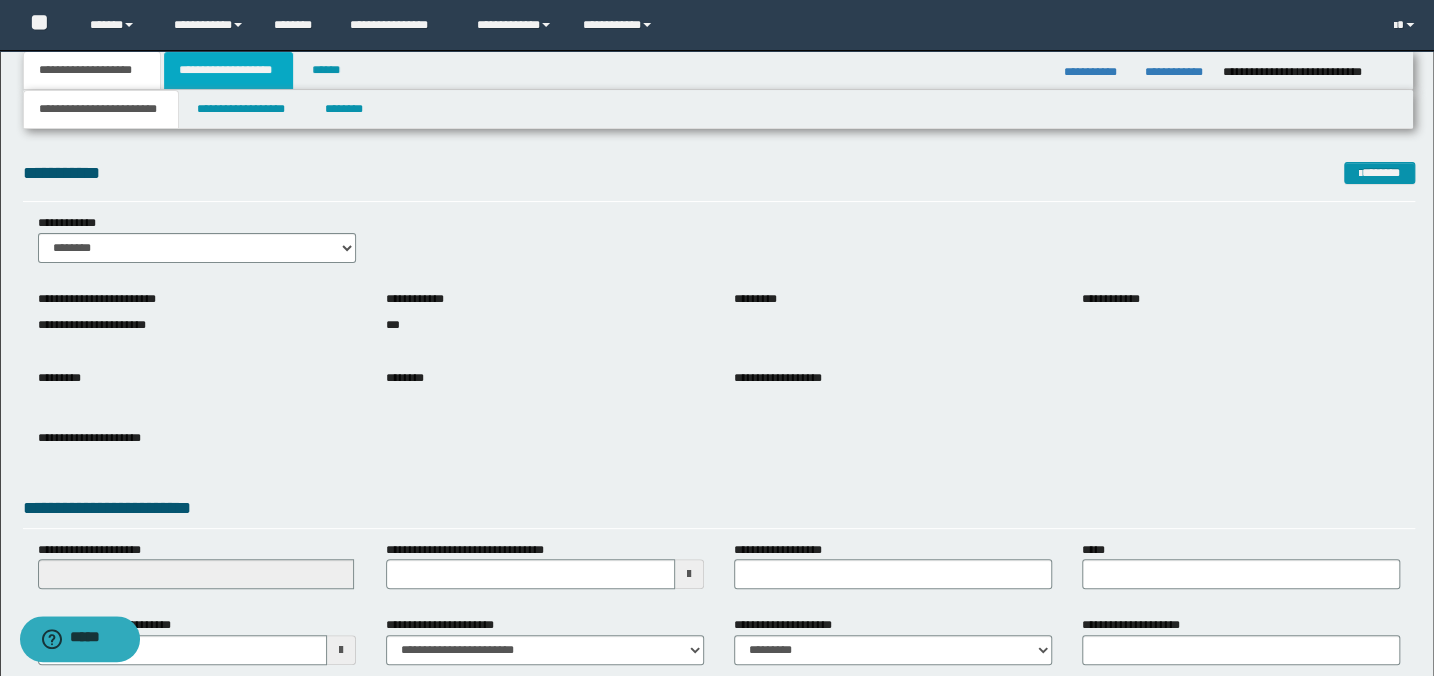 click on "**********" at bounding box center (228, 70) 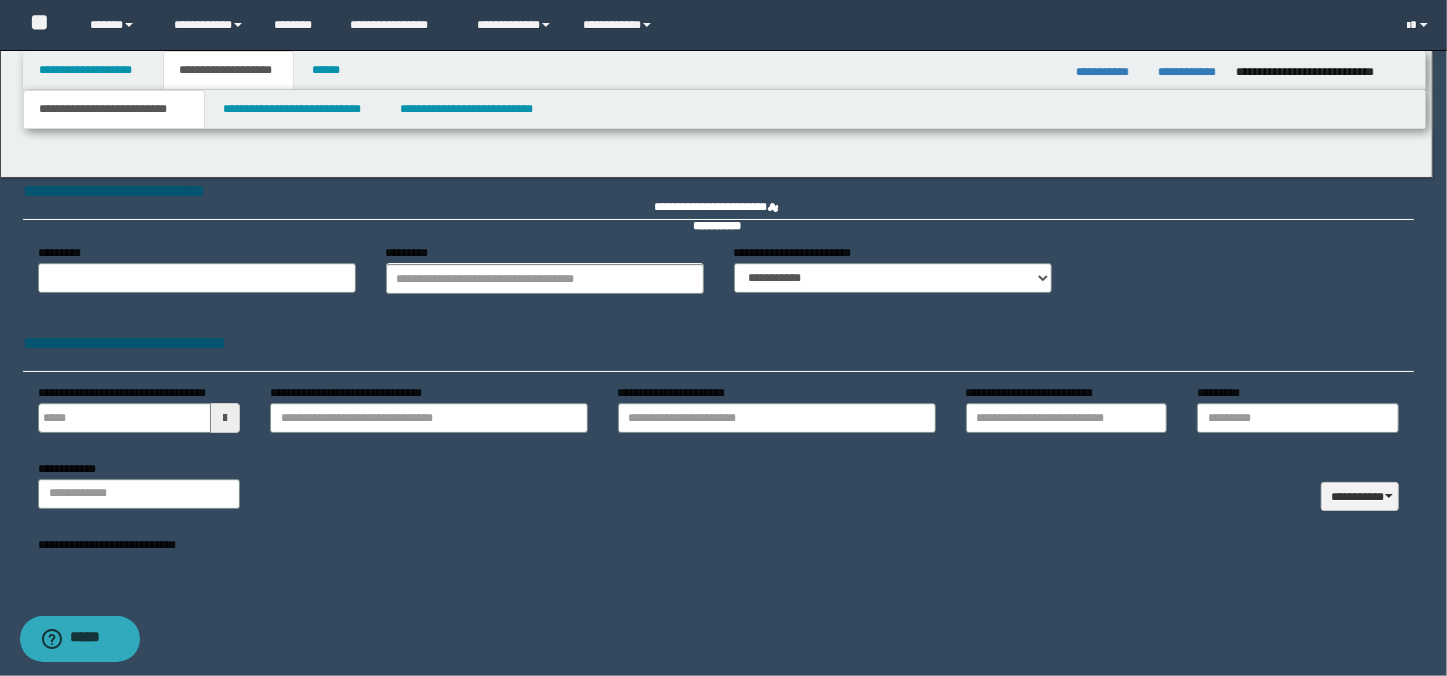 type 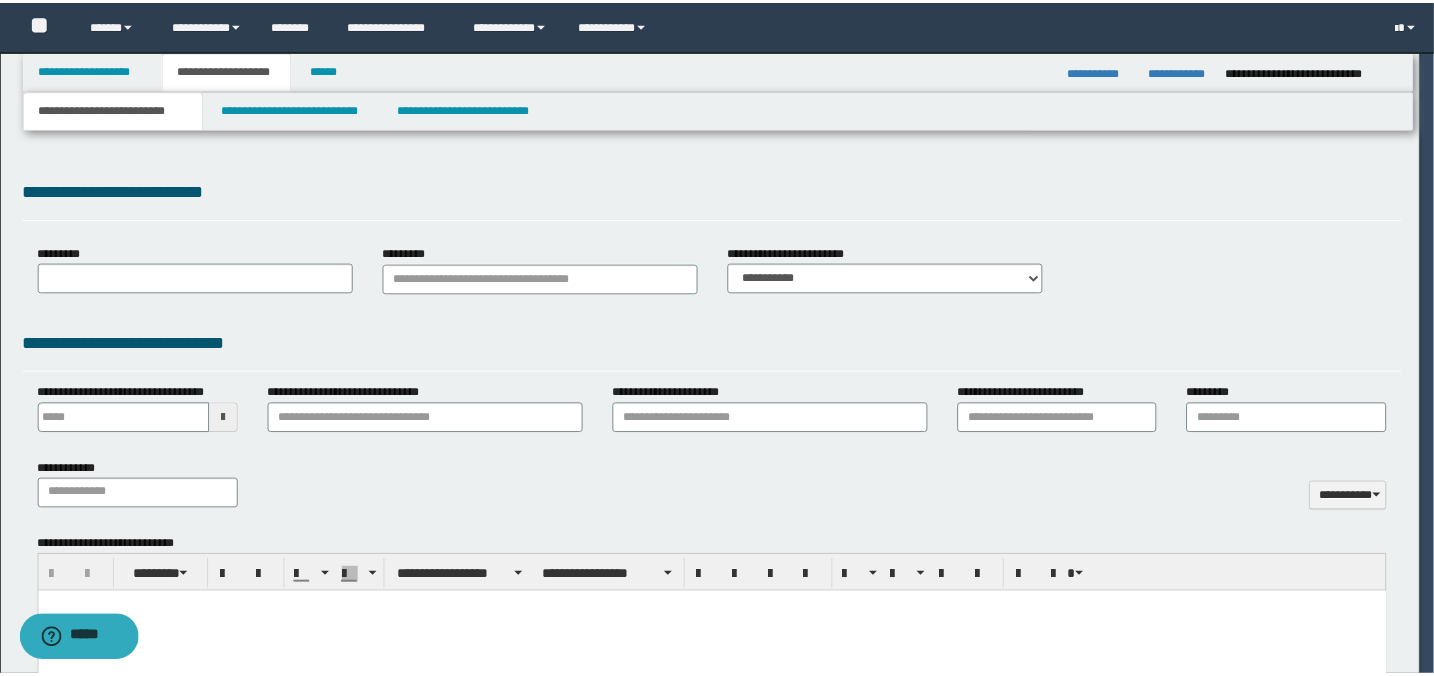 scroll, scrollTop: 0, scrollLeft: 0, axis: both 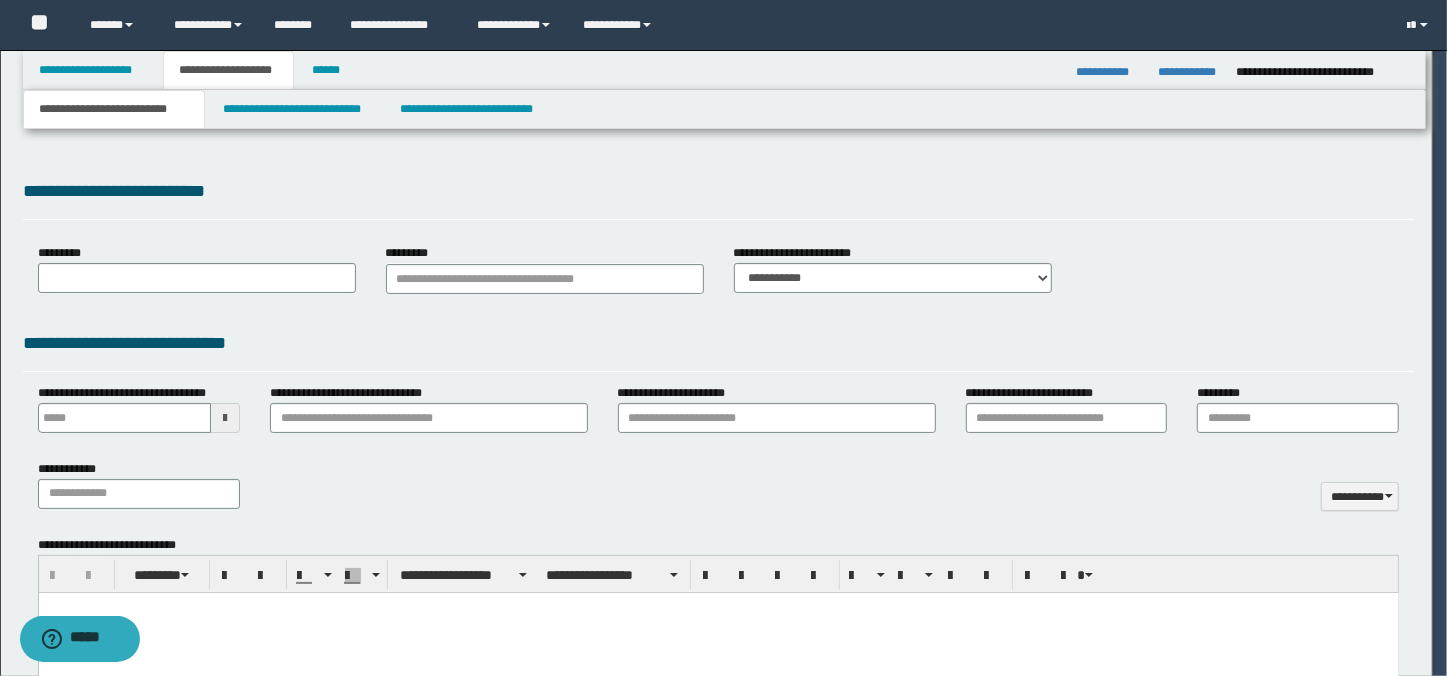 type on "**********" 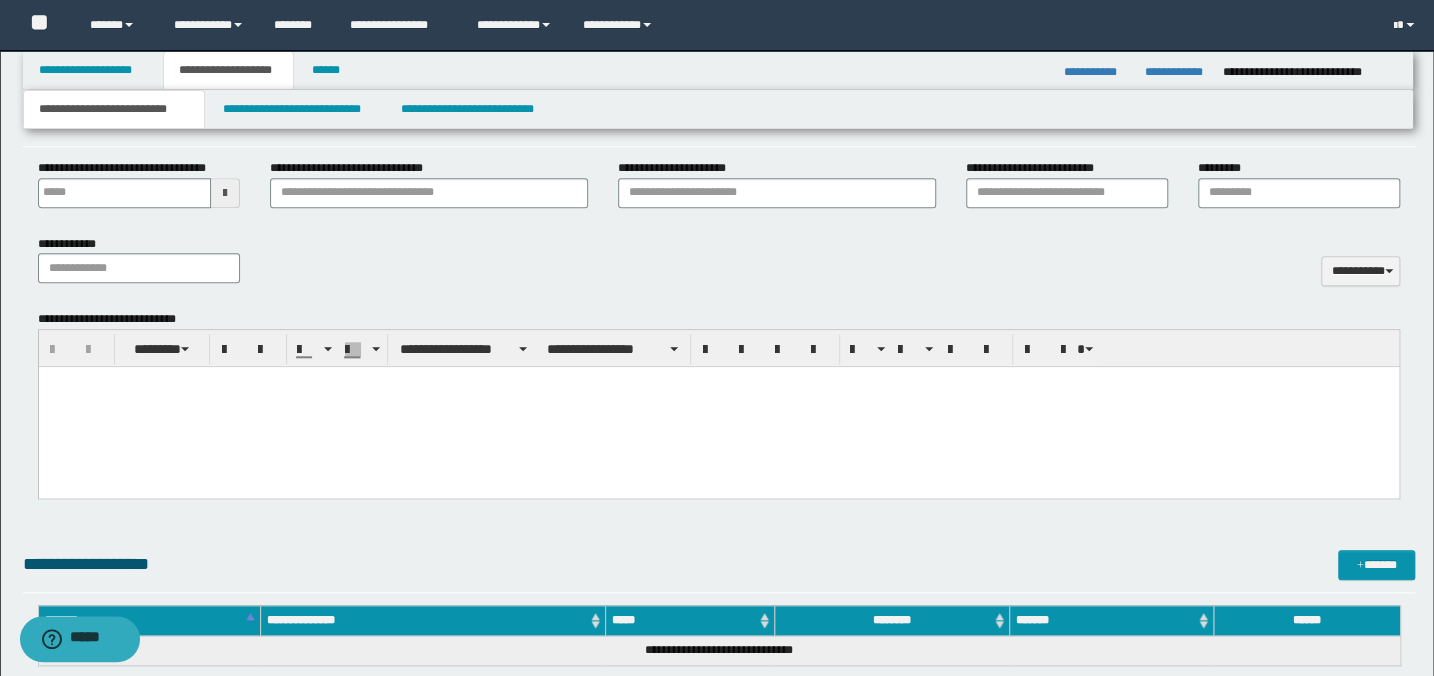 scroll, scrollTop: 909, scrollLeft: 0, axis: vertical 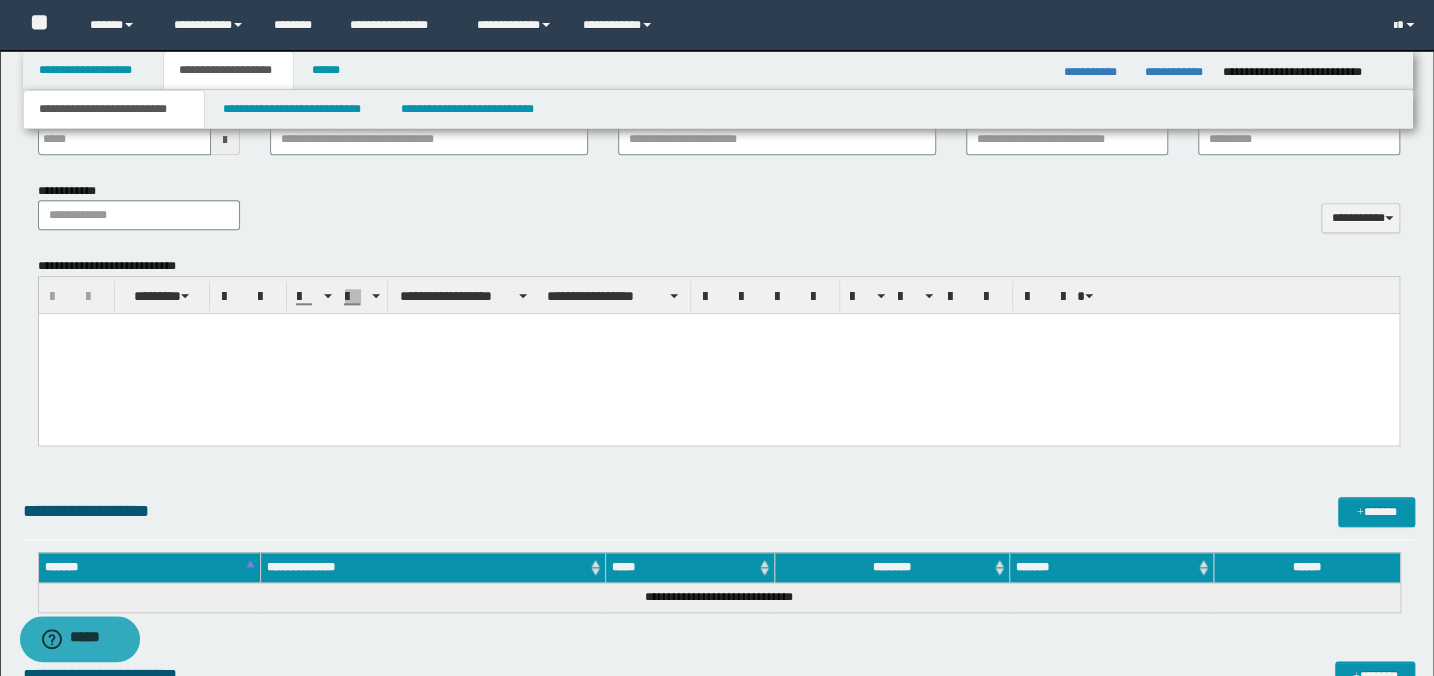 click at bounding box center [718, 354] 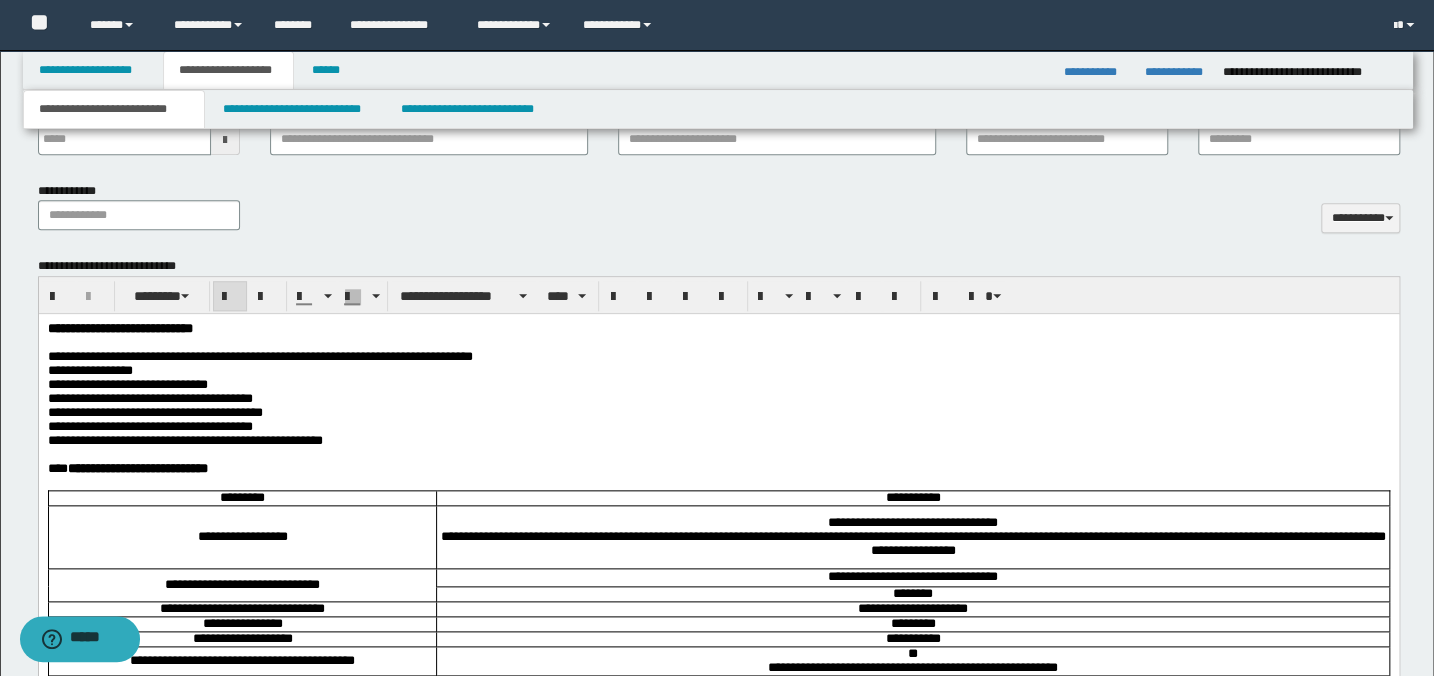 click on "**********" at bounding box center (119, 328) 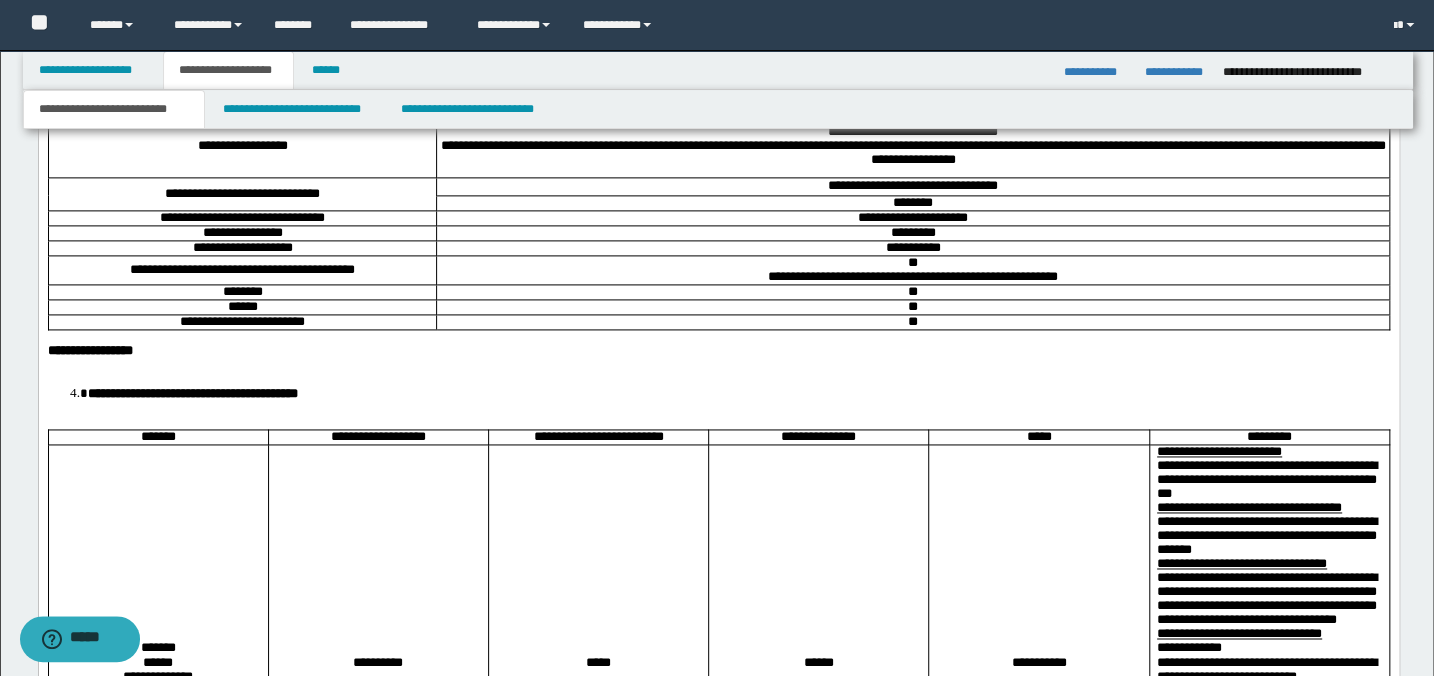 scroll, scrollTop: 1363, scrollLeft: 0, axis: vertical 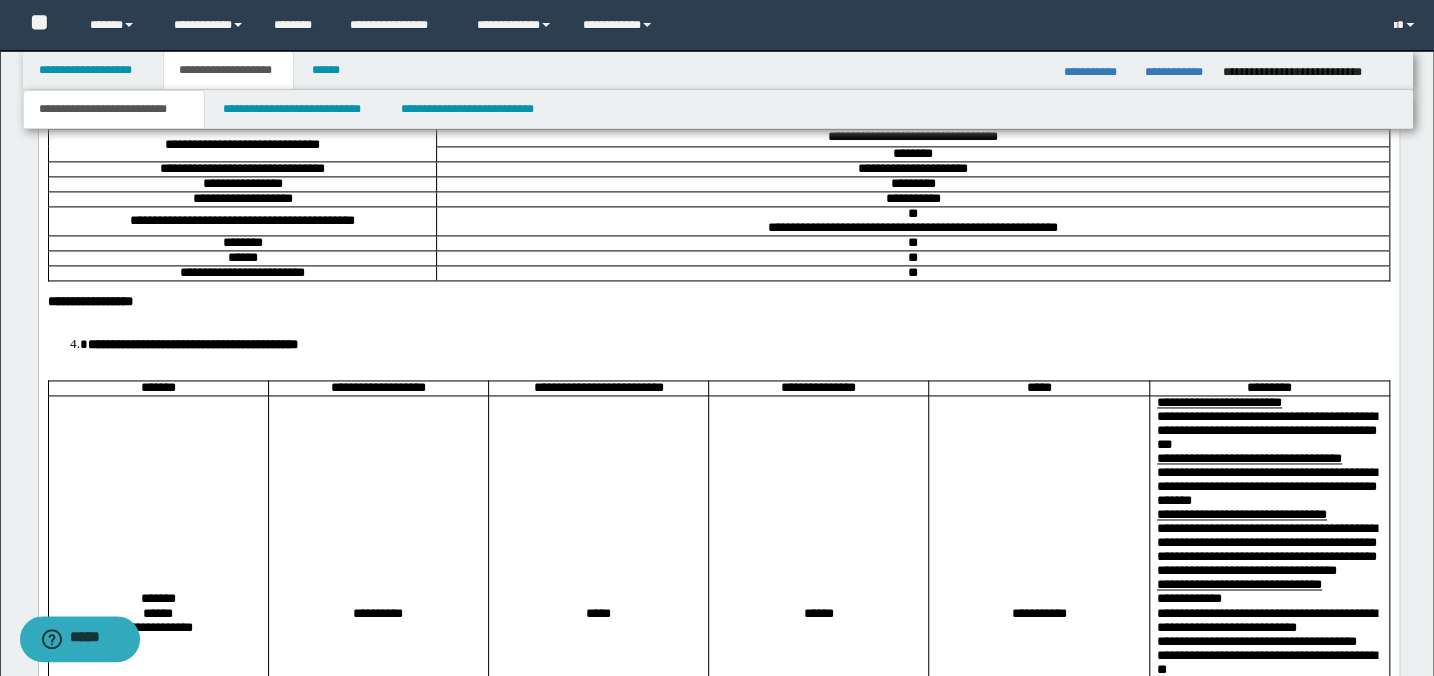 click on "**********" at bounding box center (738, 345) 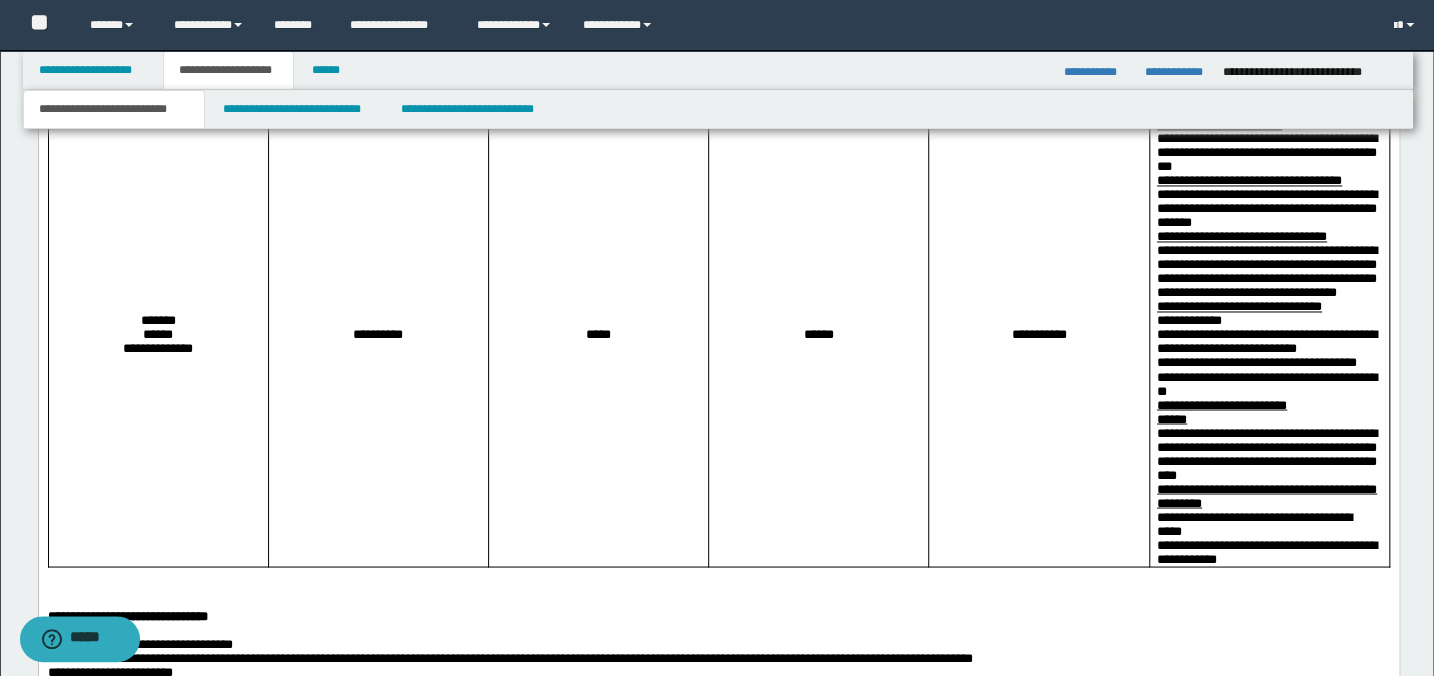 scroll, scrollTop: 1636, scrollLeft: 0, axis: vertical 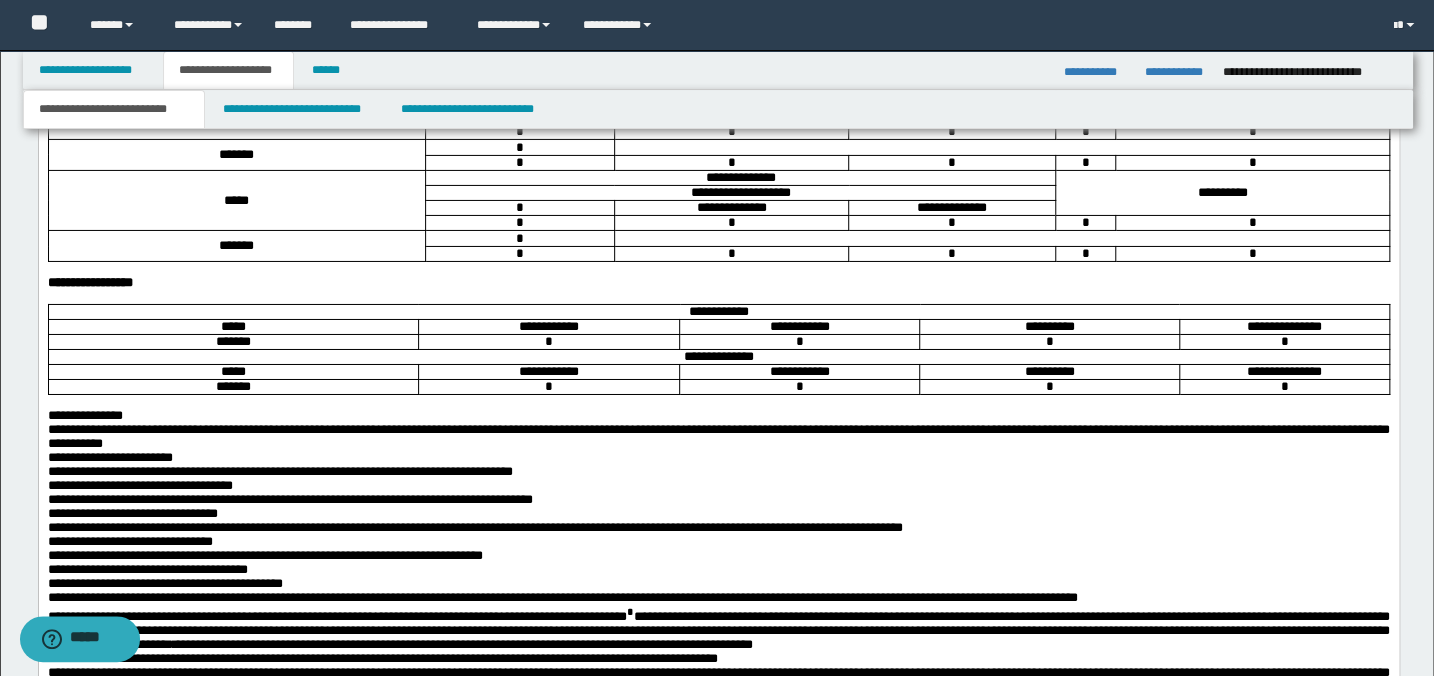 click at bounding box center [718, 44] 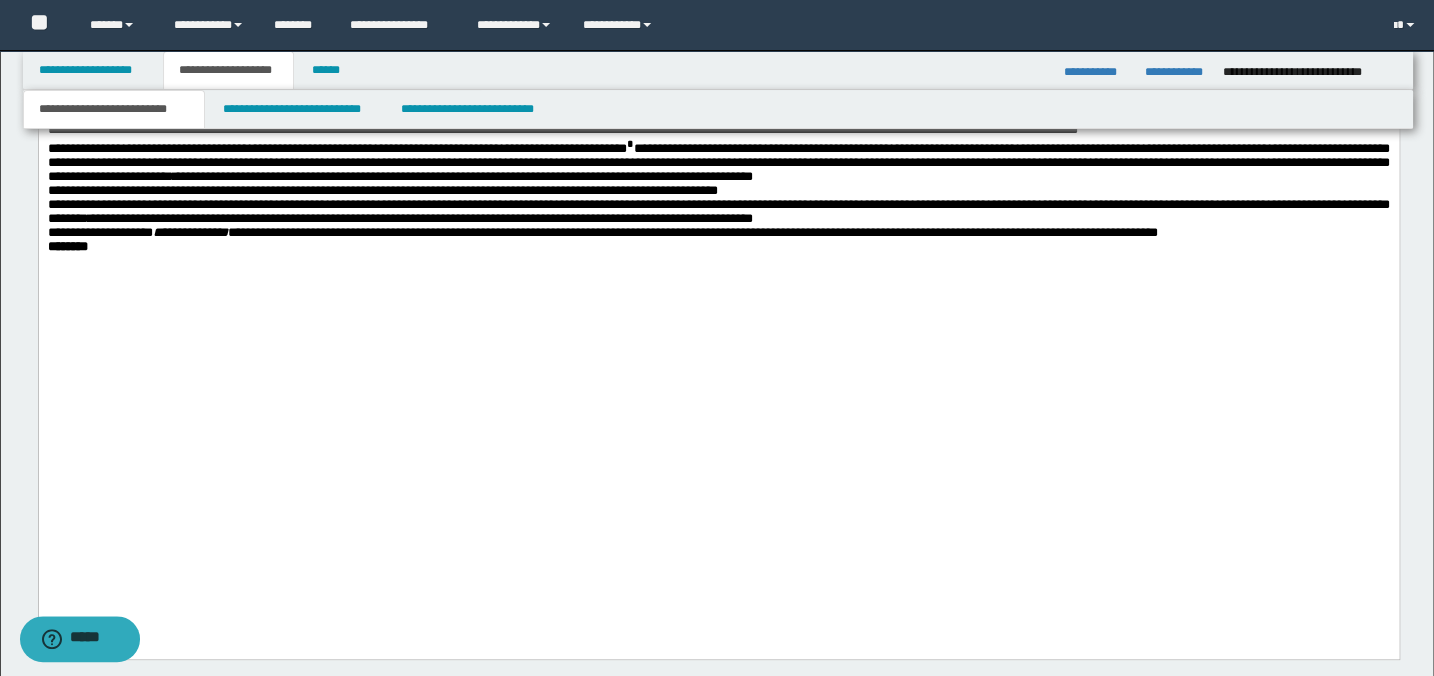 scroll, scrollTop: 3909, scrollLeft: 0, axis: vertical 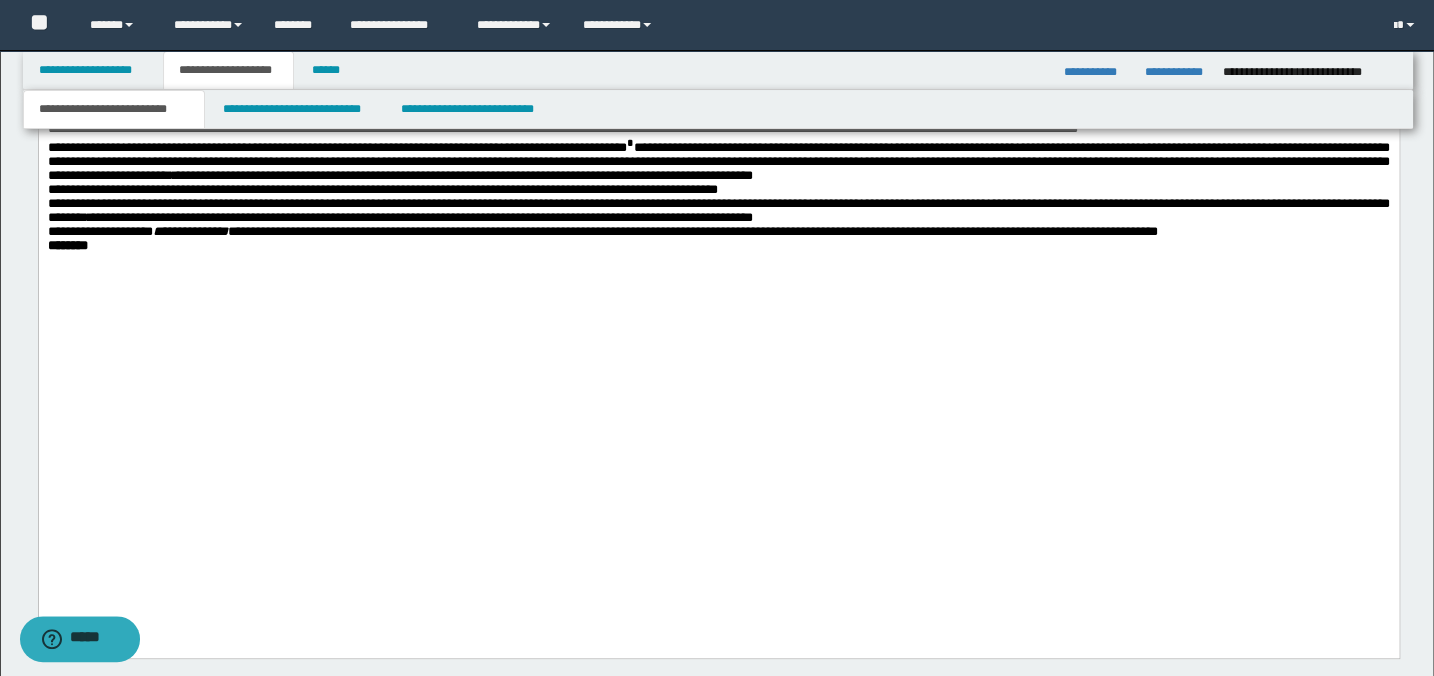 click on "**********" at bounding box center [718, 232] 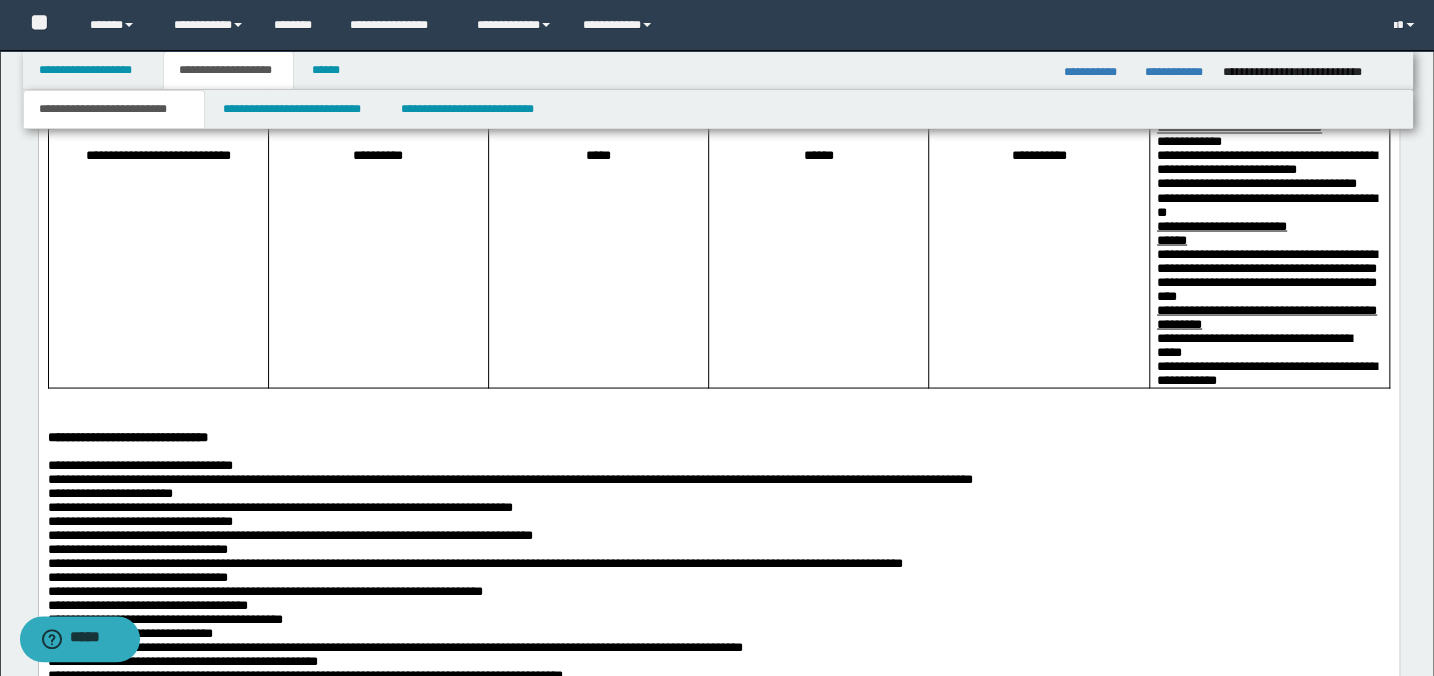 scroll, scrollTop: 1727, scrollLeft: 0, axis: vertical 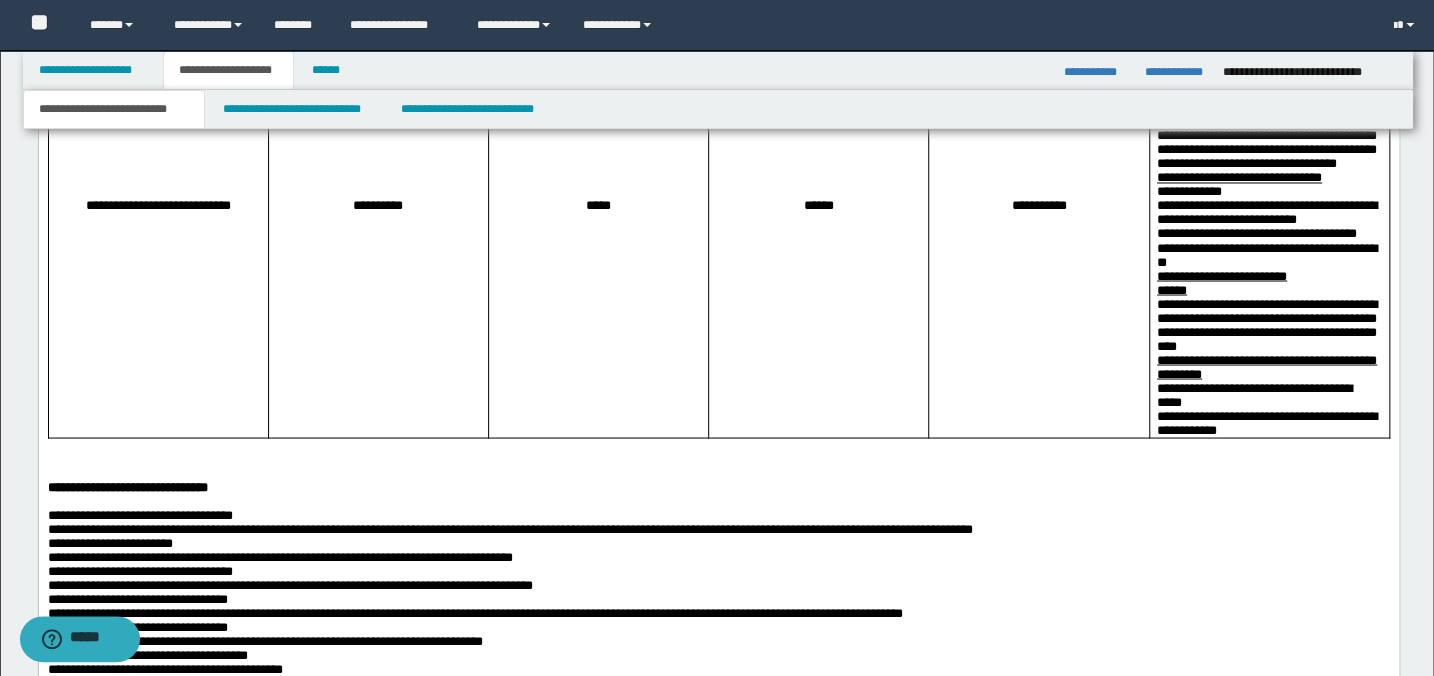 click at bounding box center (718, 474) 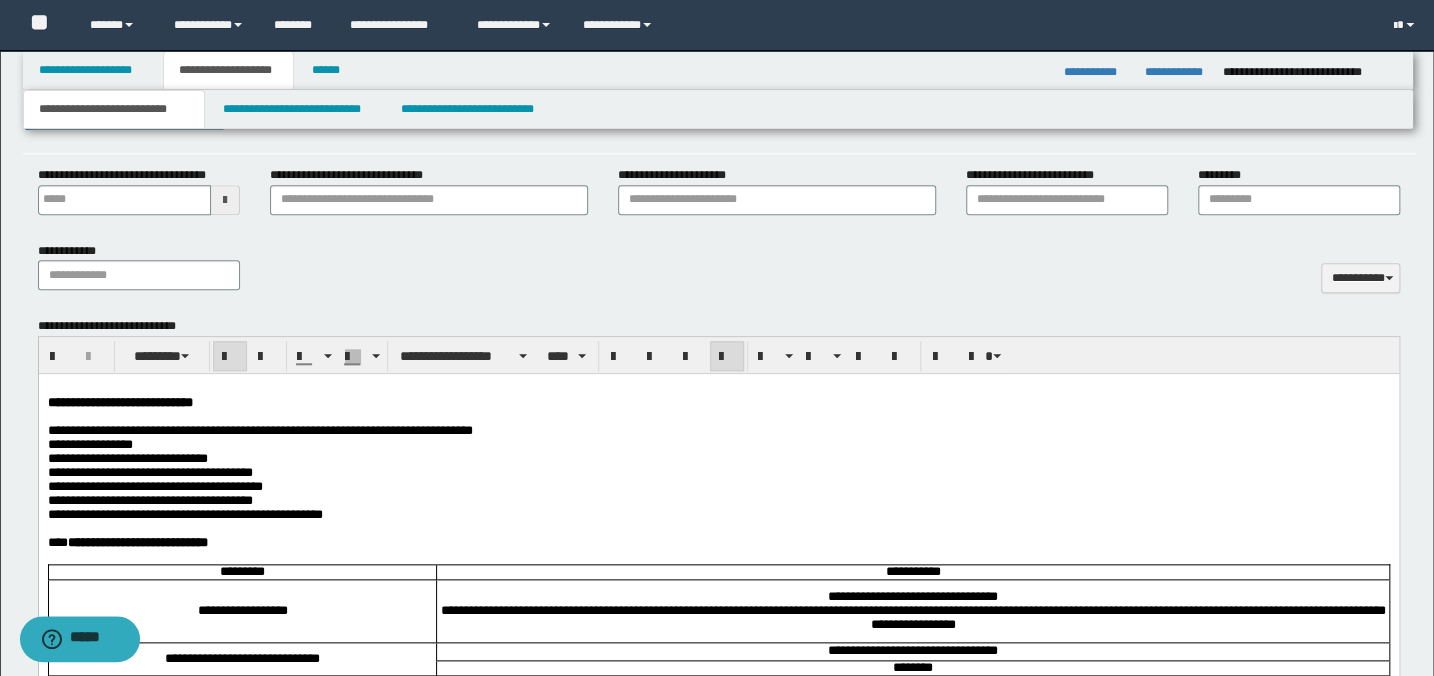 scroll, scrollTop: 818, scrollLeft: 0, axis: vertical 